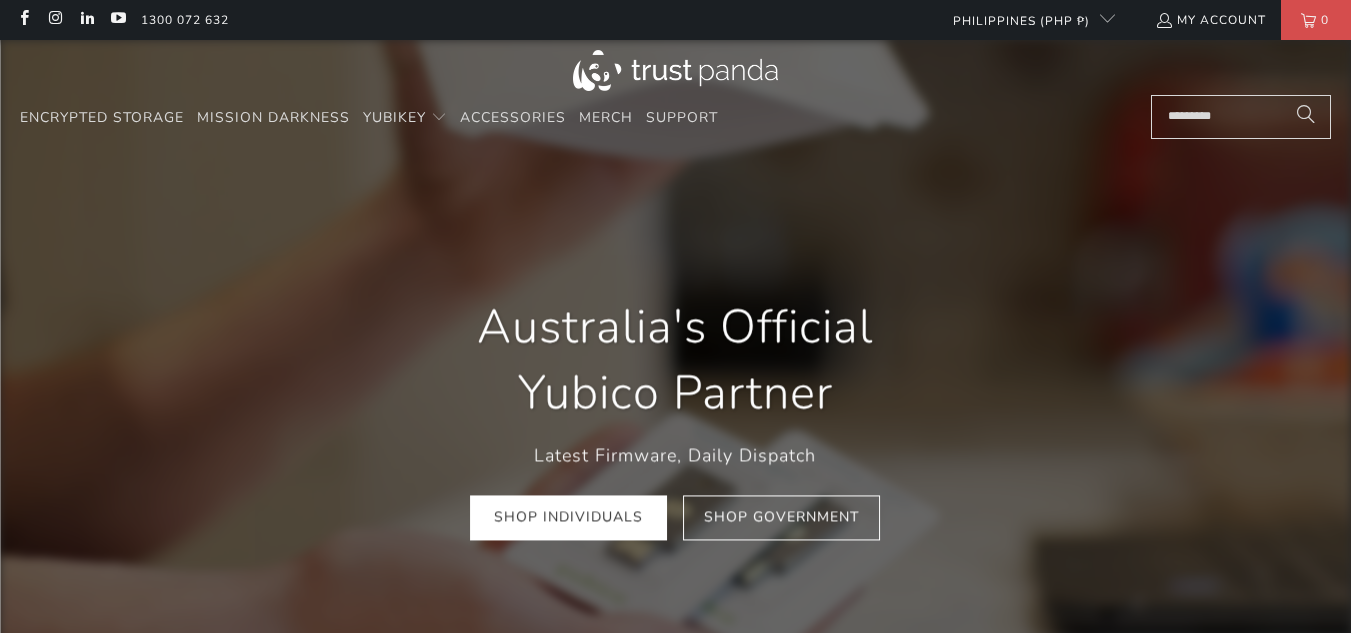 scroll, scrollTop: 100, scrollLeft: 0, axis: vertical 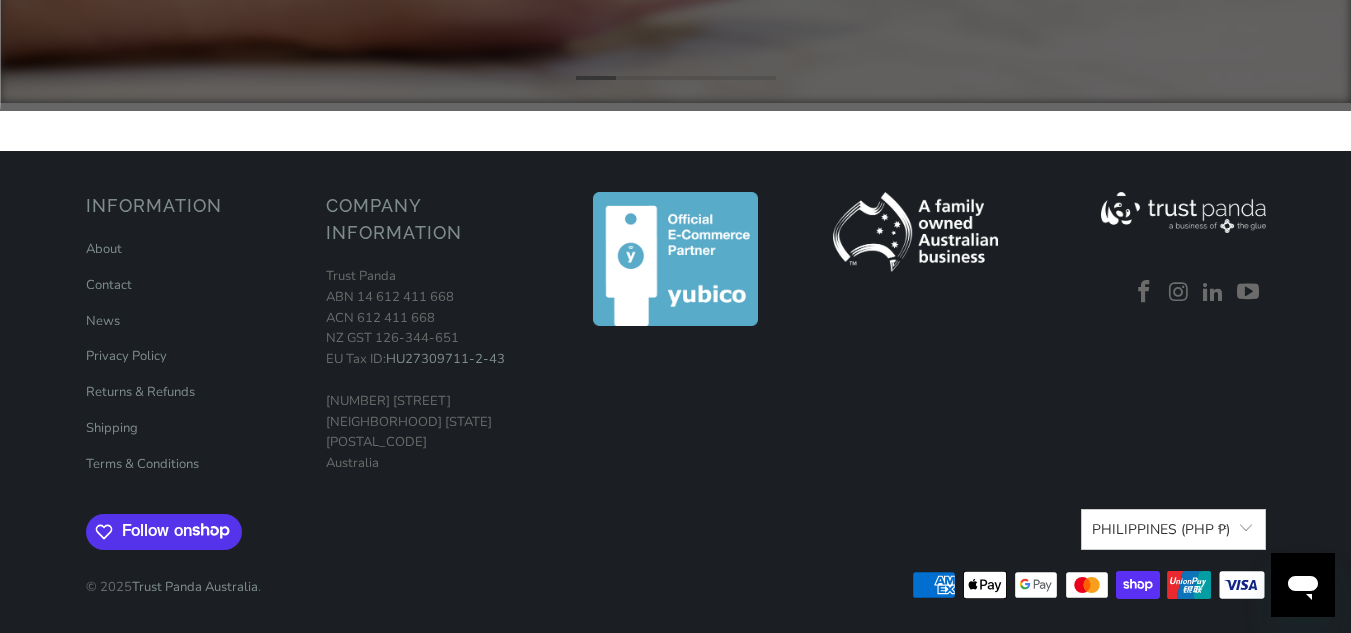 click 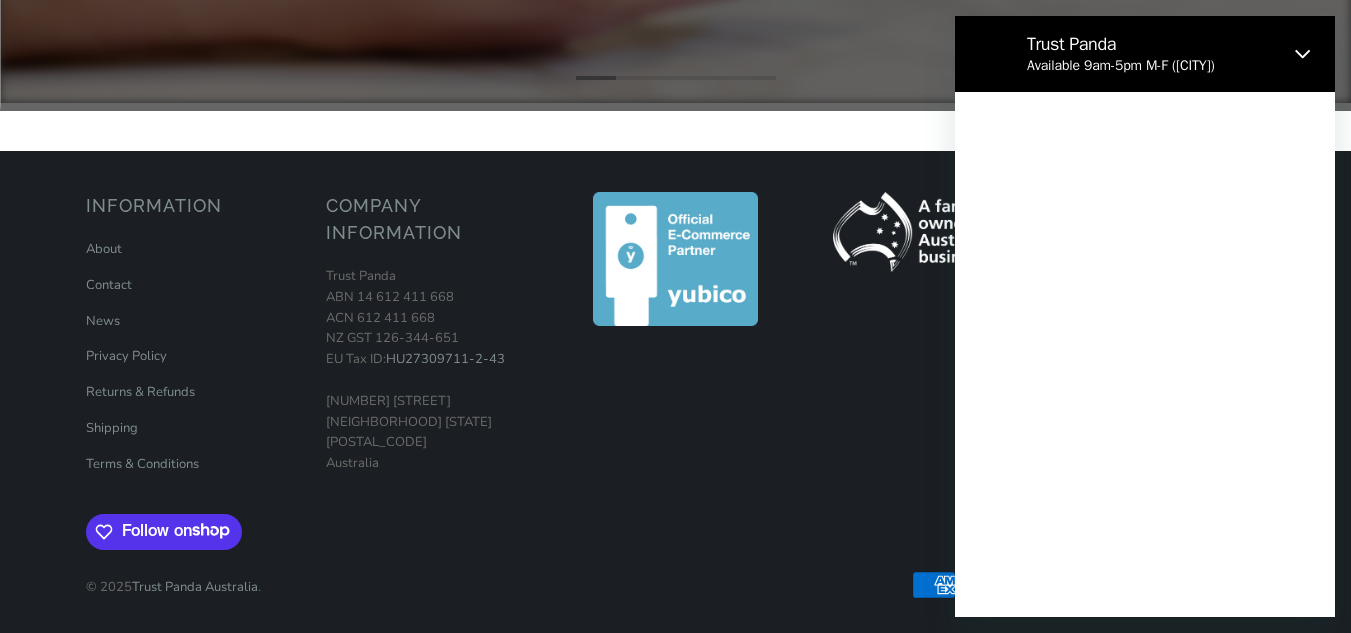 scroll, scrollTop: 0, scrollLeft: 0, axis: both 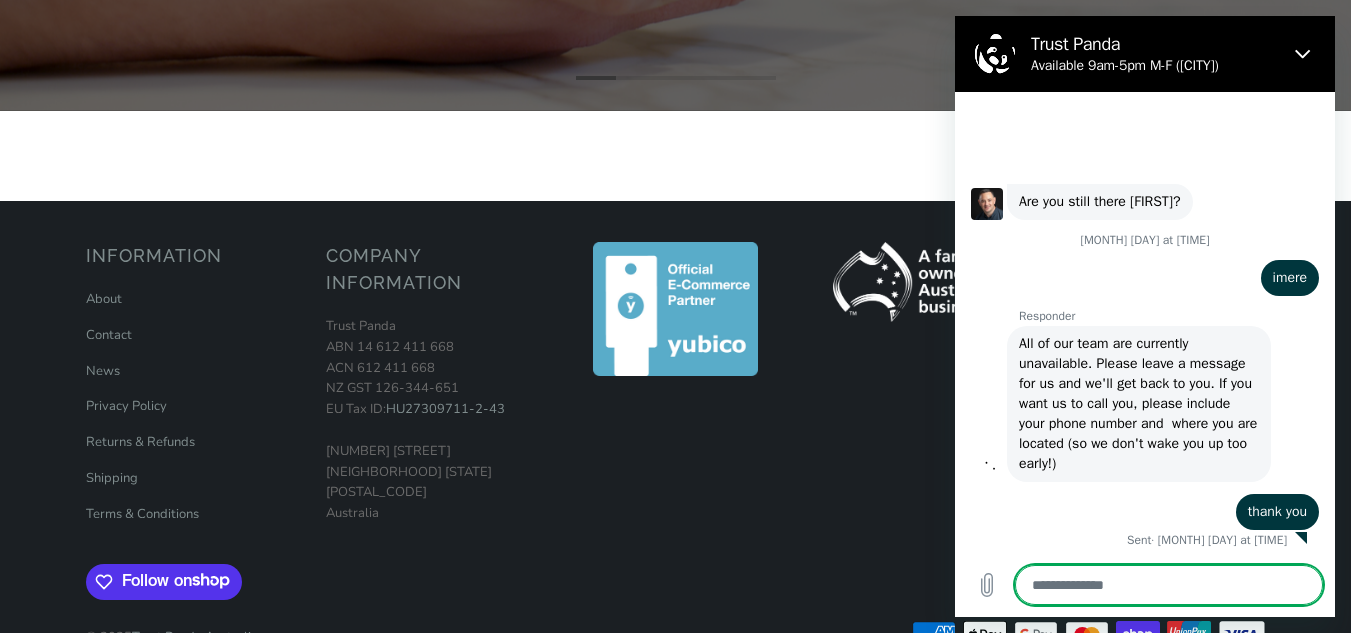 type on "*" 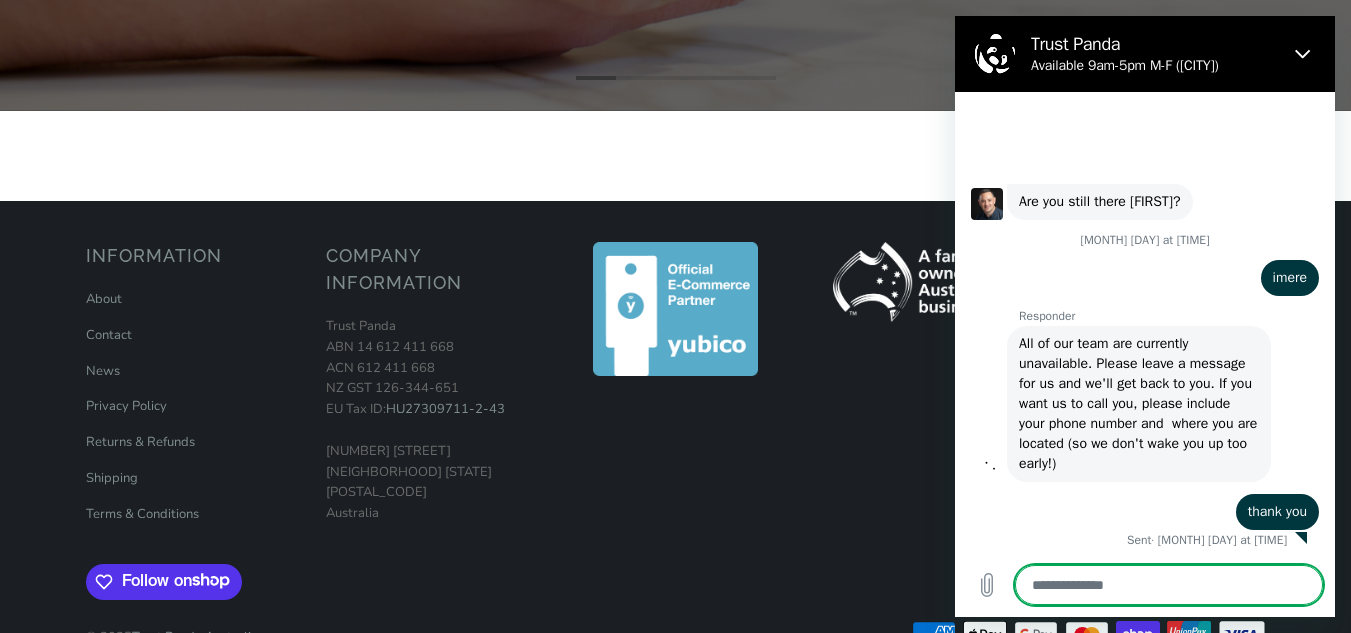 scroll, scrollTop: 5416, scrollLeft: 0, axis: vertical 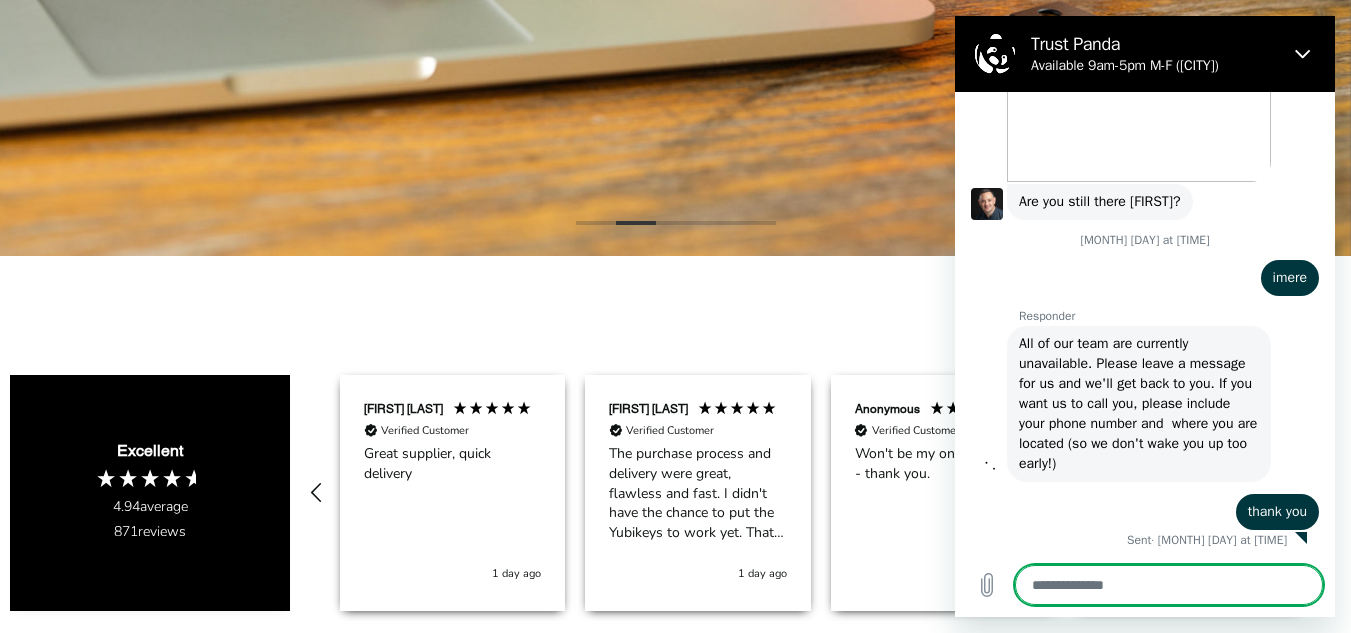 drag, startPoint x: 1129, startPoint y: 573, endPoint x: 1110, endPoint y: 562, distance: 21.954498 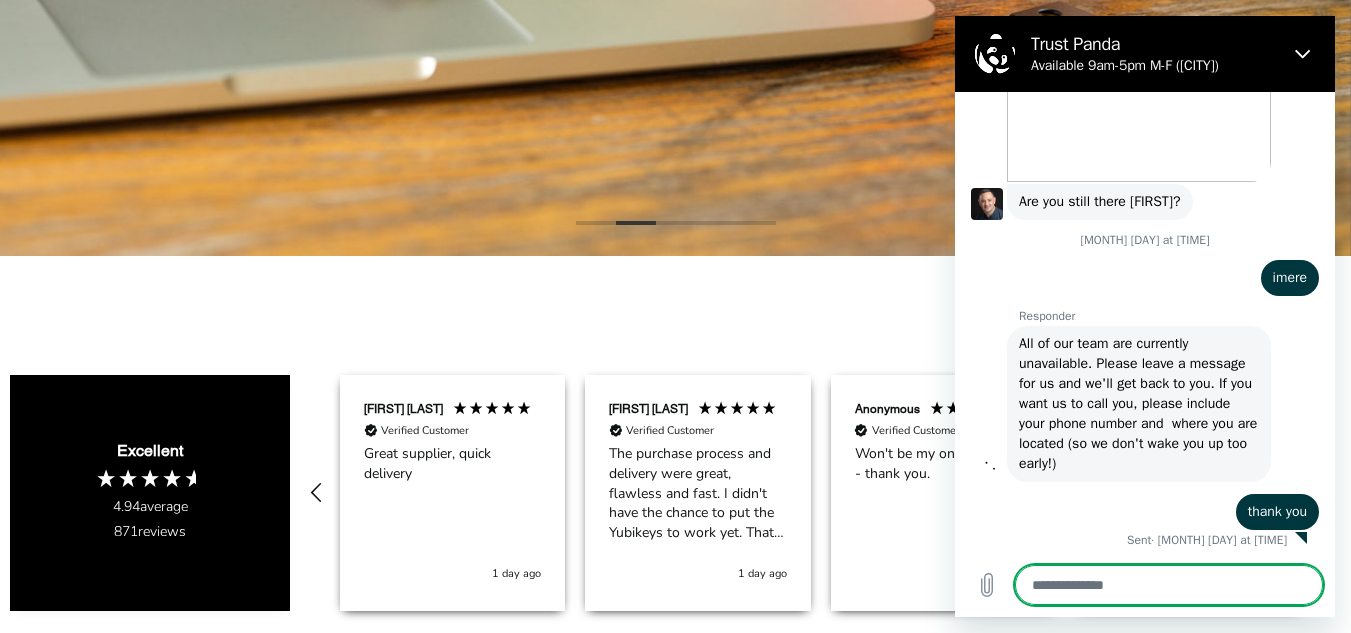 type on "*" 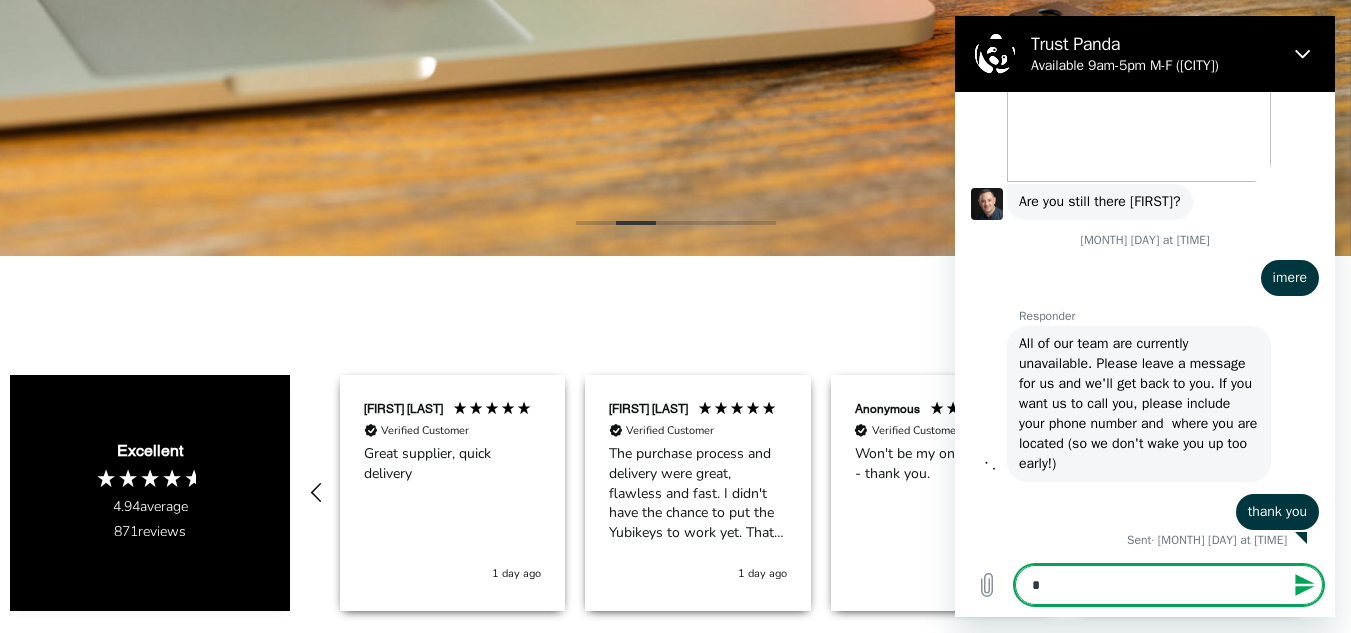 type on "*" 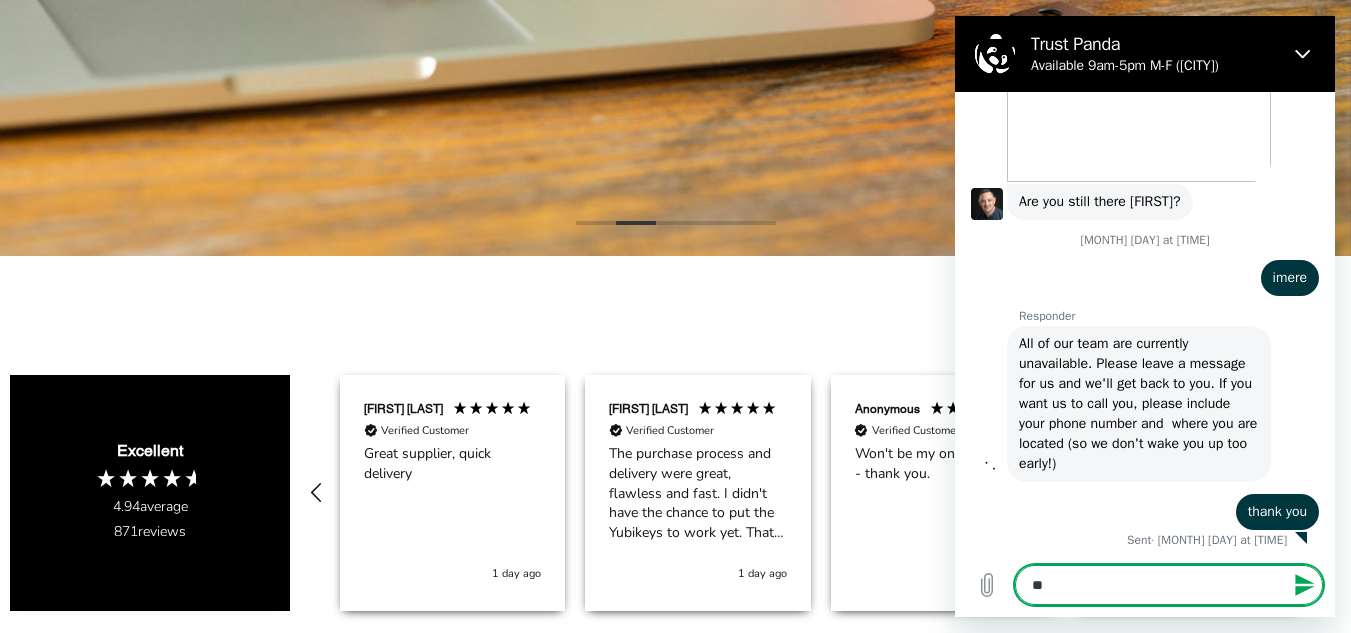 type on "***" 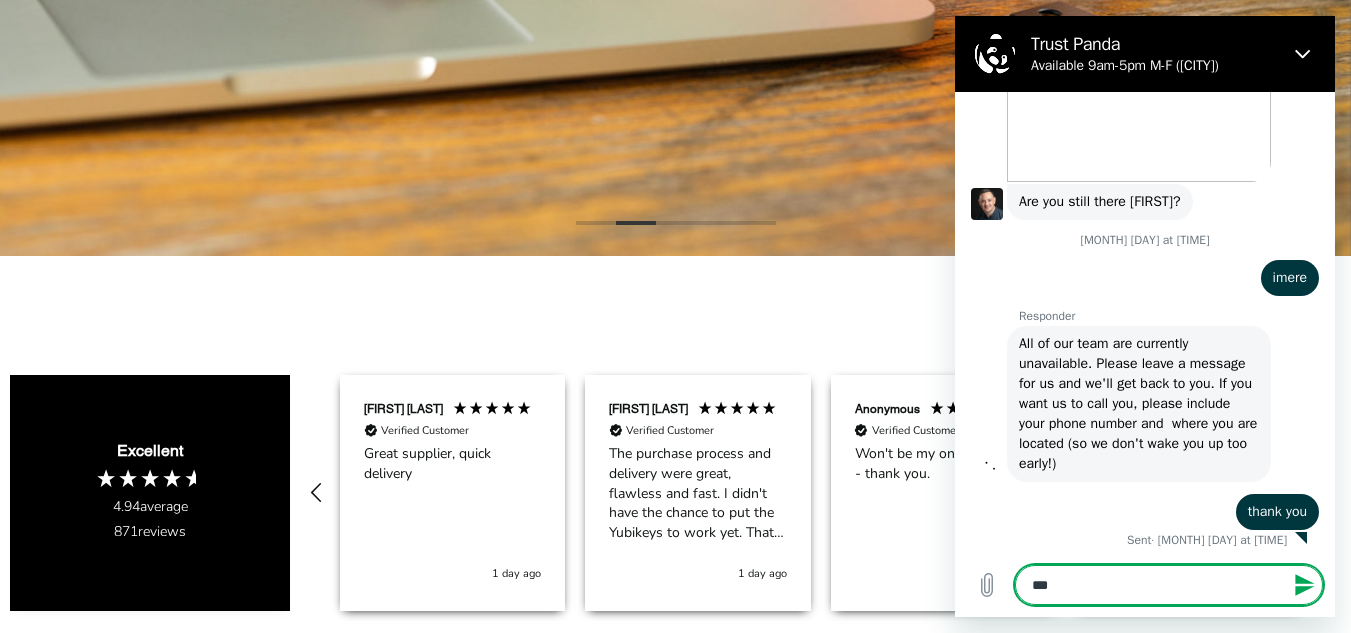 type on "****" 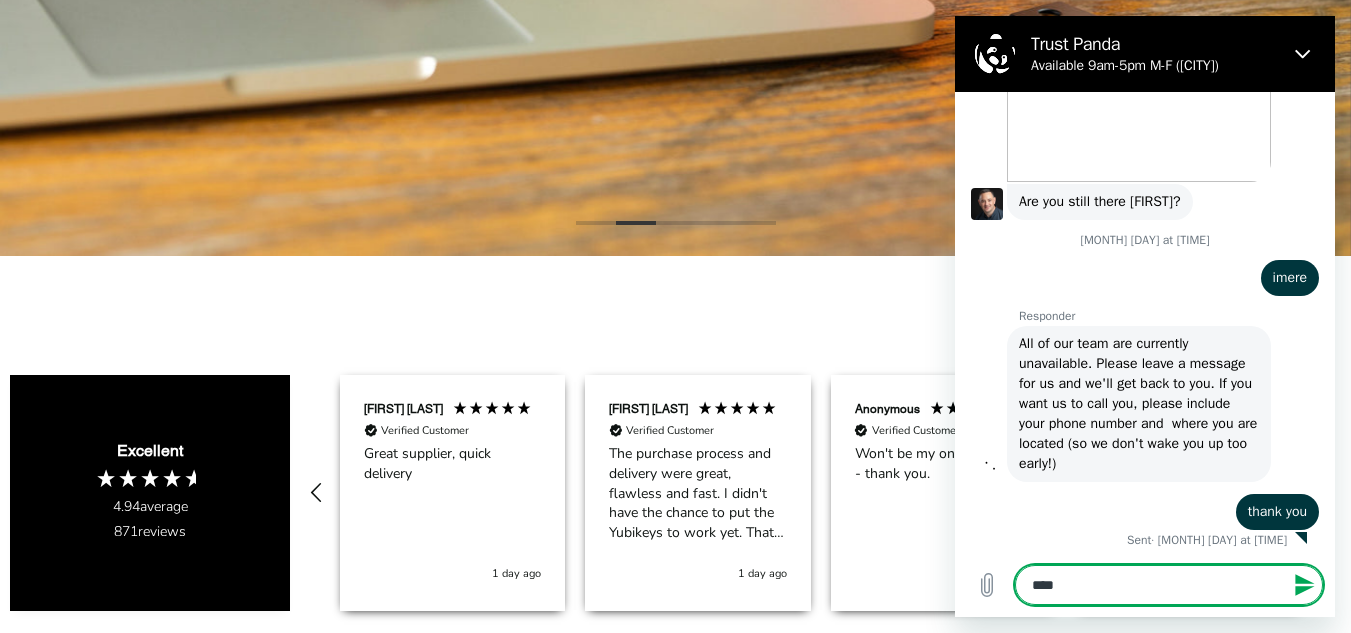 type on "*****" 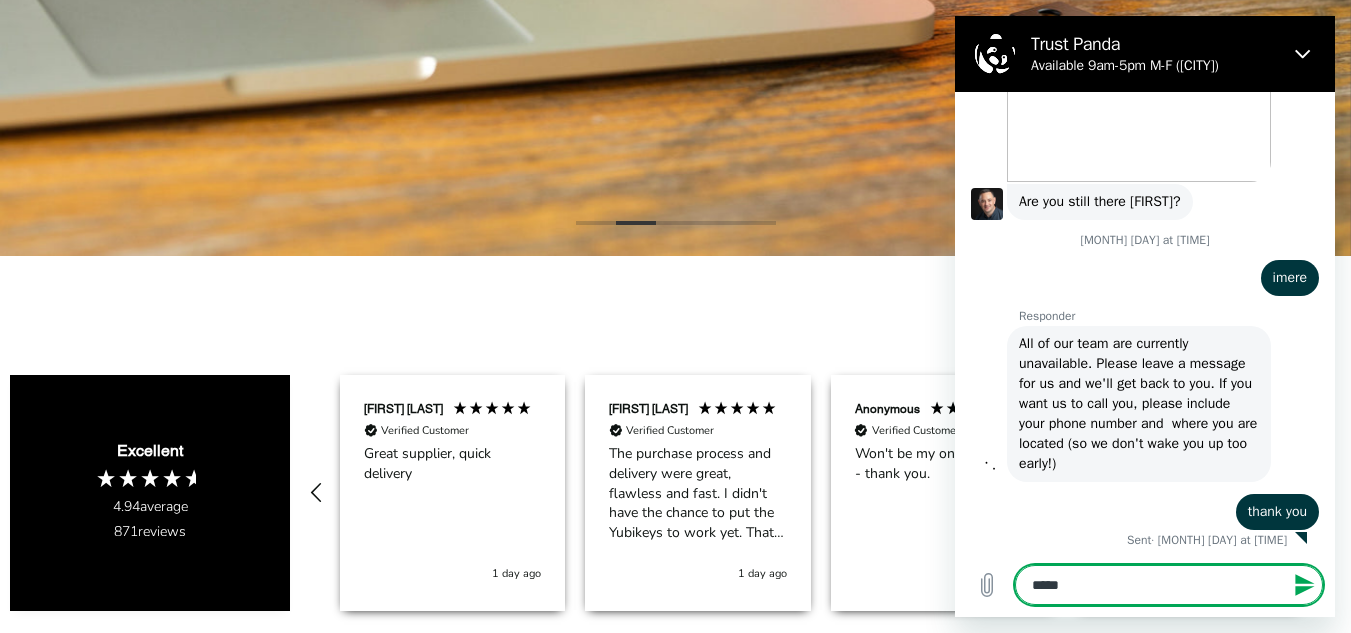 type on "*****" 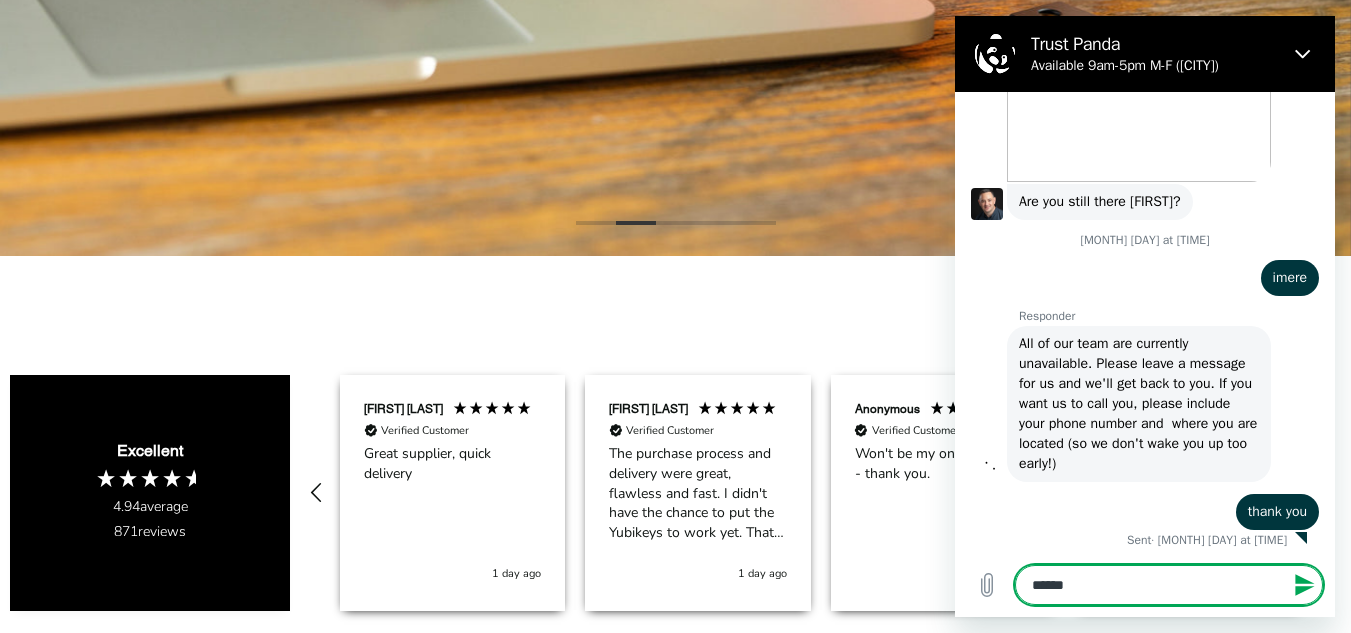type on "*******" 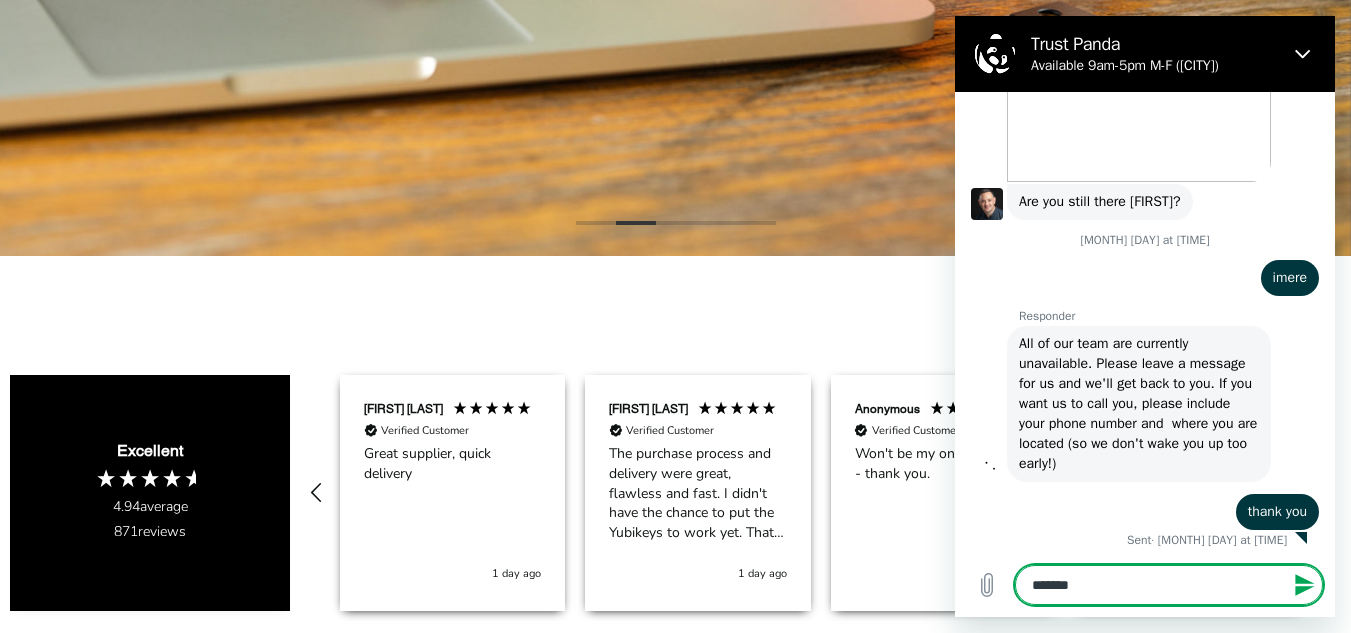 type on "********" 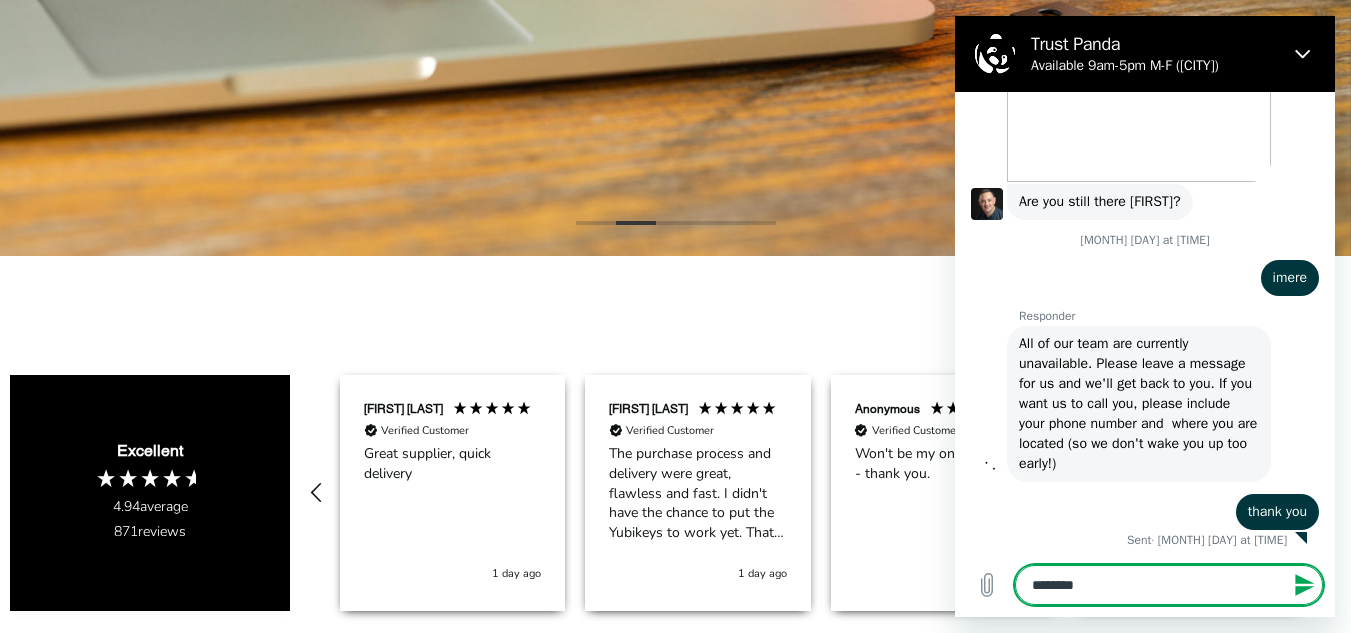 type on "*********" 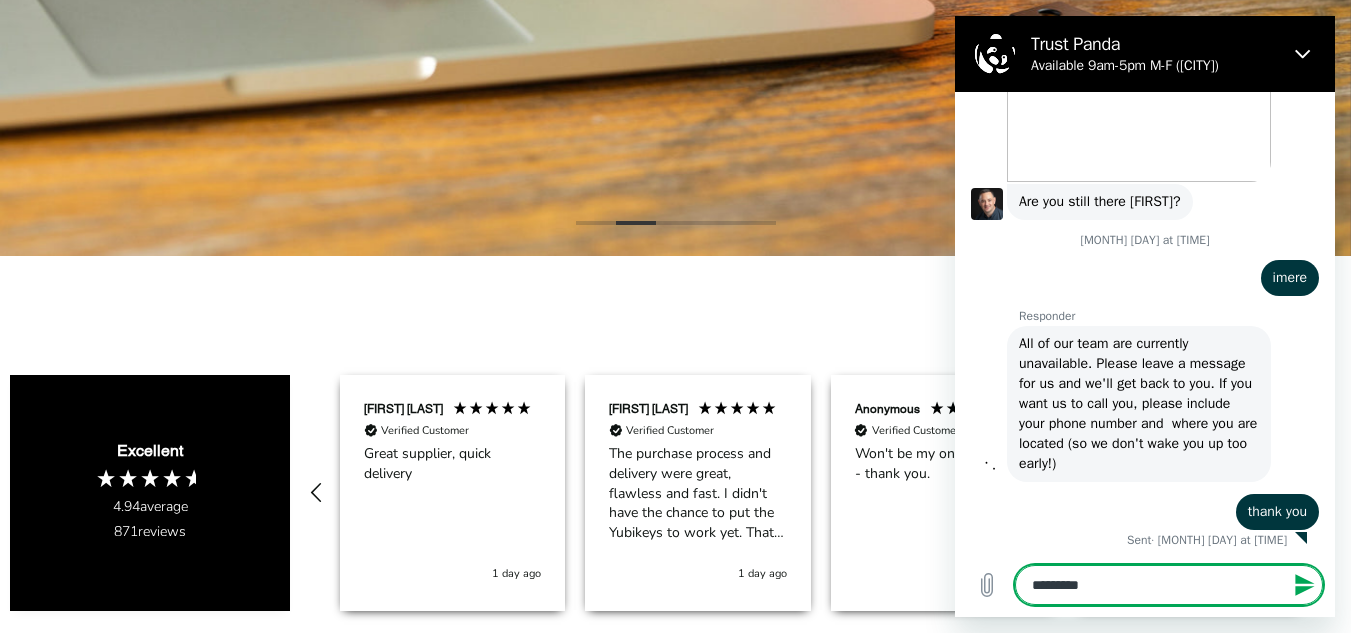 type on "*********" 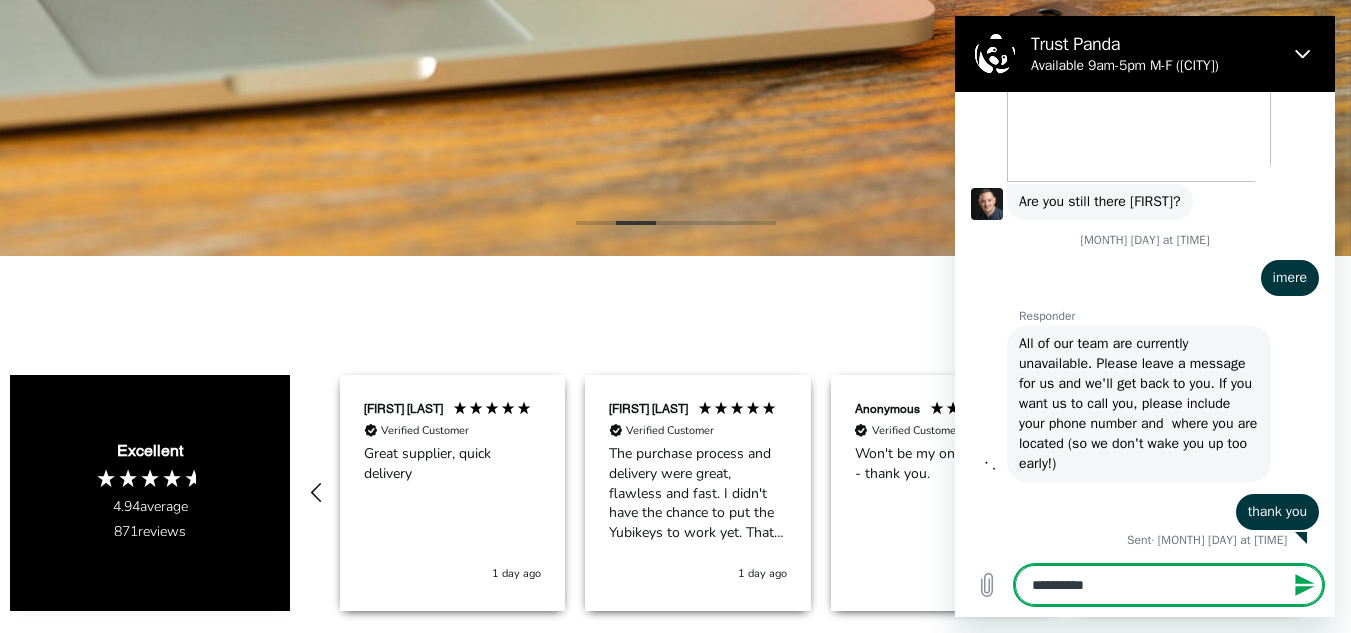 type on "**********" 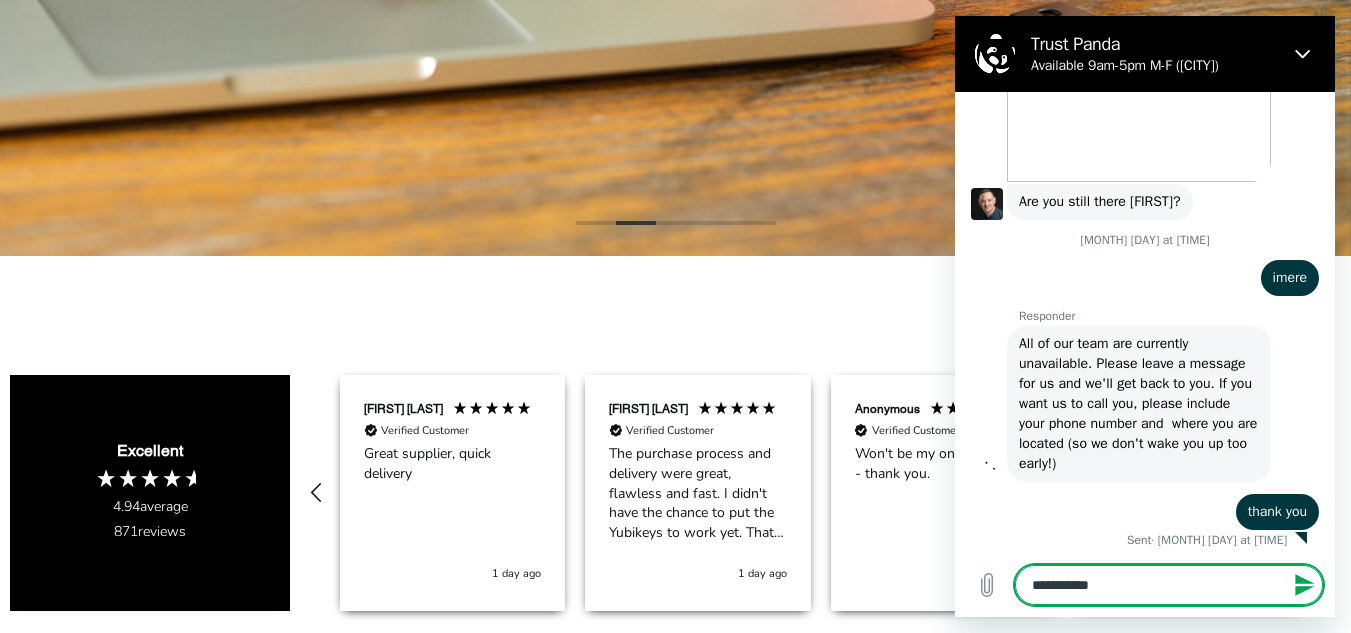 type on "*" 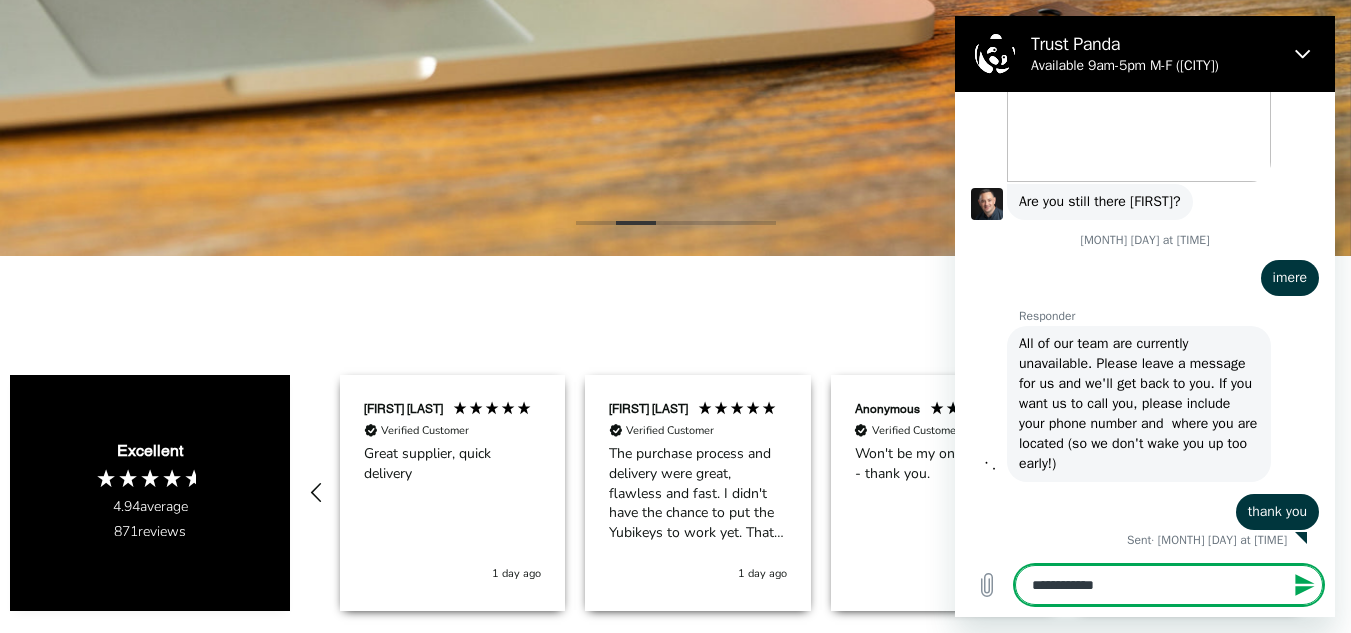 type on "**********" 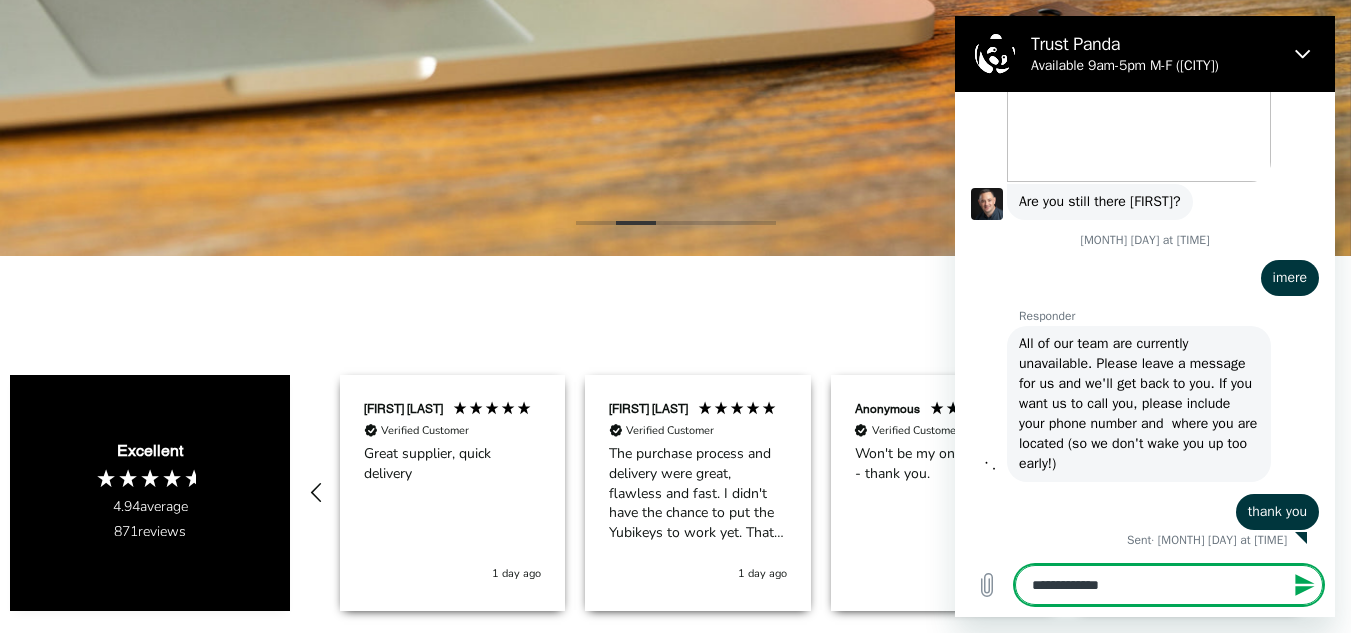 type on "**********" 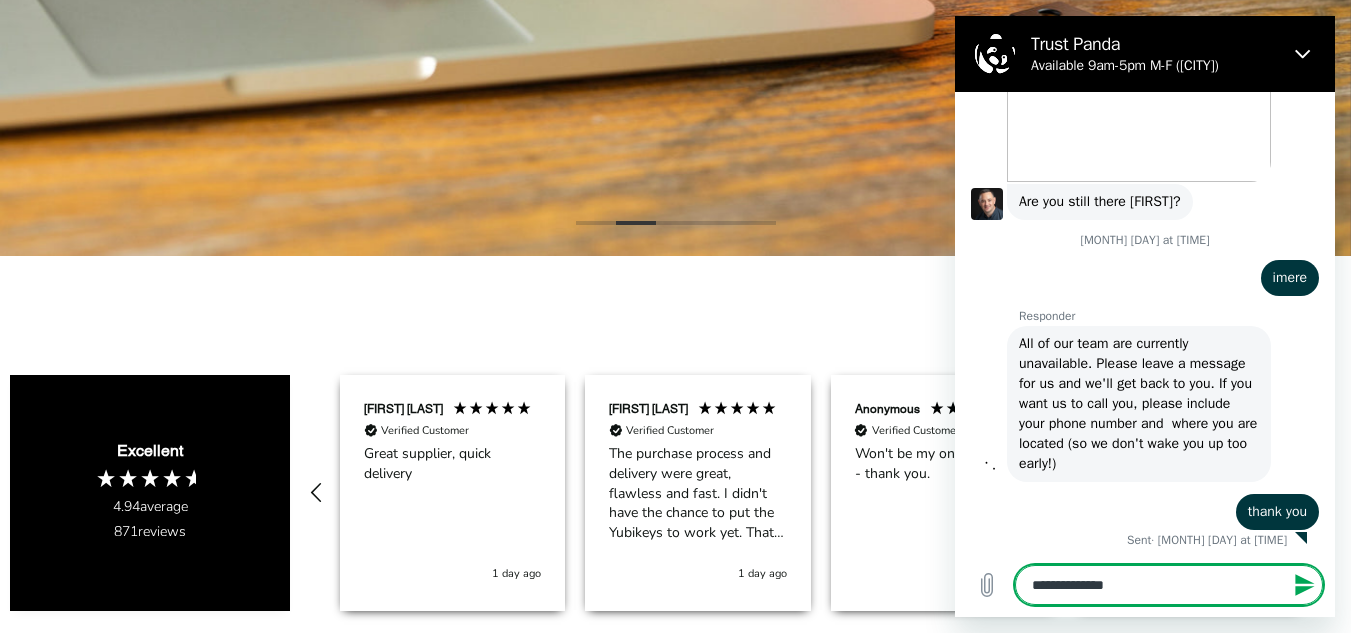 type on "**********" 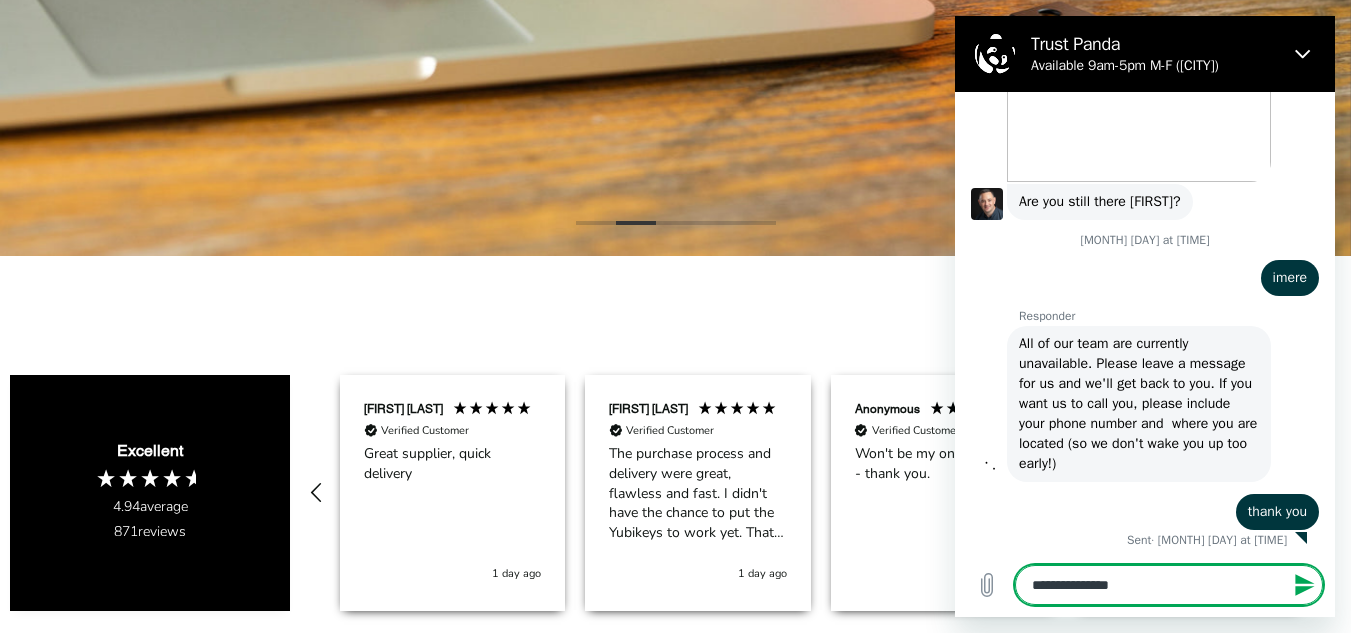 type on "**********" 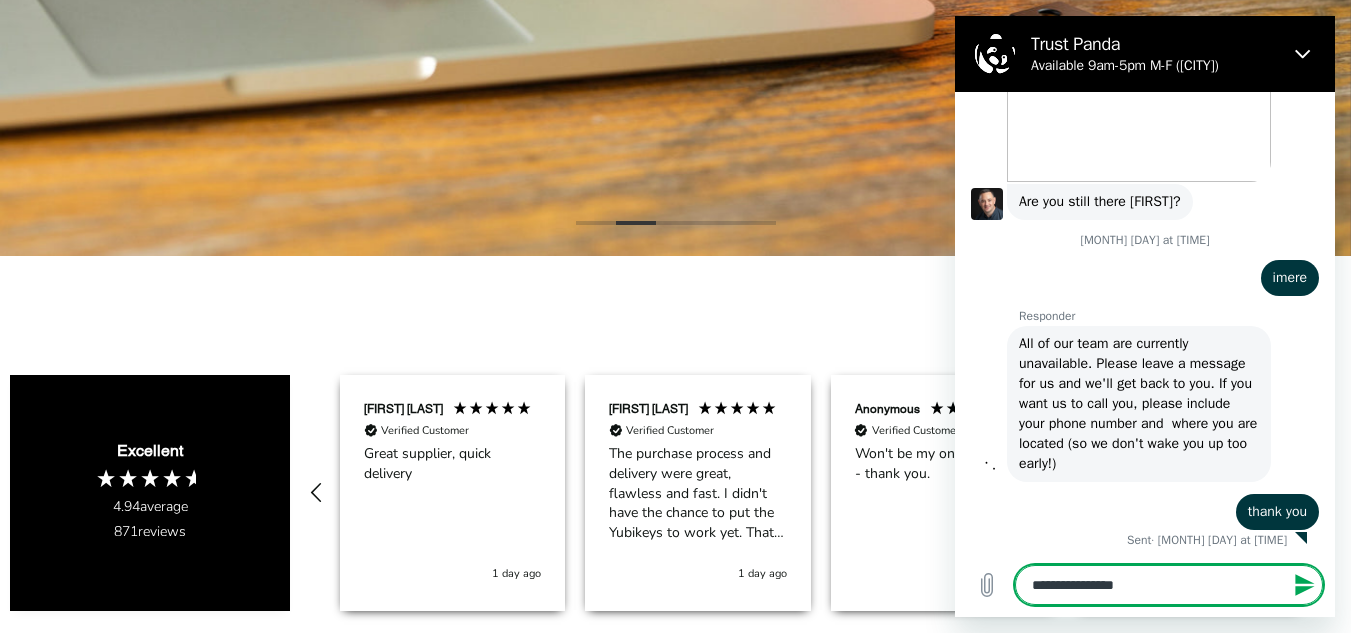type on "**********" 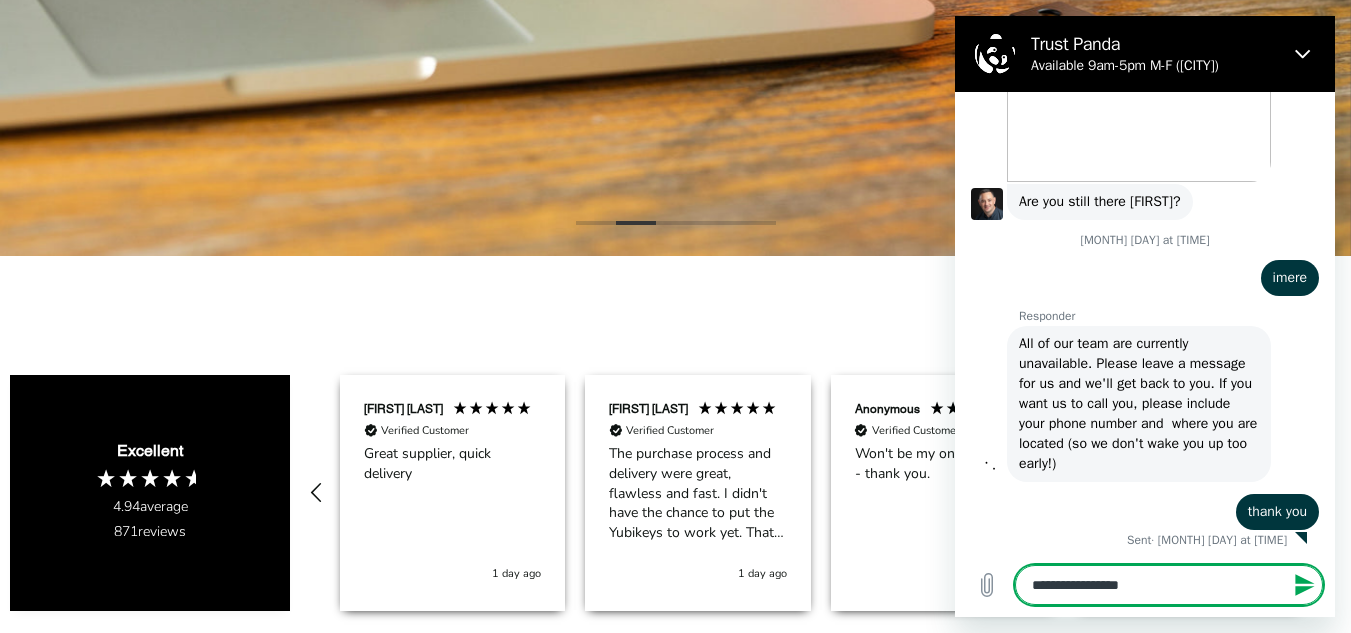 type on "**********" 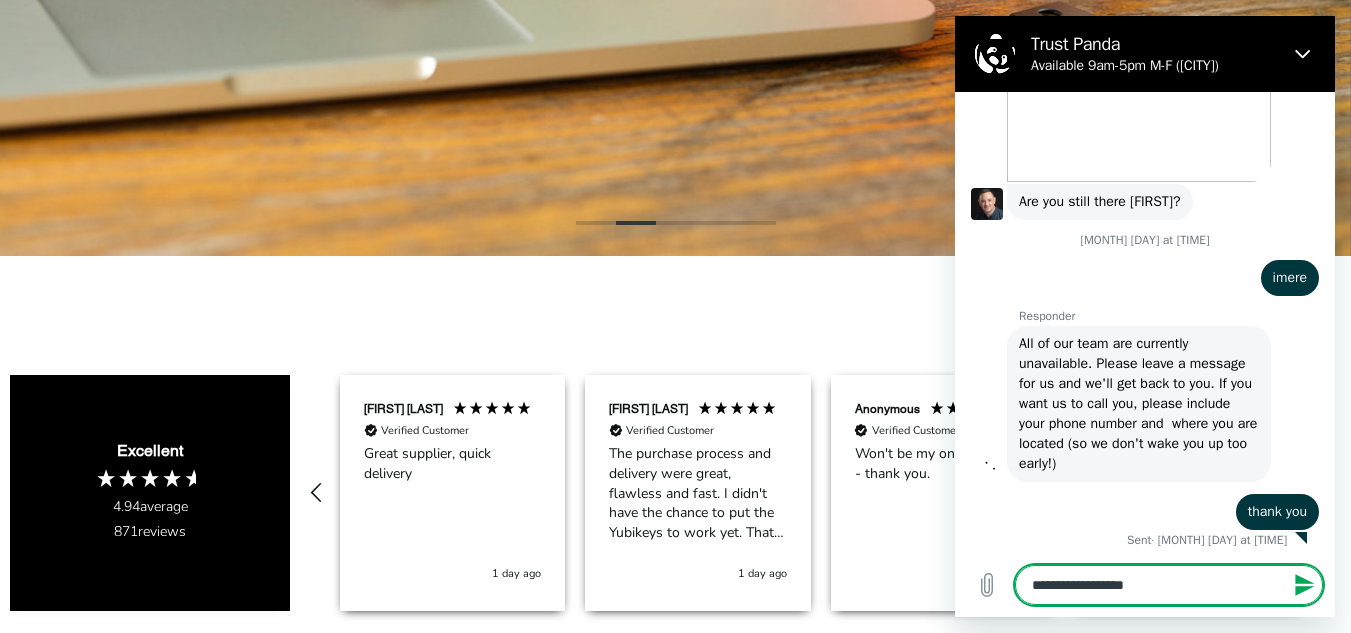 type on "**********" 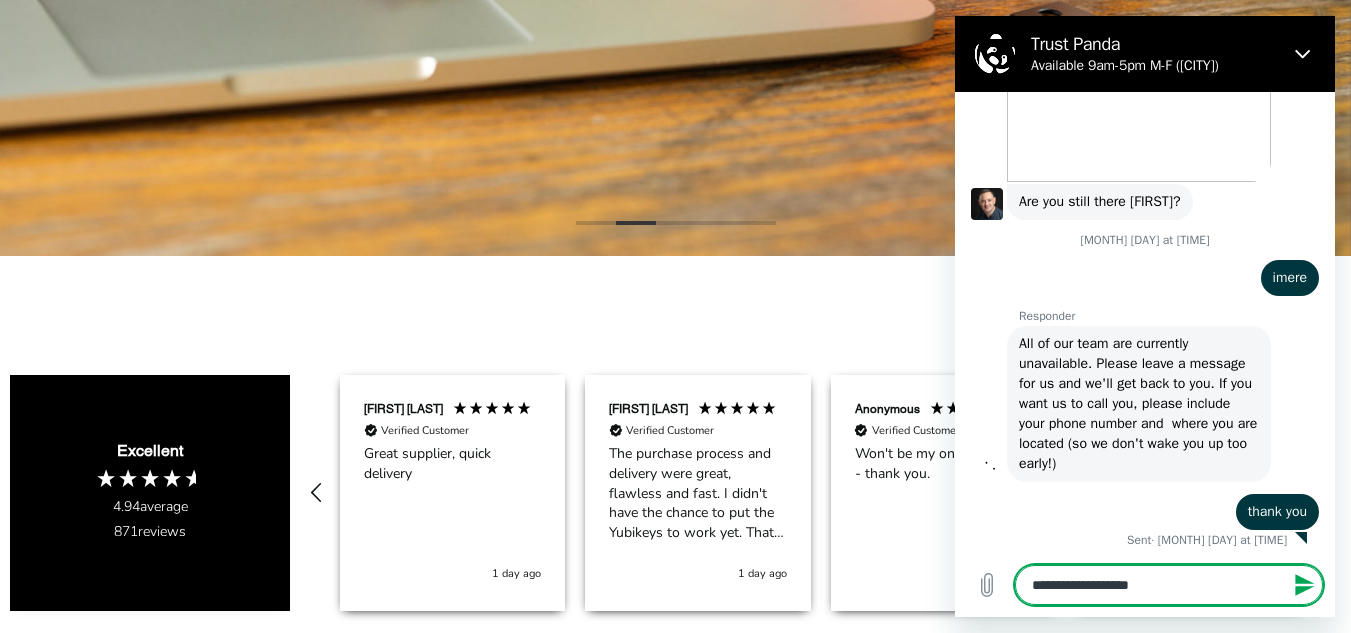 type on "**********" 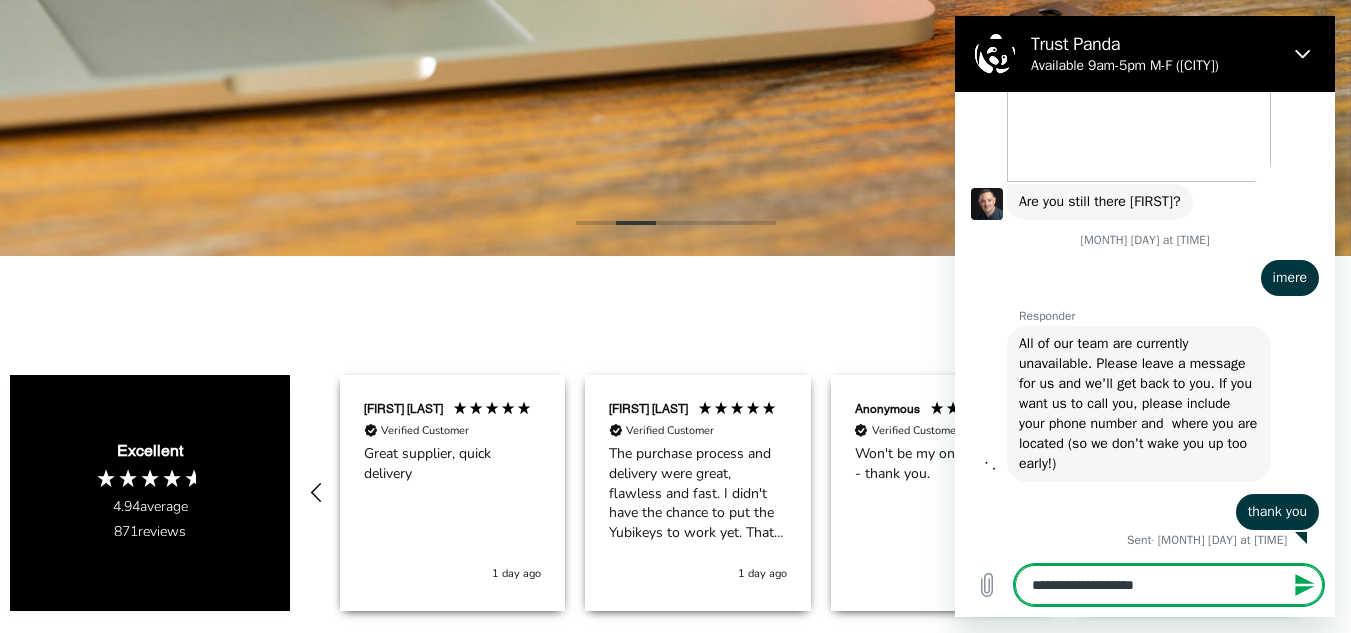 type on "**********" 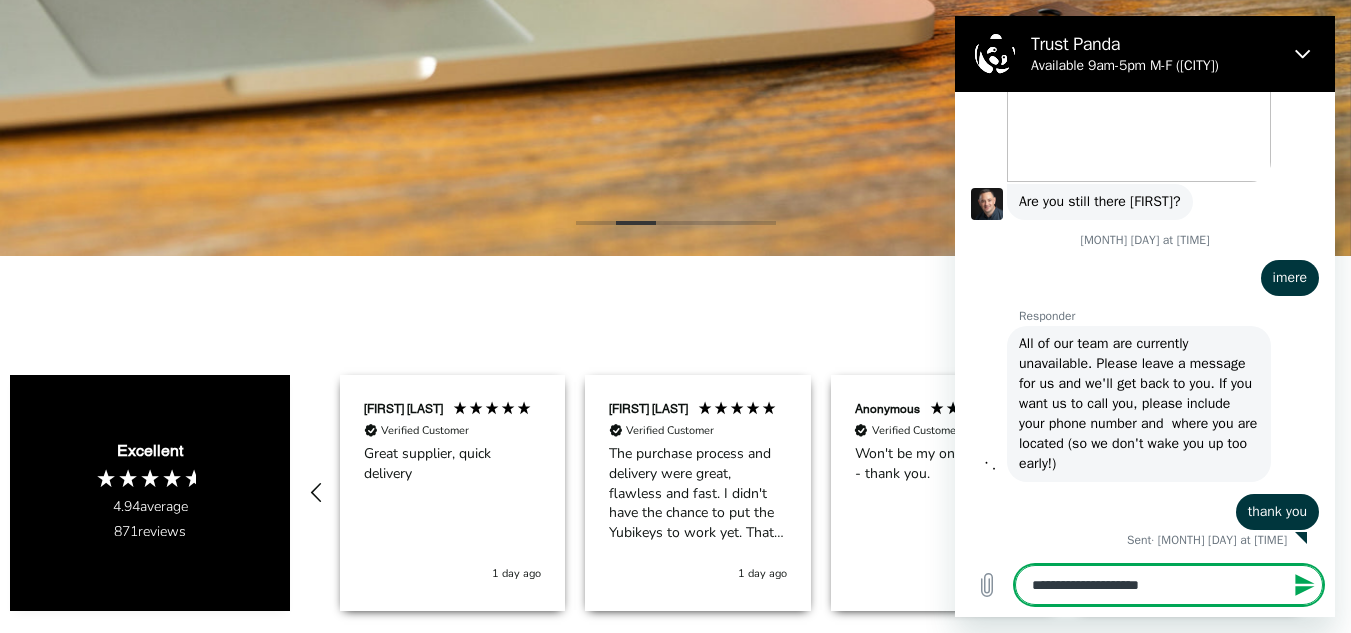 type on "**********" 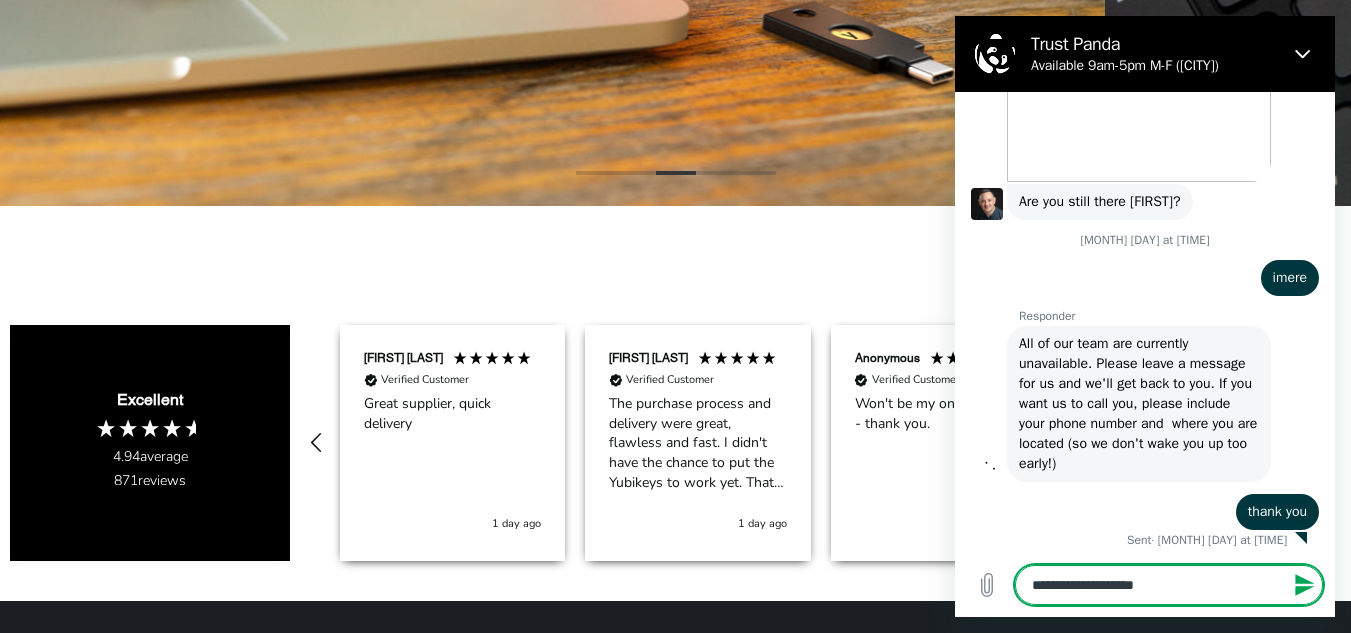 type on "**********" 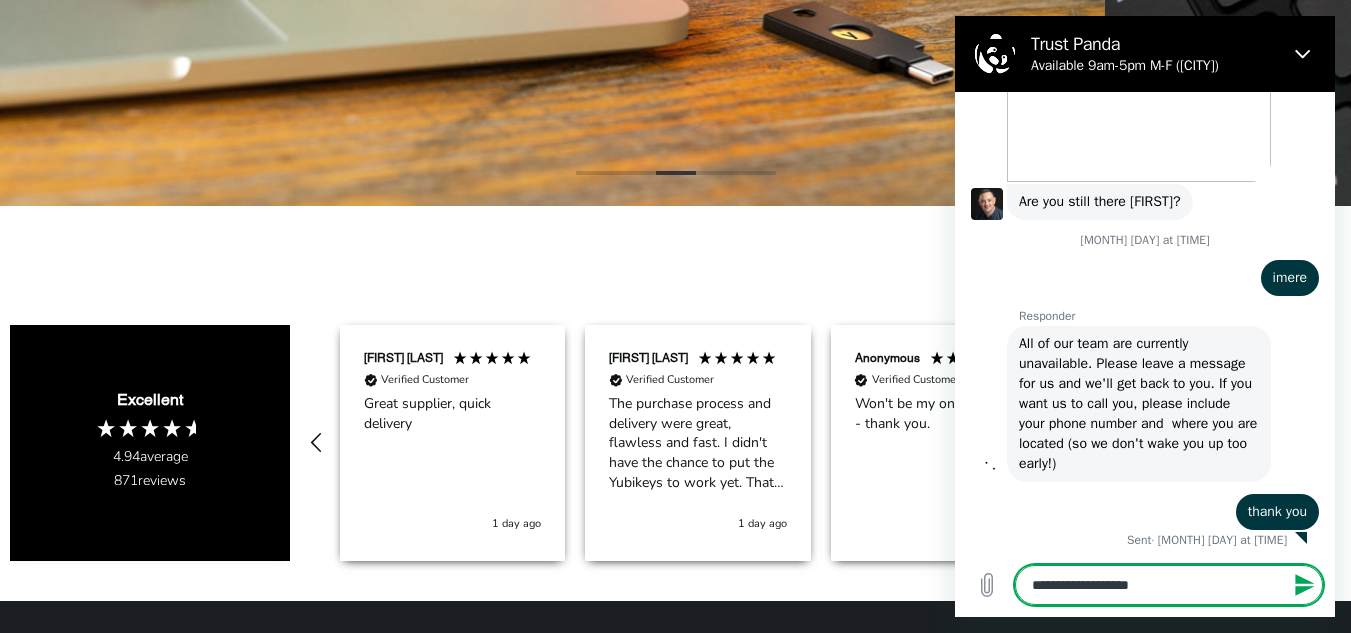 type on "*" 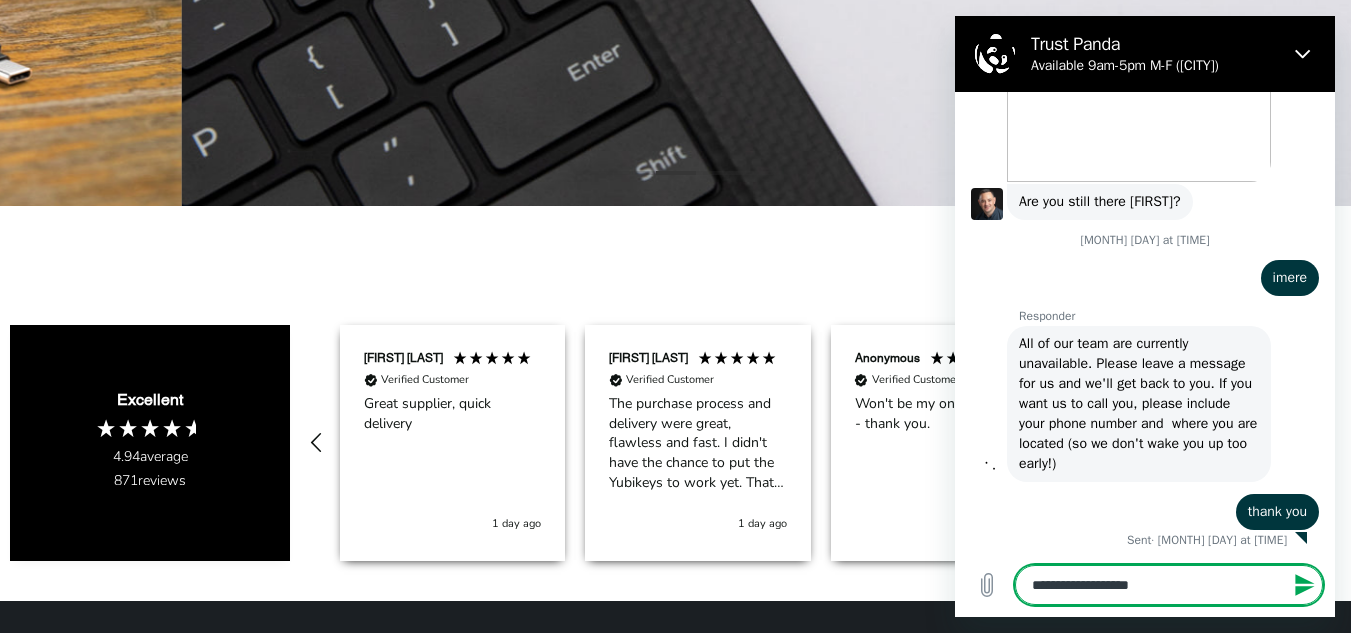 type on "**********" 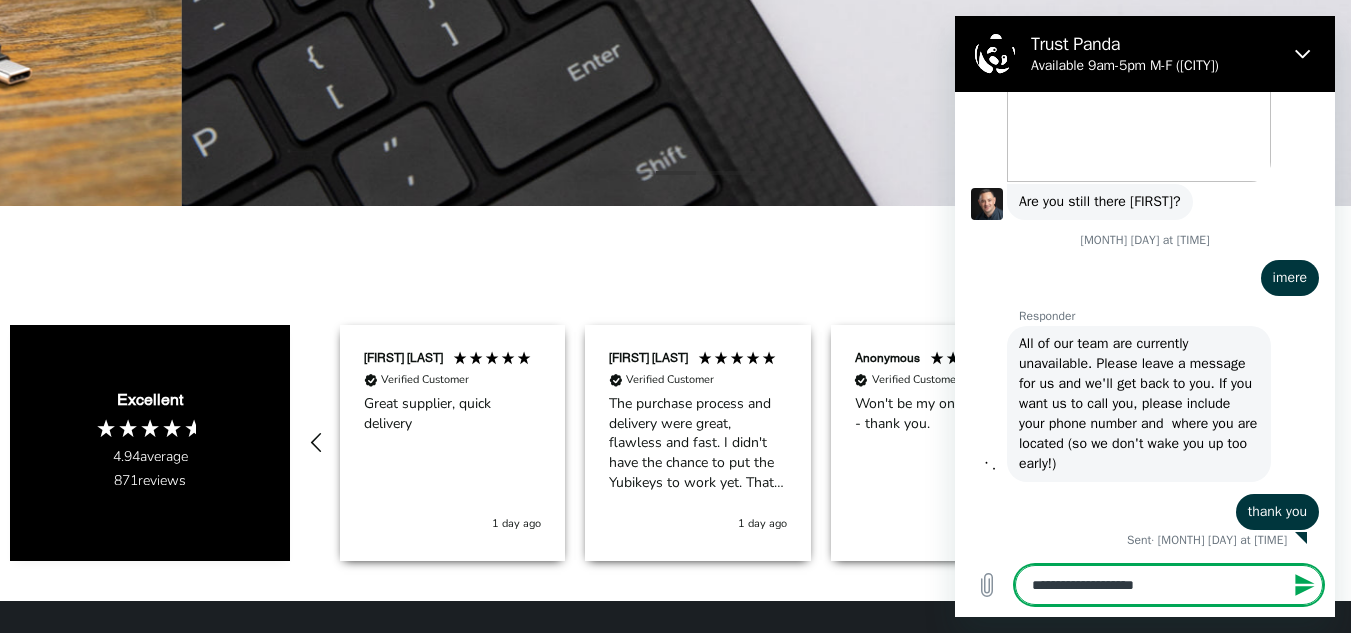 type on "**********" 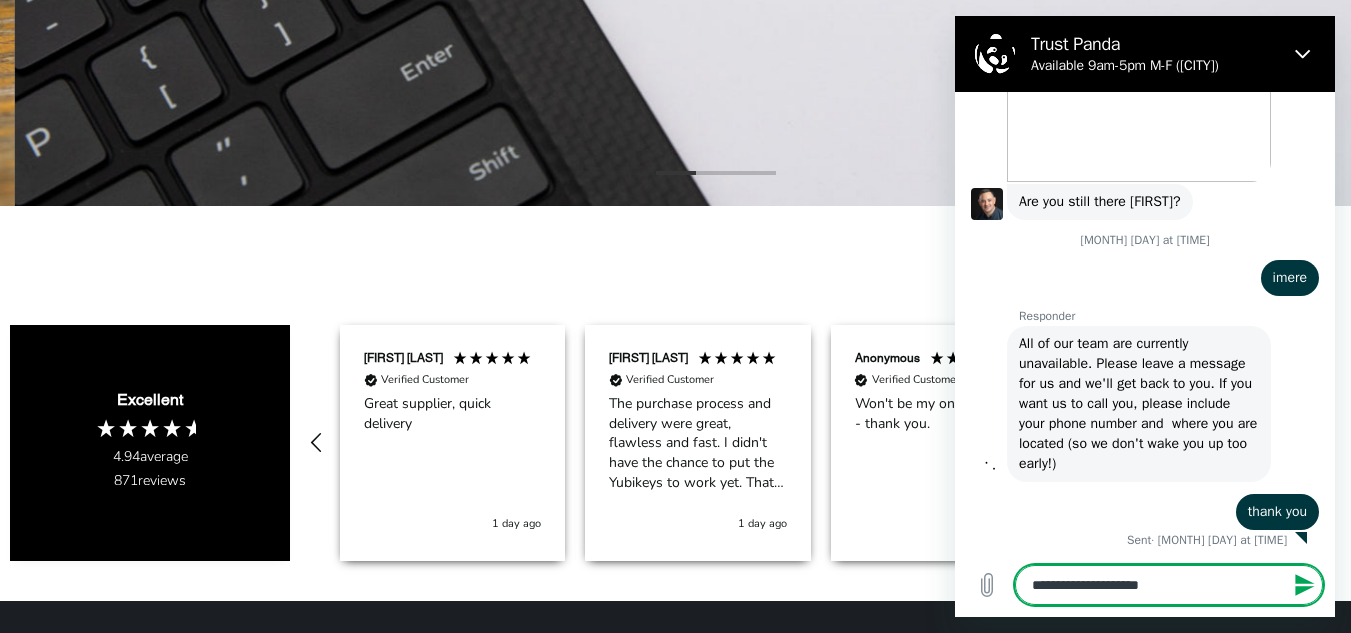type on "**********" 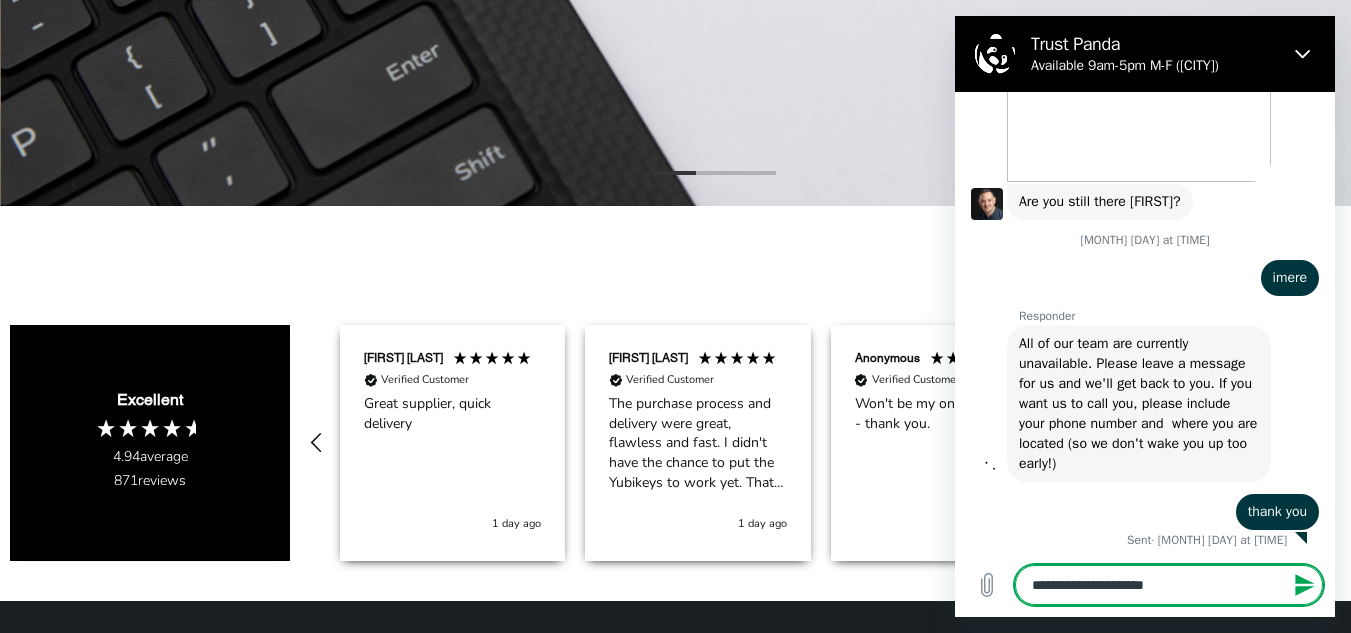 type on "**********" 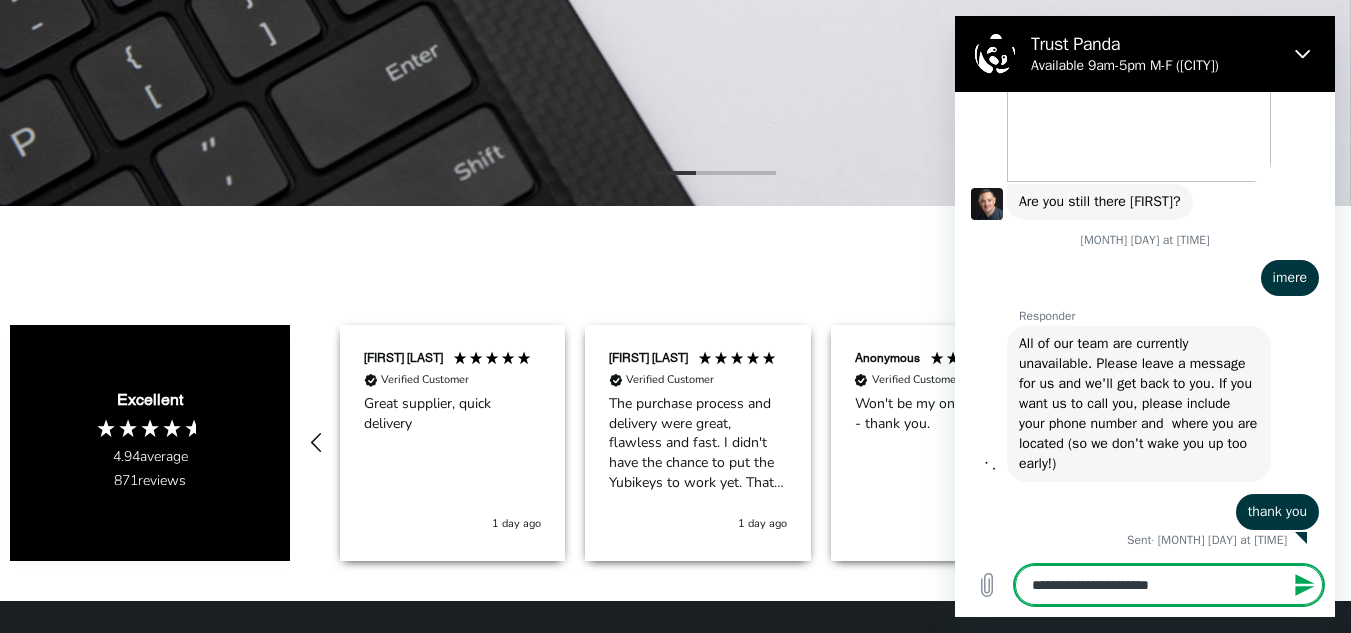 type 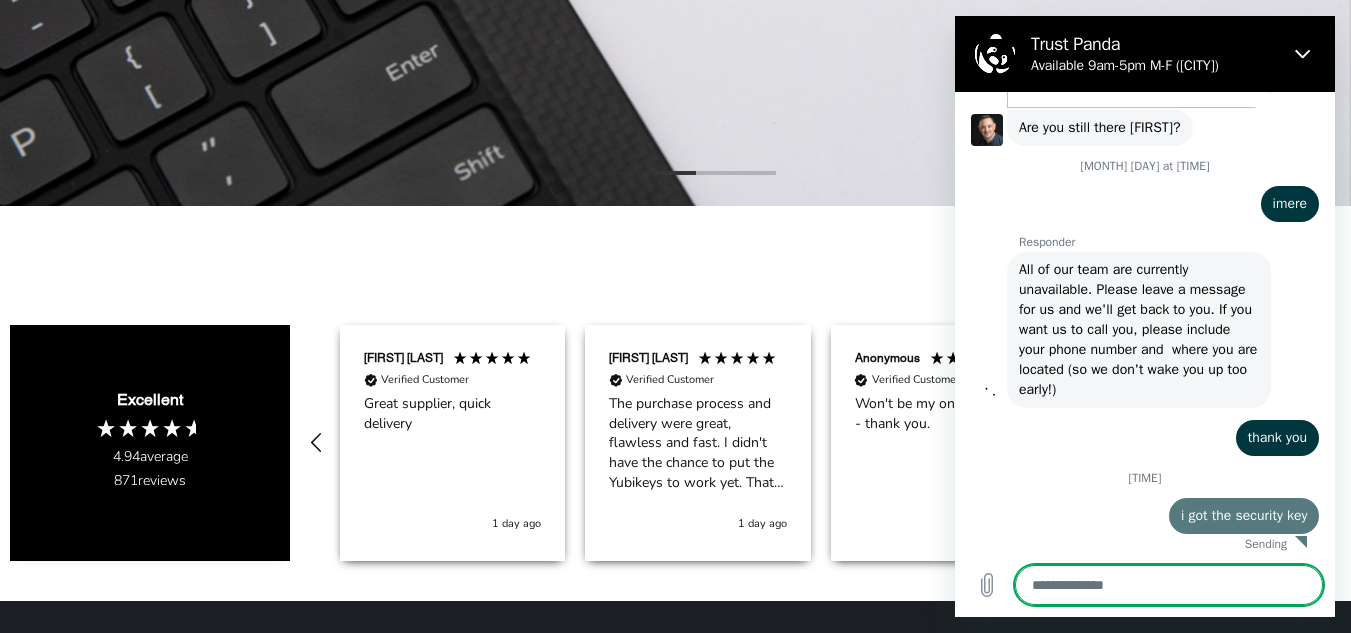 type on "*" 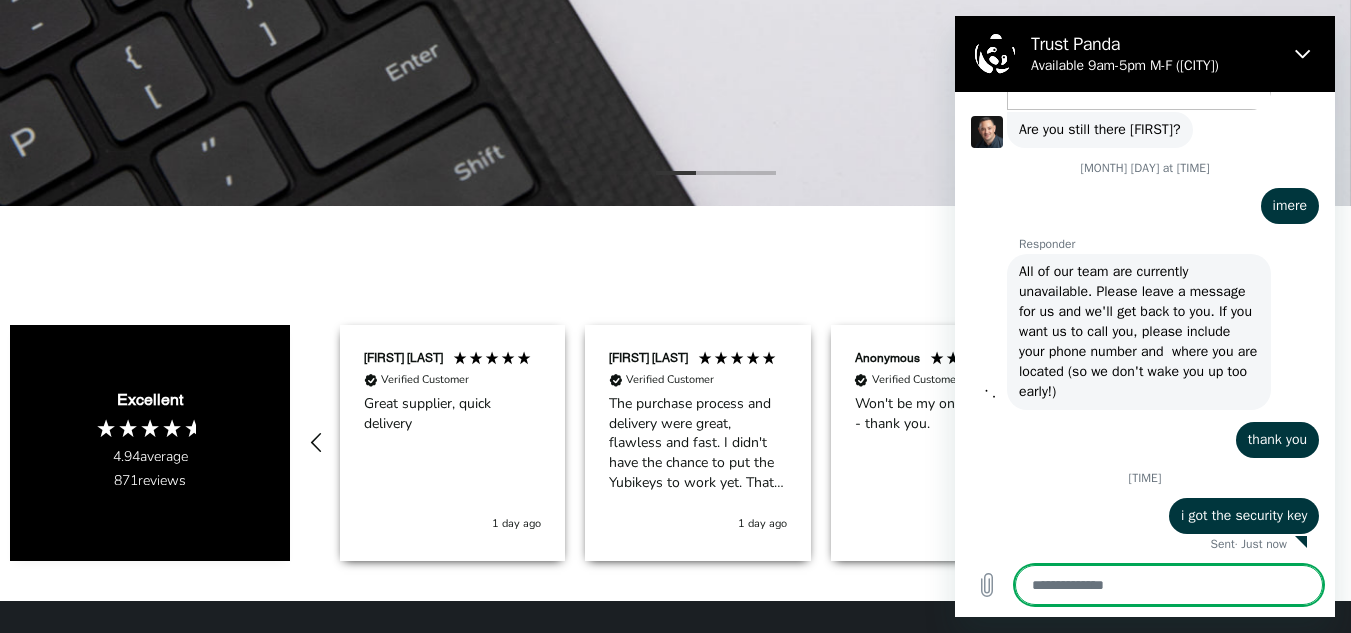 type on "*" 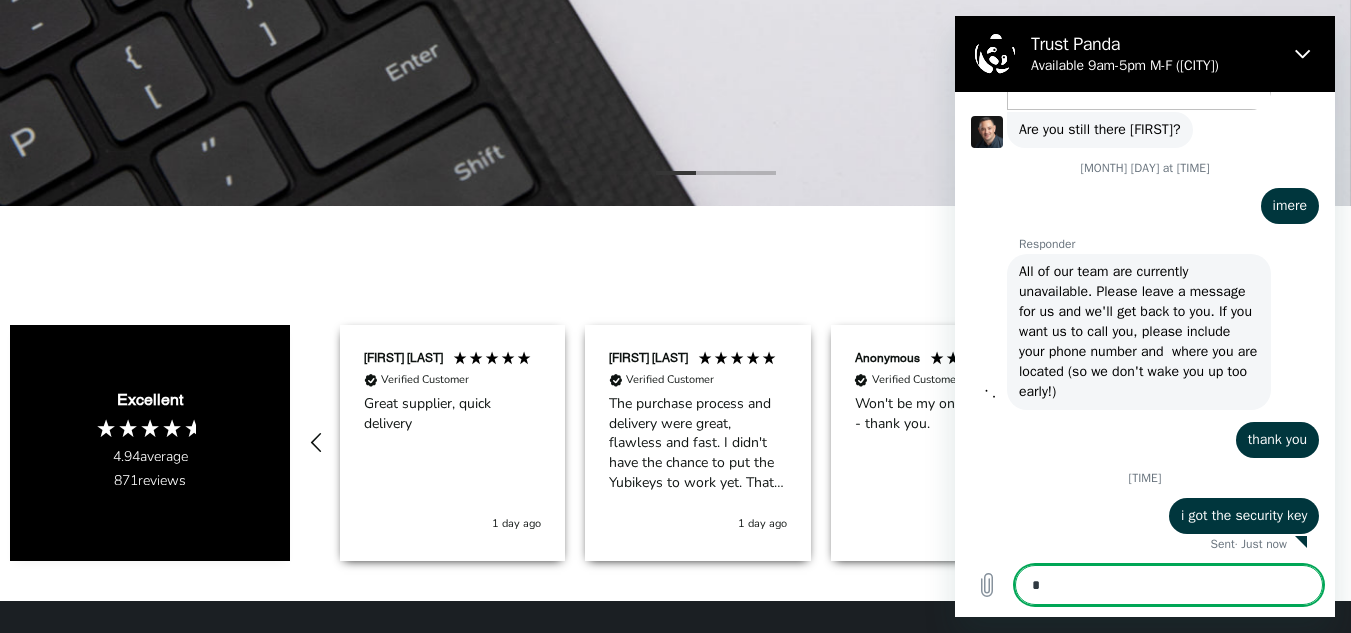 type on "**" 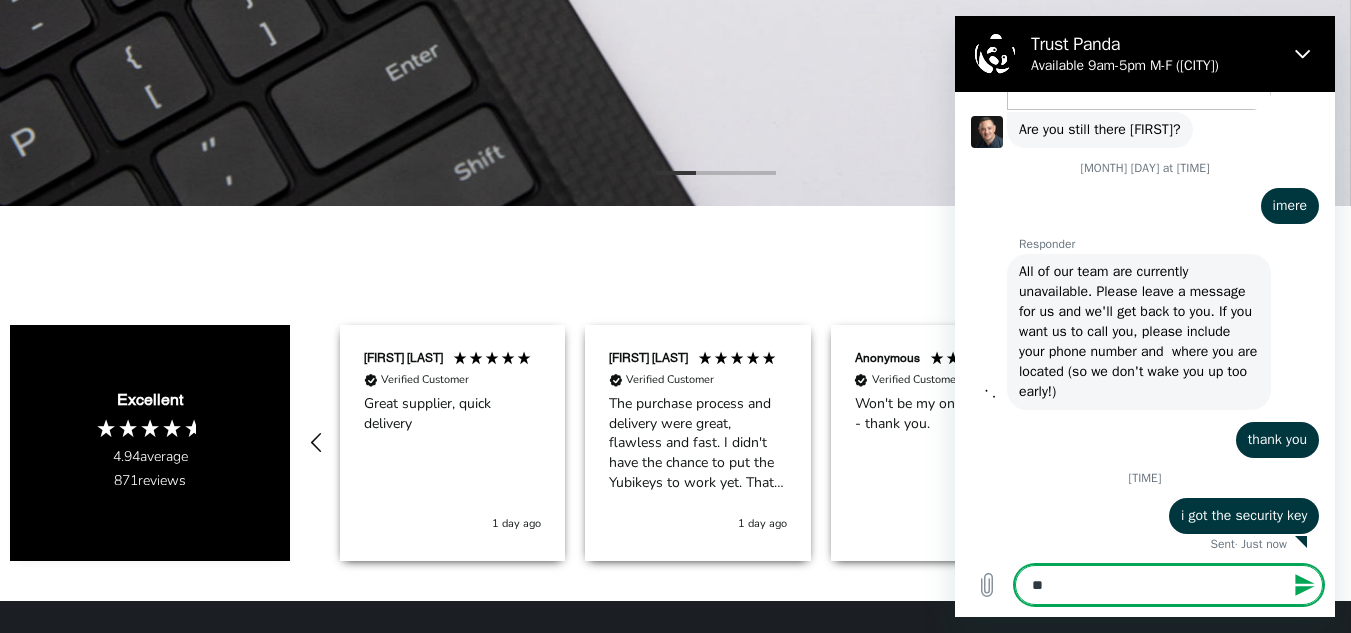 type on "***" 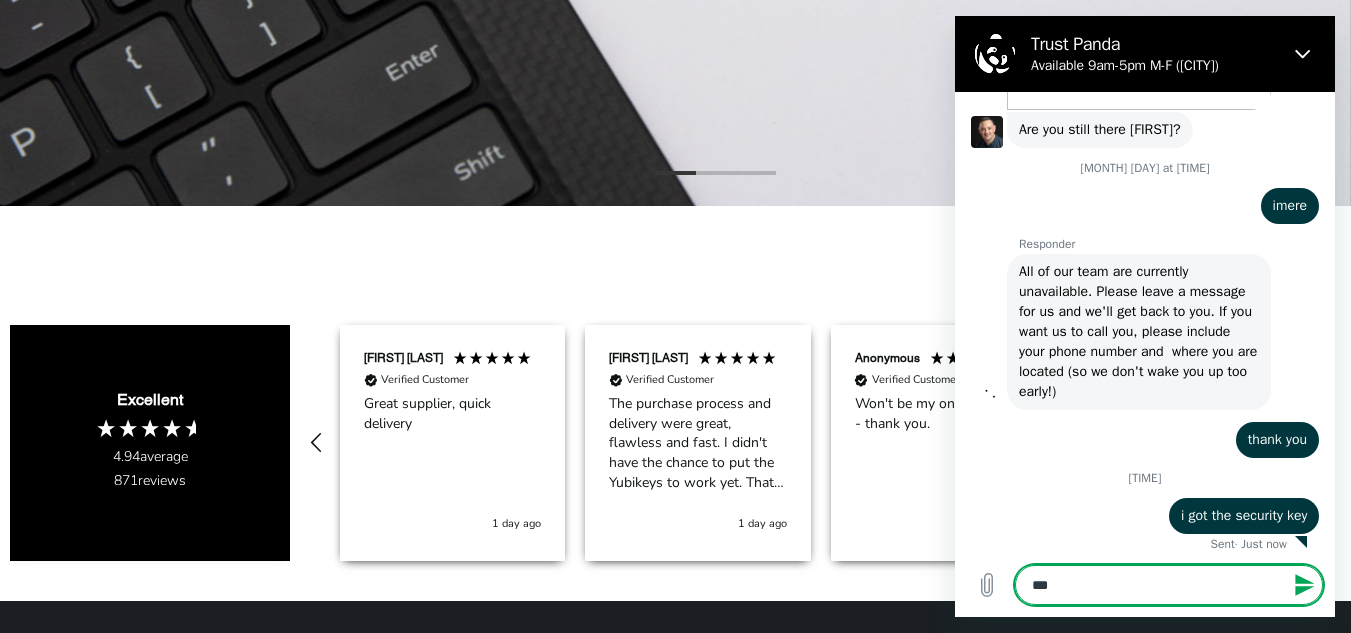 type on "****" 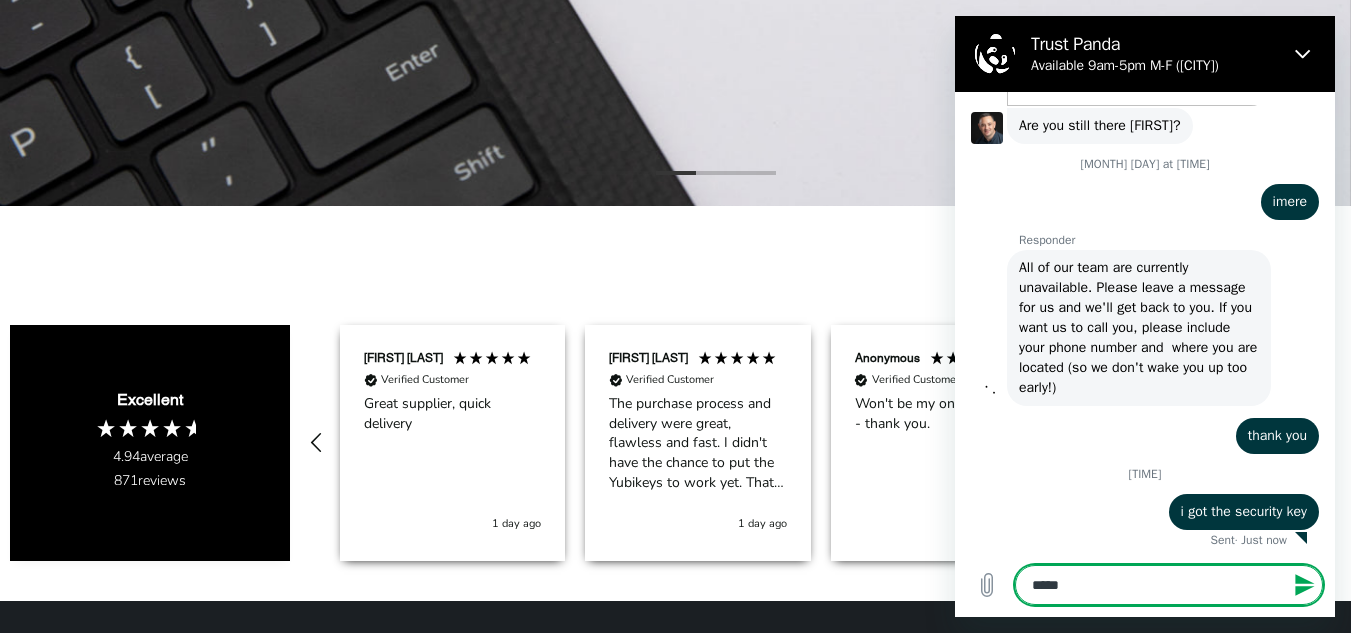 type on "******" 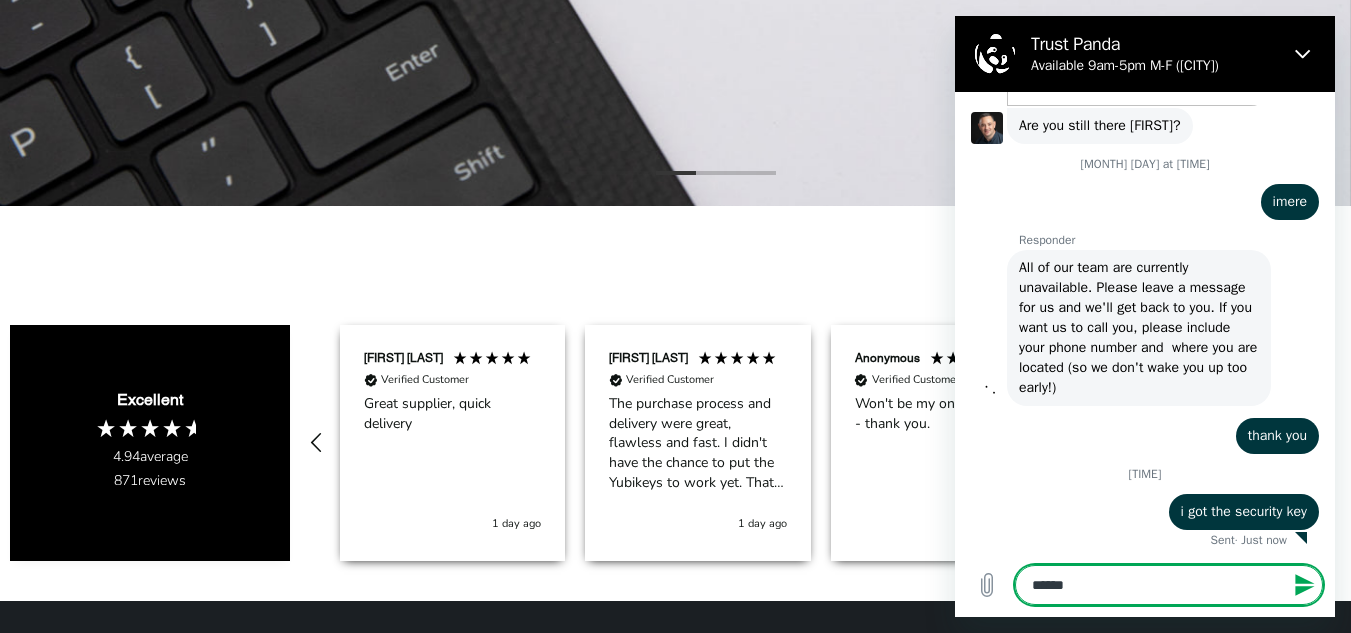 type on "*" 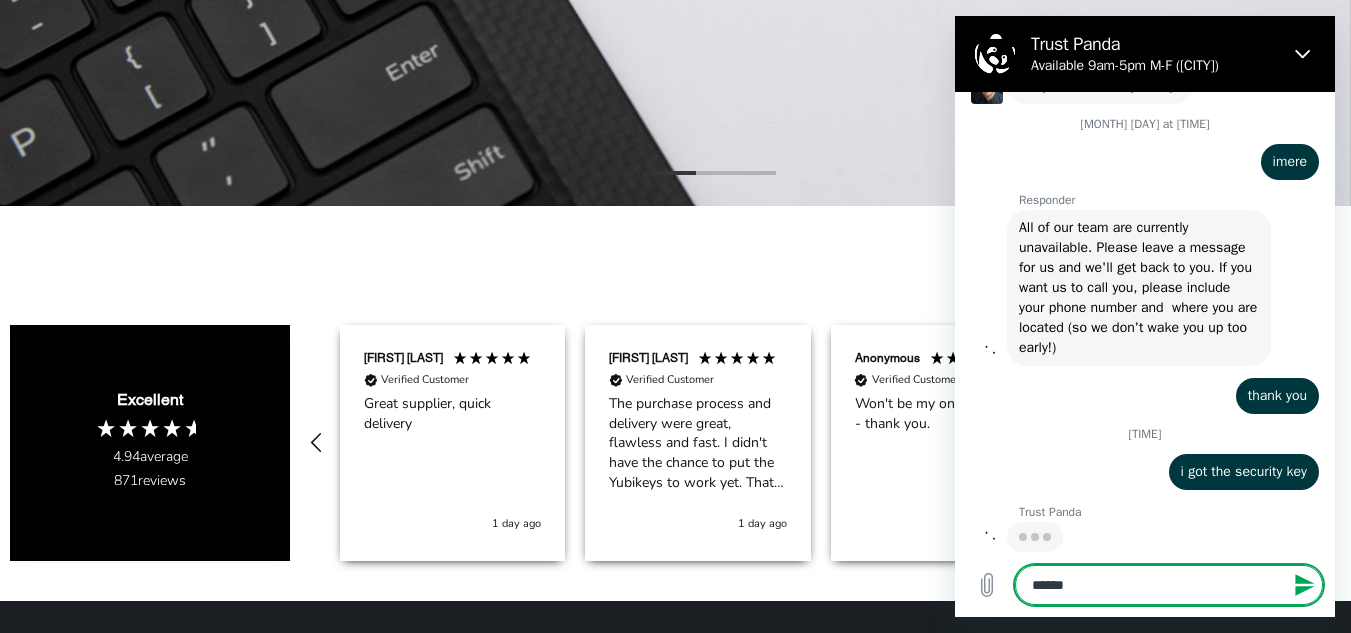 type on "*******" 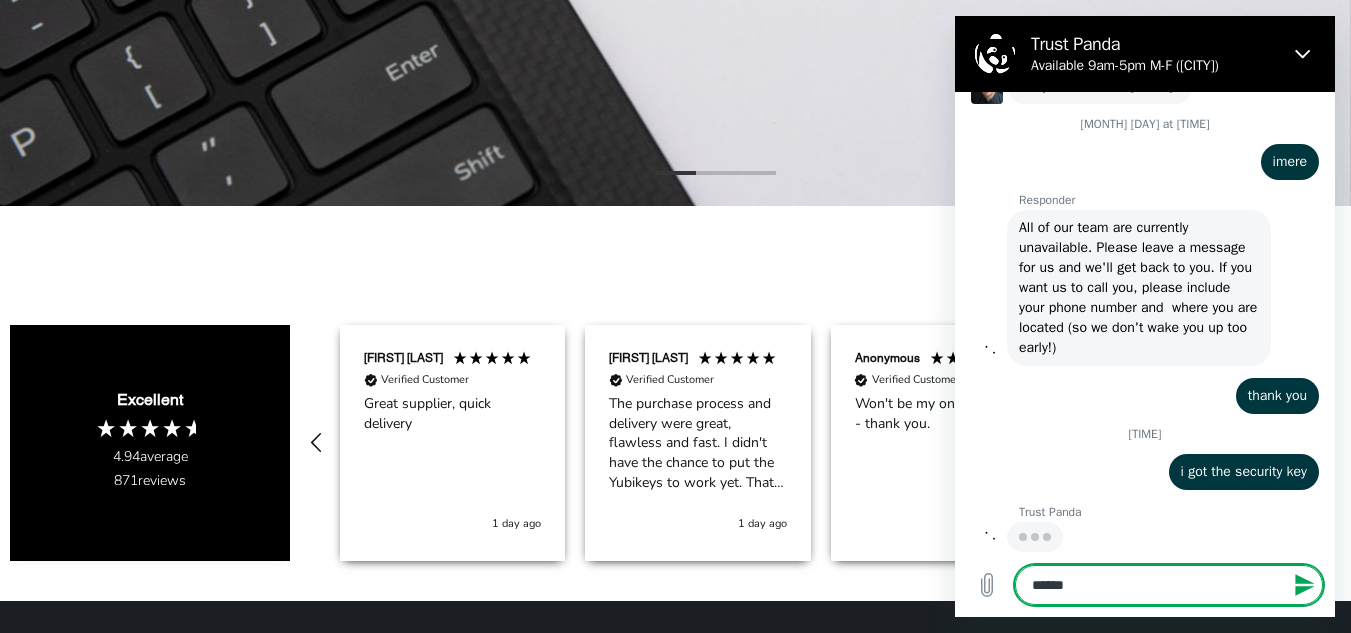 type on "*" 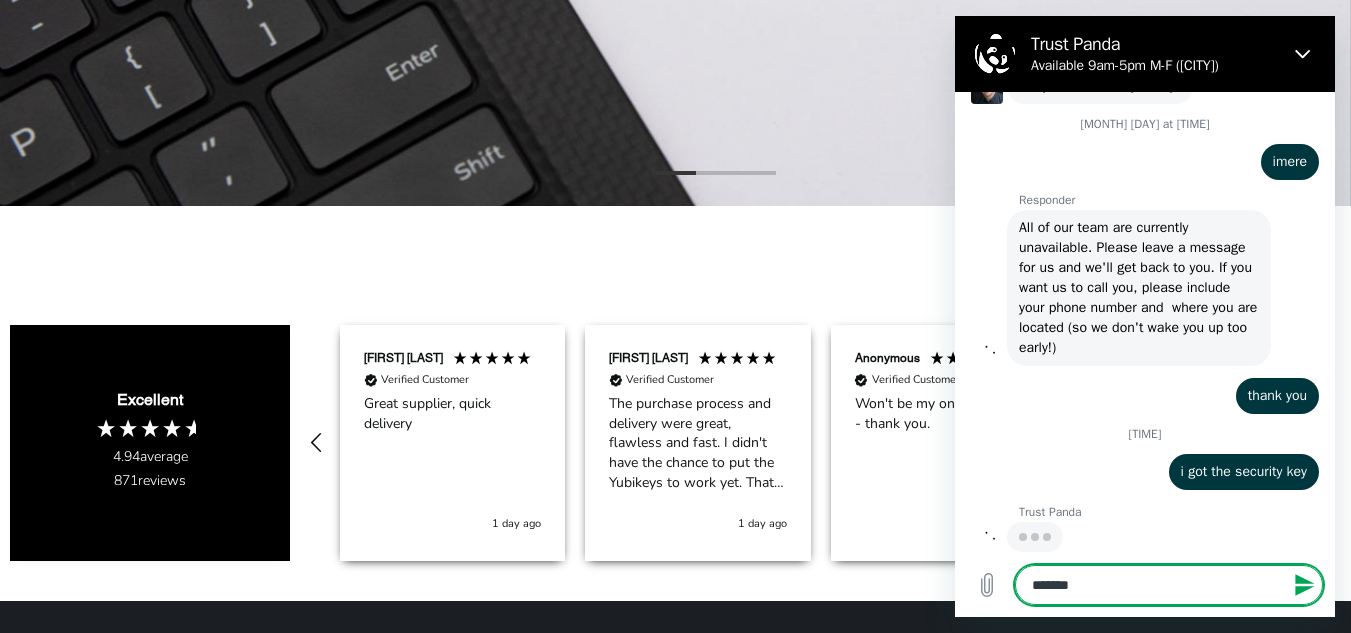 type on "********" 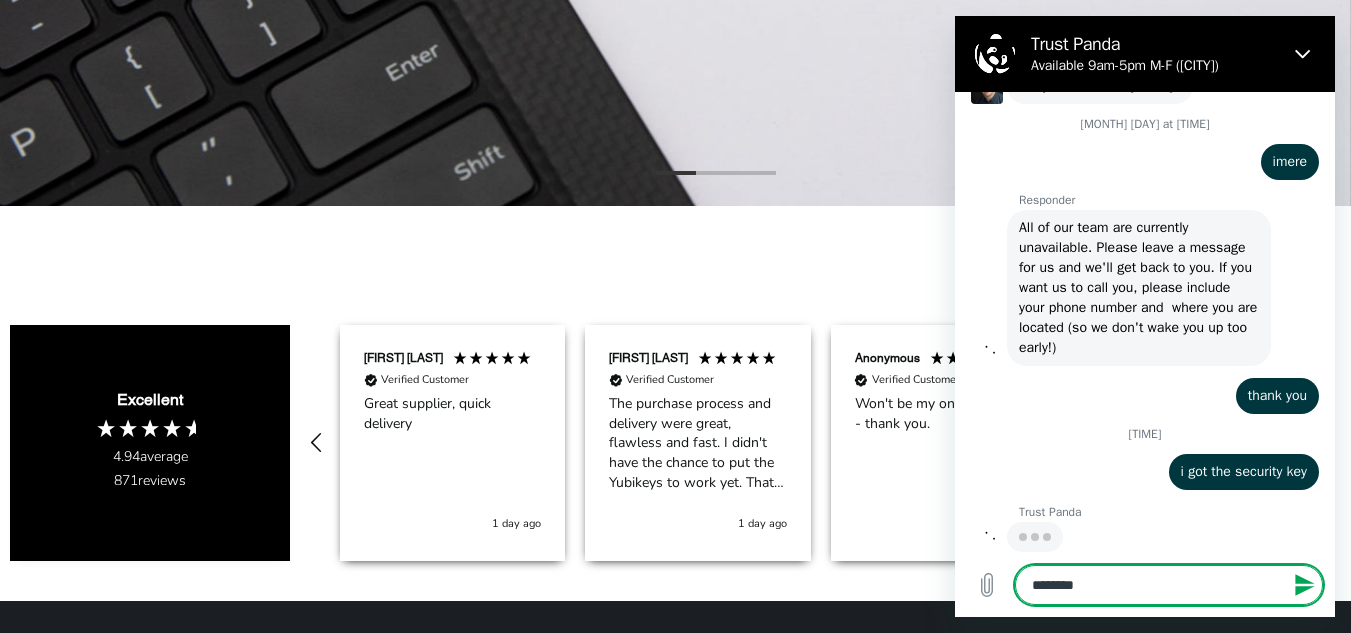 type on "********" 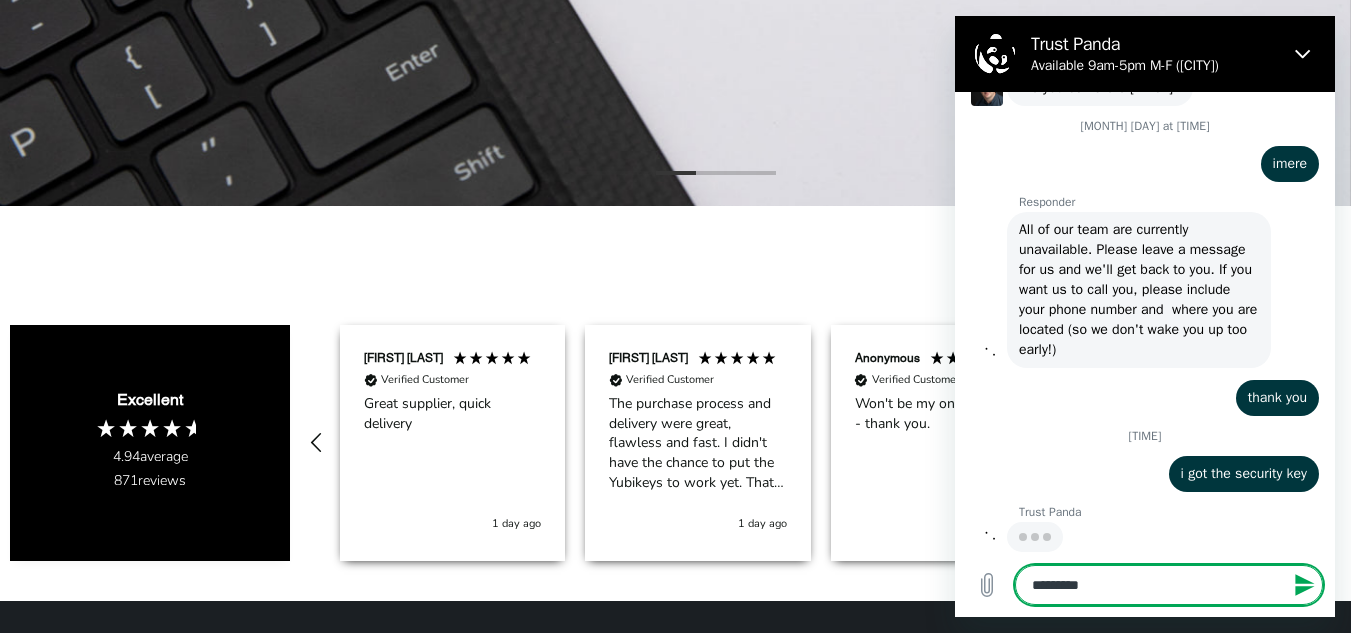 scroll, scrollTop: 5530, scrollLeft: 0, axis: vertical 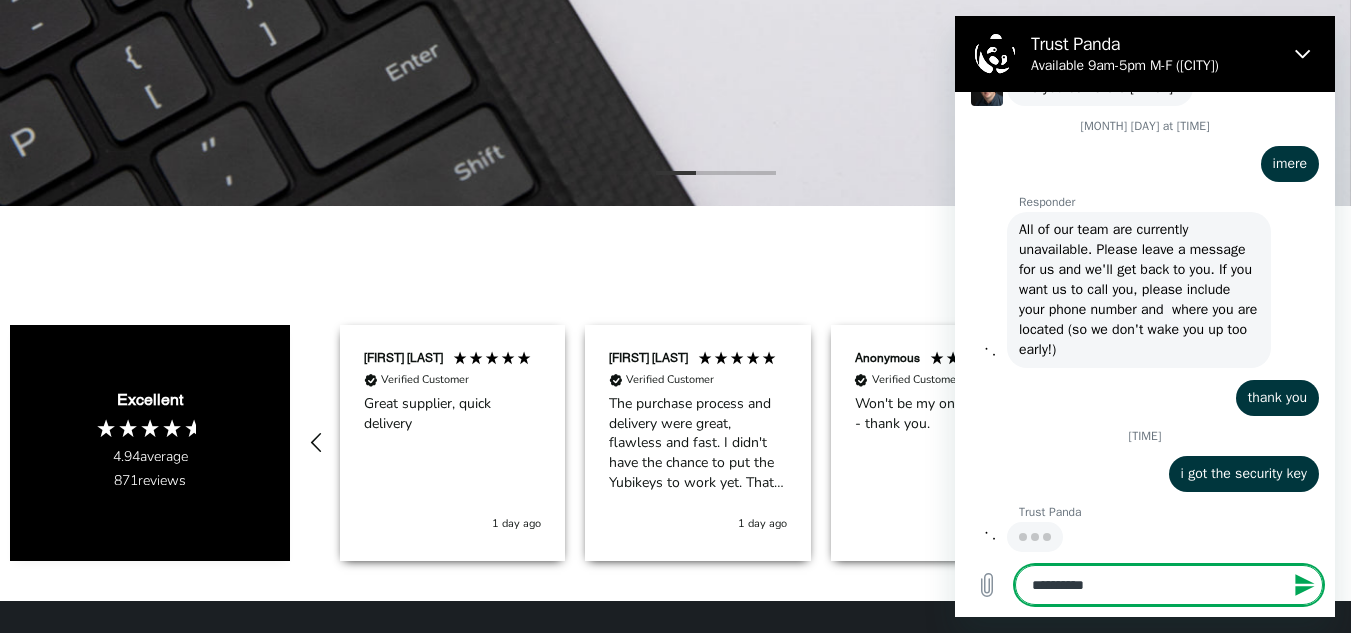 type on "**********" 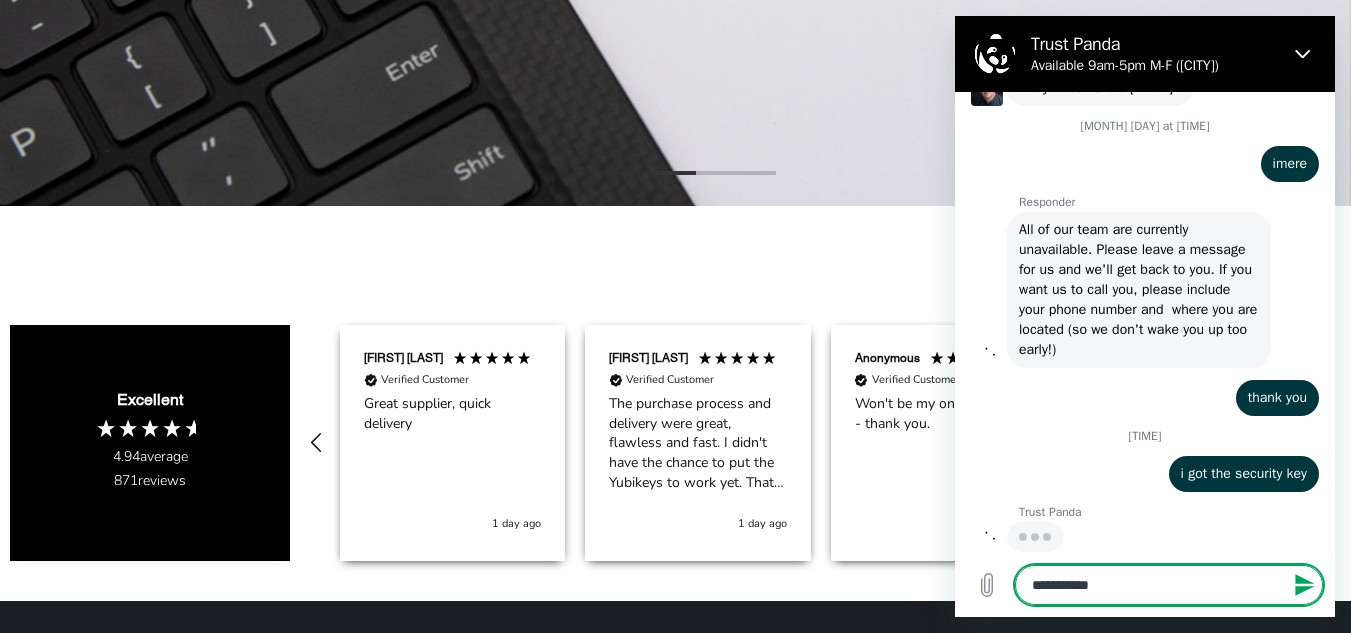 type on "**********" 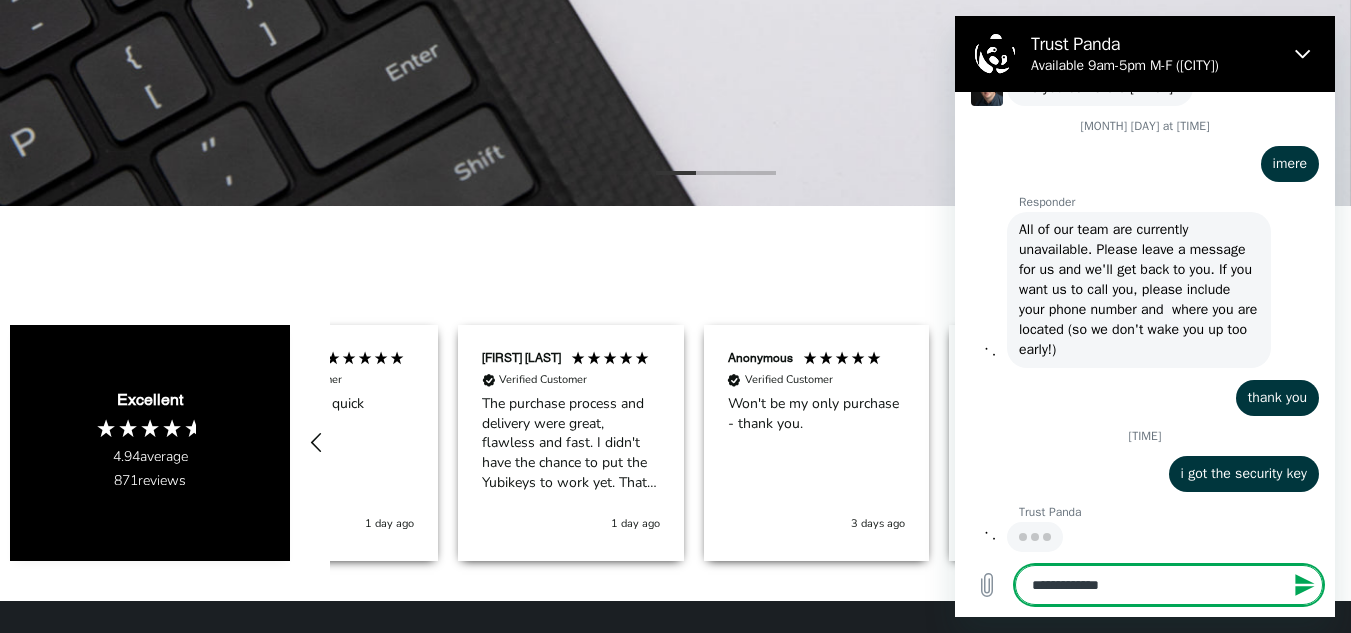type on "**********" 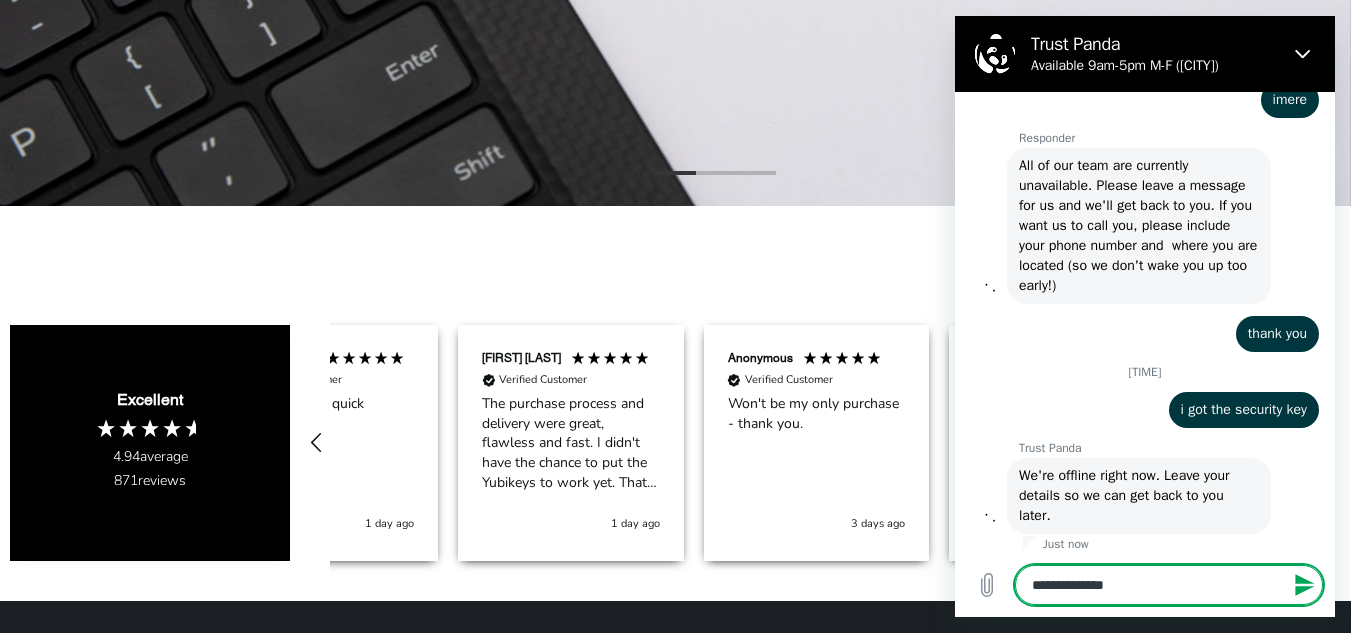 scroll, scrollTop: 0, scrollLeft: 245, axis: horizontal 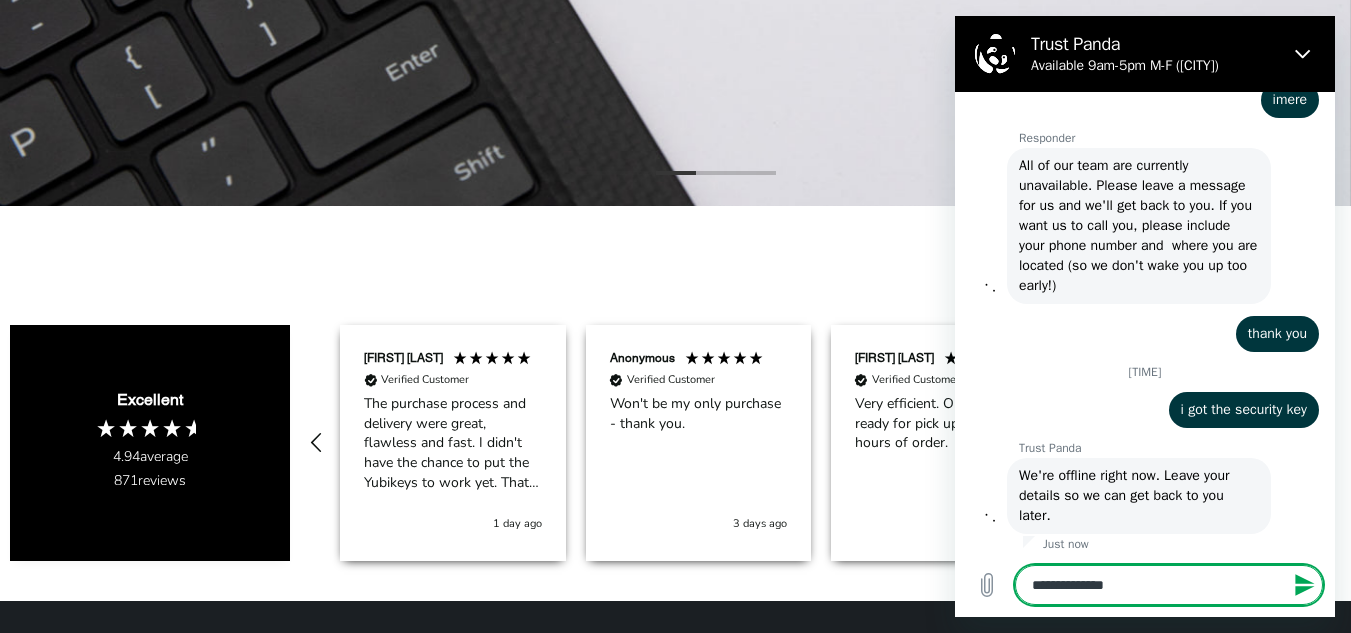 type on "*" 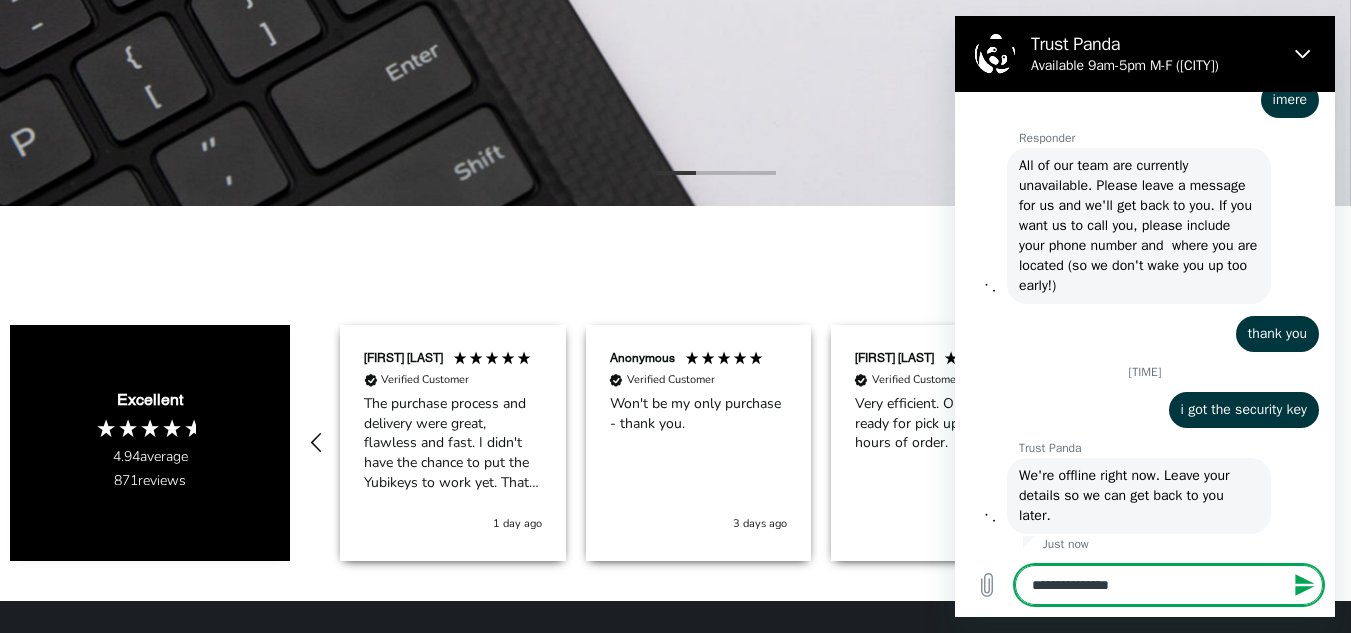 type on "**********" 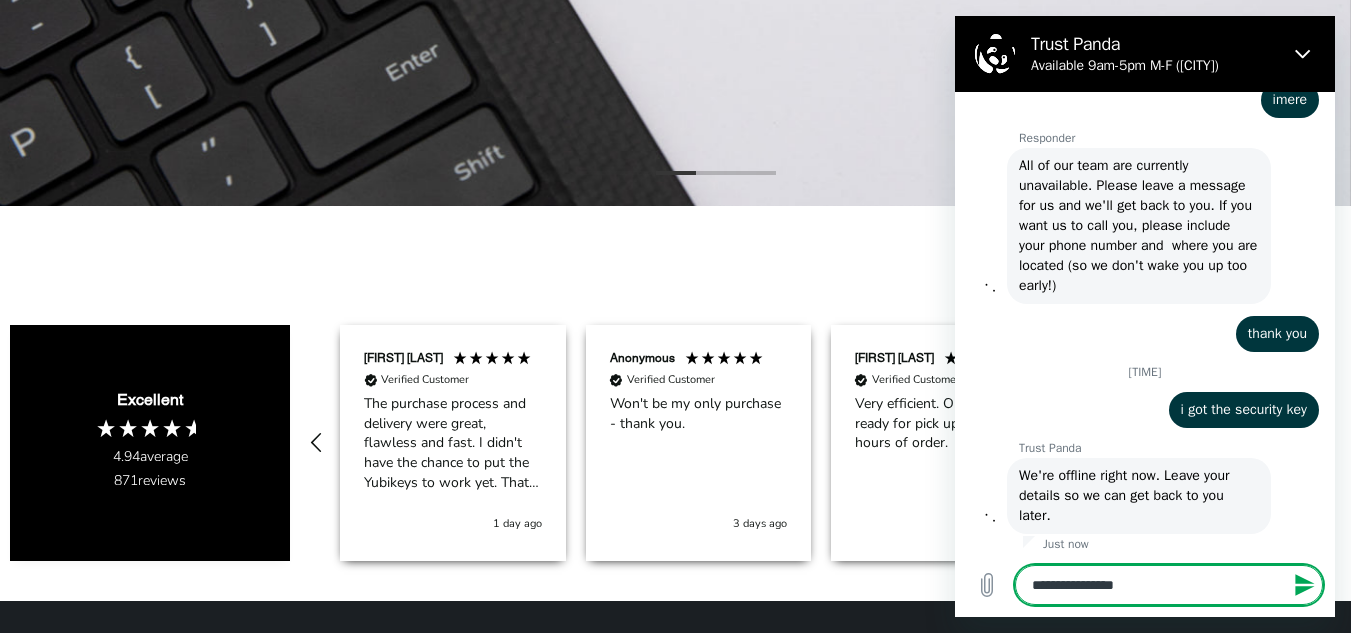 type on "**********" 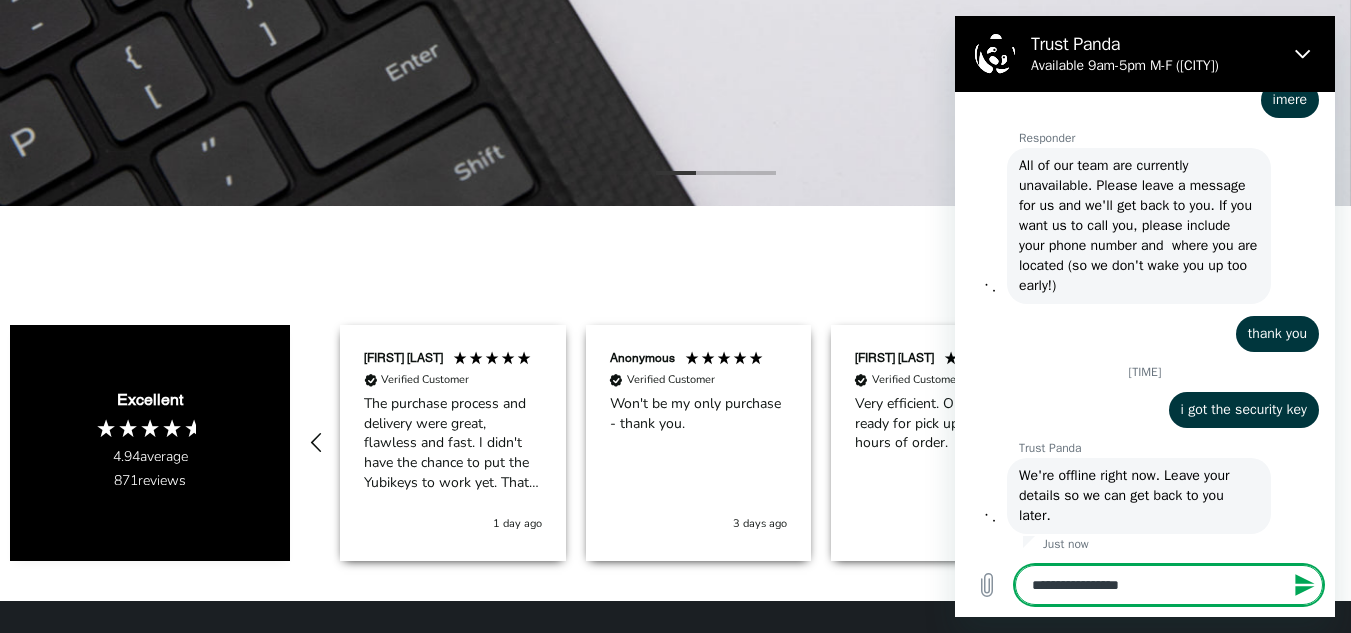 type on "**********" 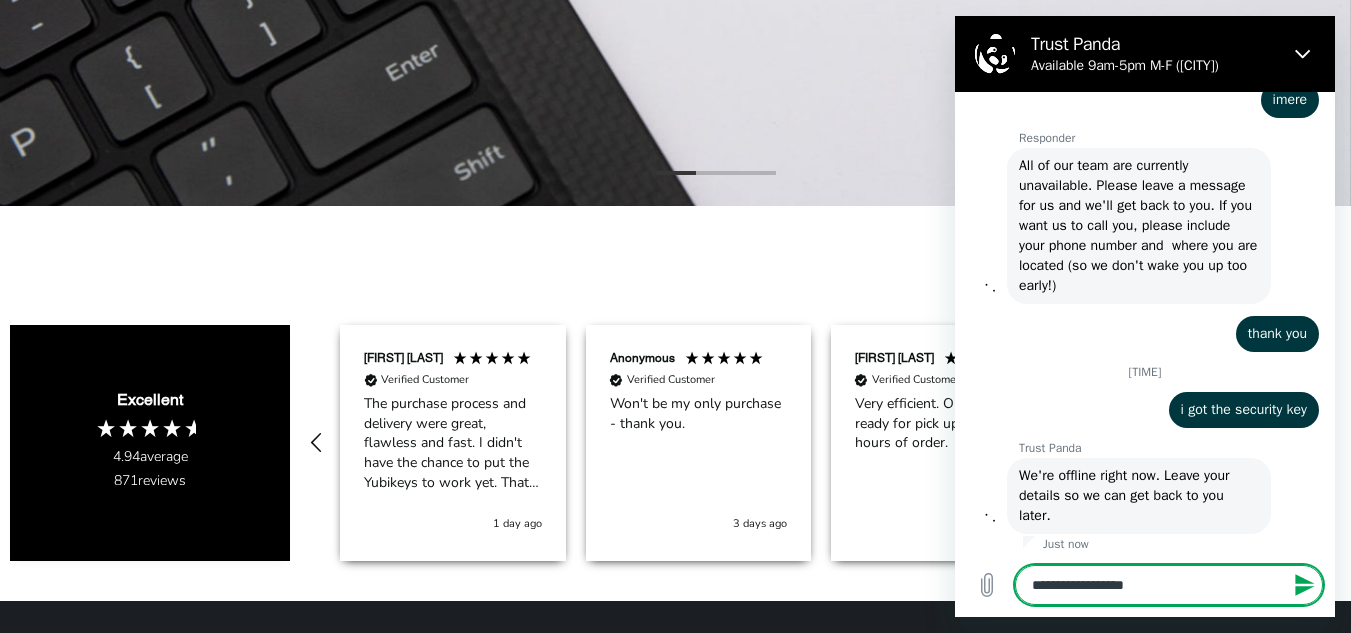 type on "**********" 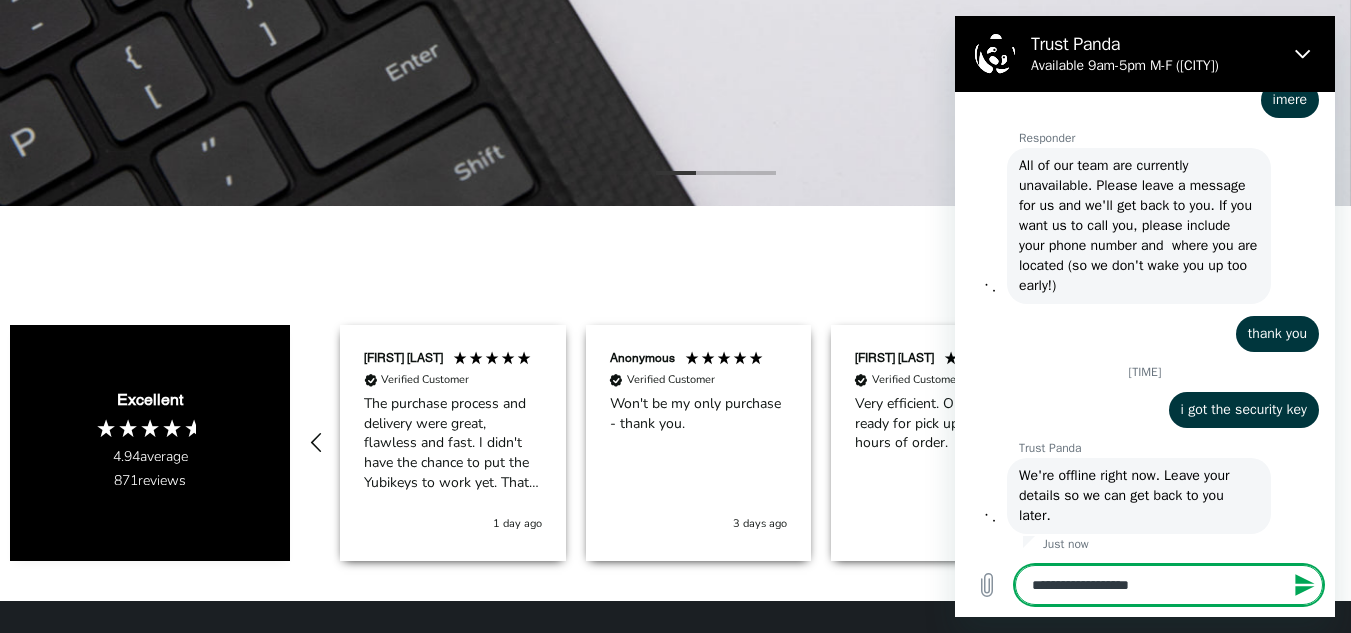 type on "**********" 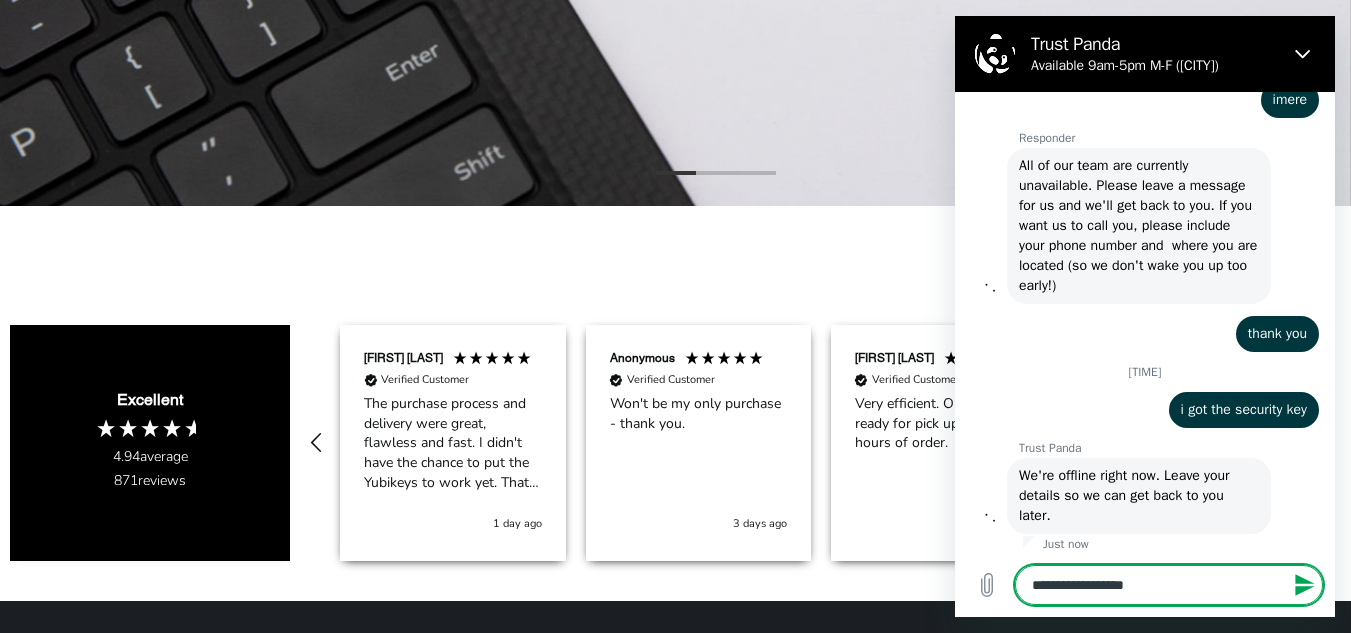 type on "*" 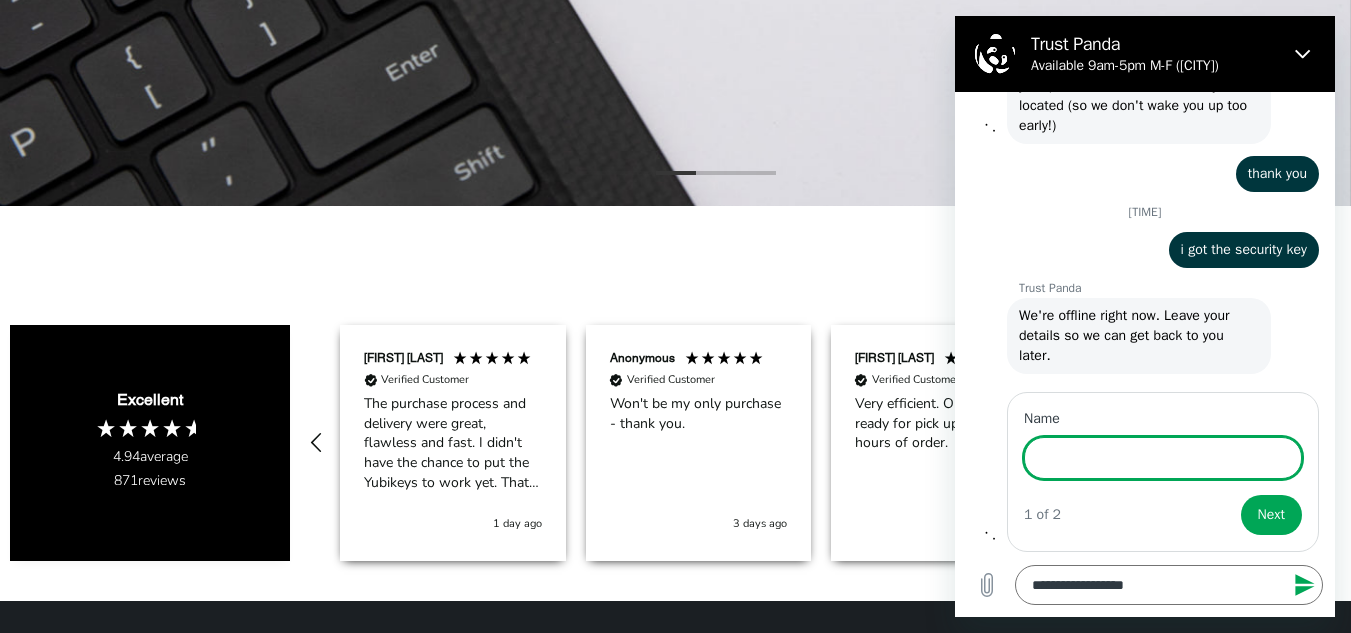 scroll, scrollTop: 5752, scrollLeft: 0, axis: vertical 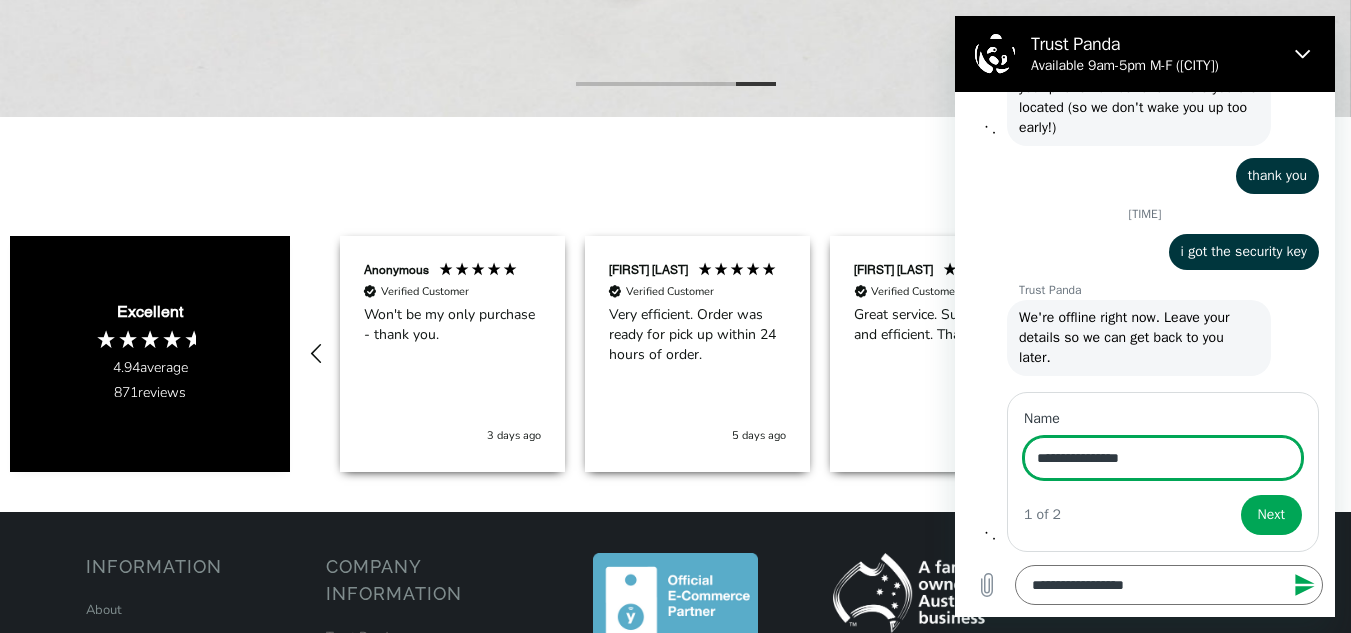 type on "**********" 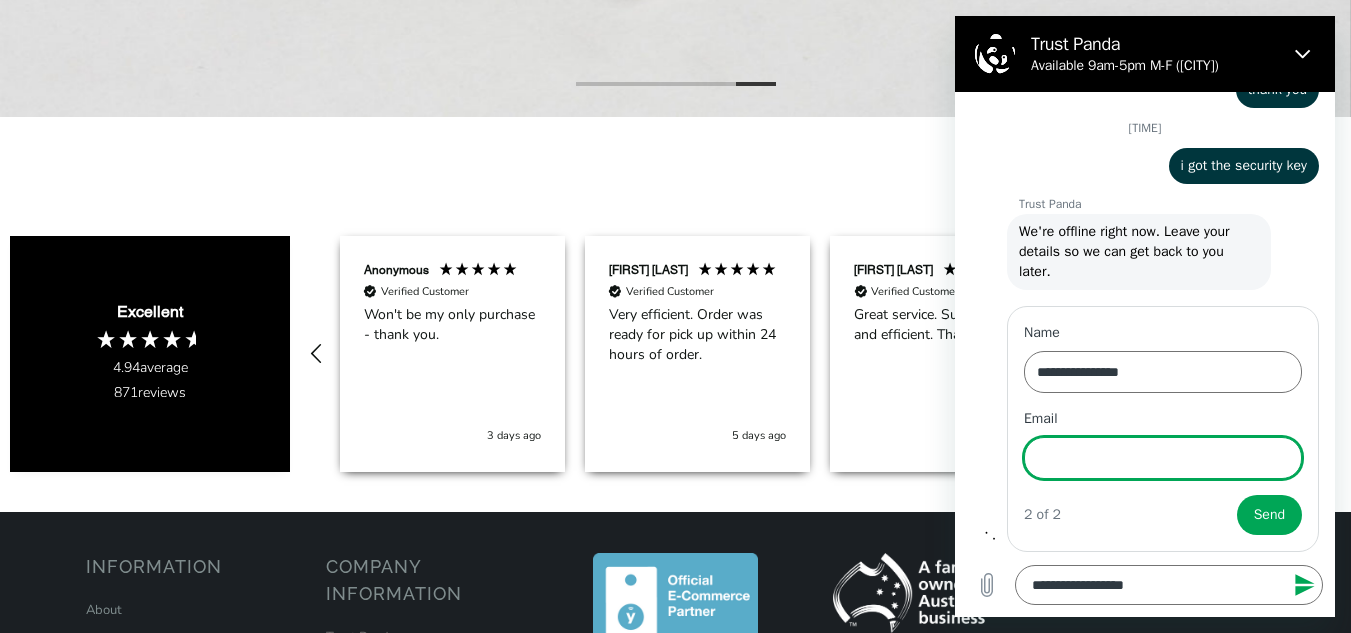 scroll, scrollTop: 5838, scrollLeft: 0, axis: vertical 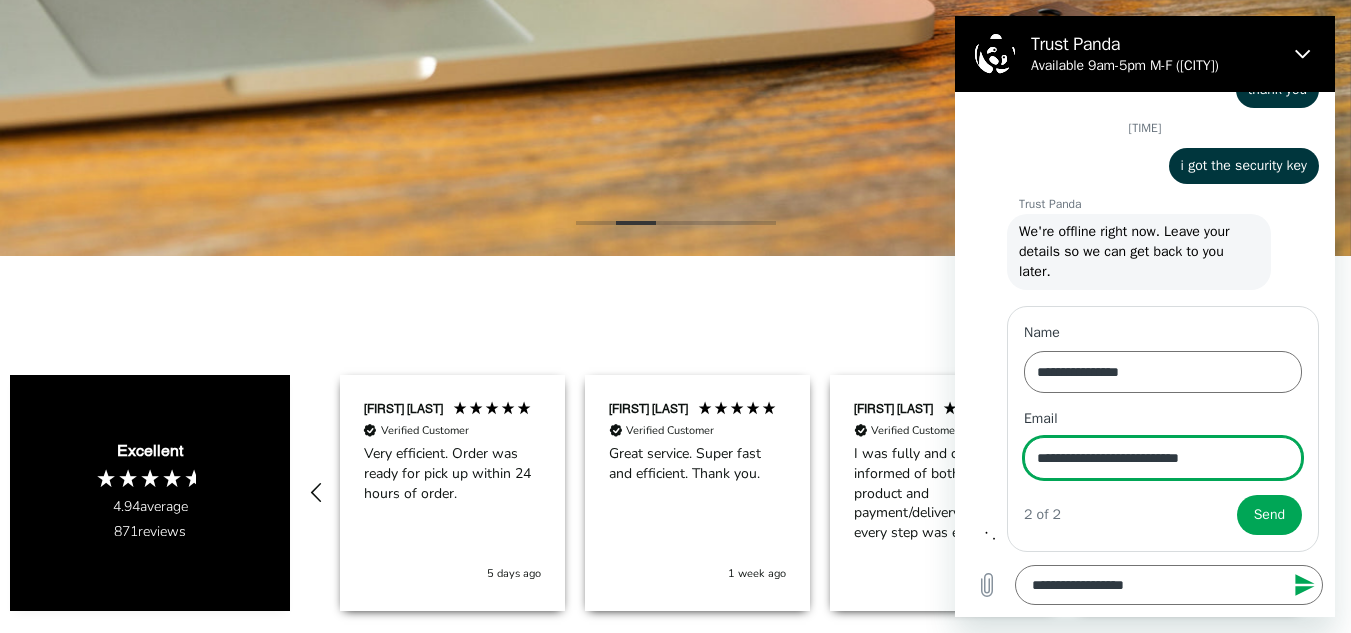 type on "**********" 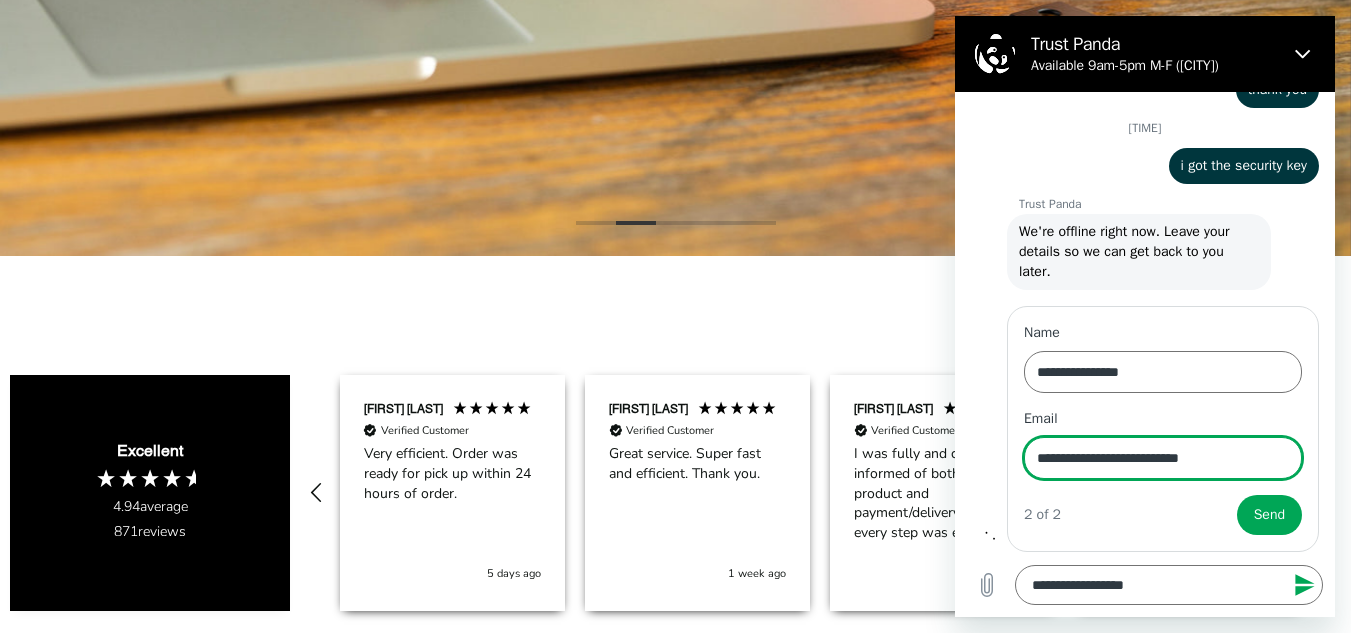 click on "Send" at bounding box center [1269, 515] 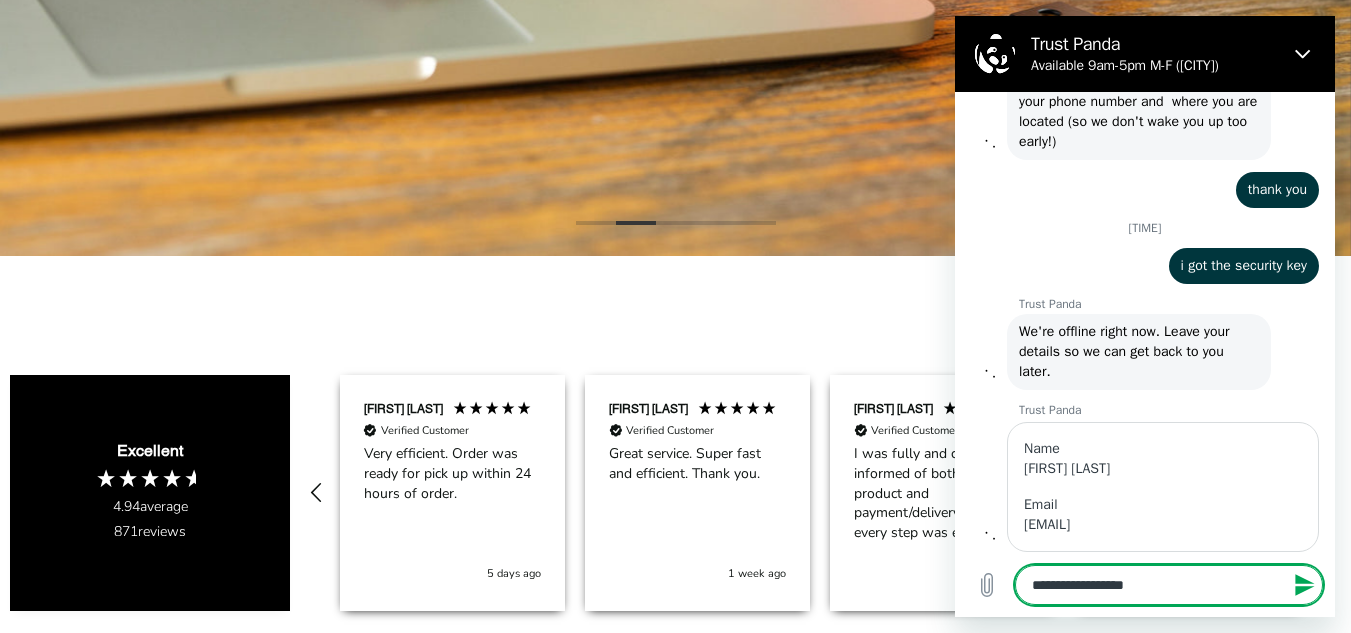 type on "*" 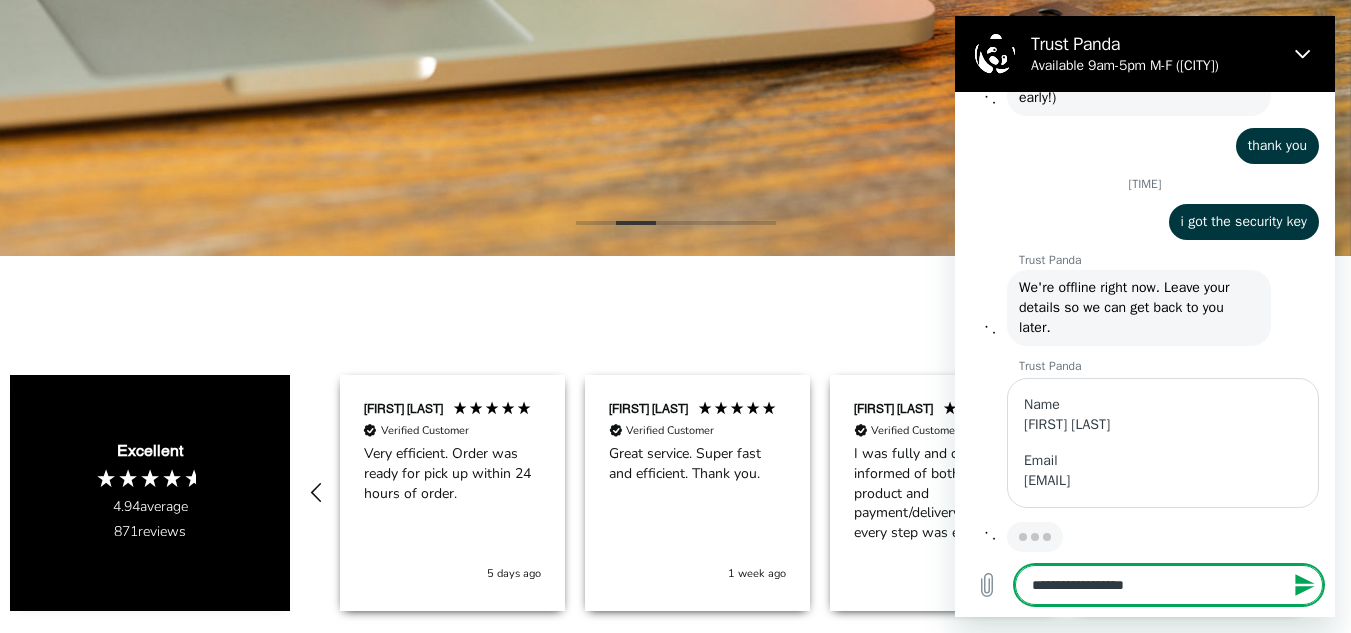 type on "**********" 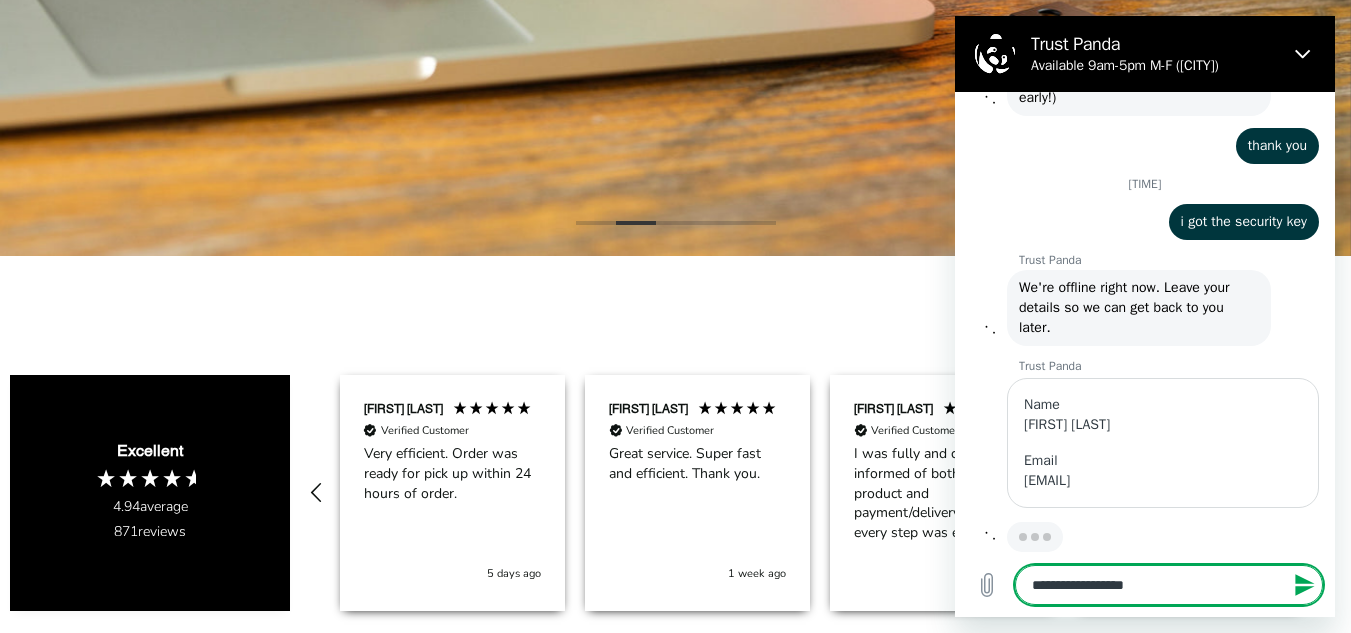 type on "*" 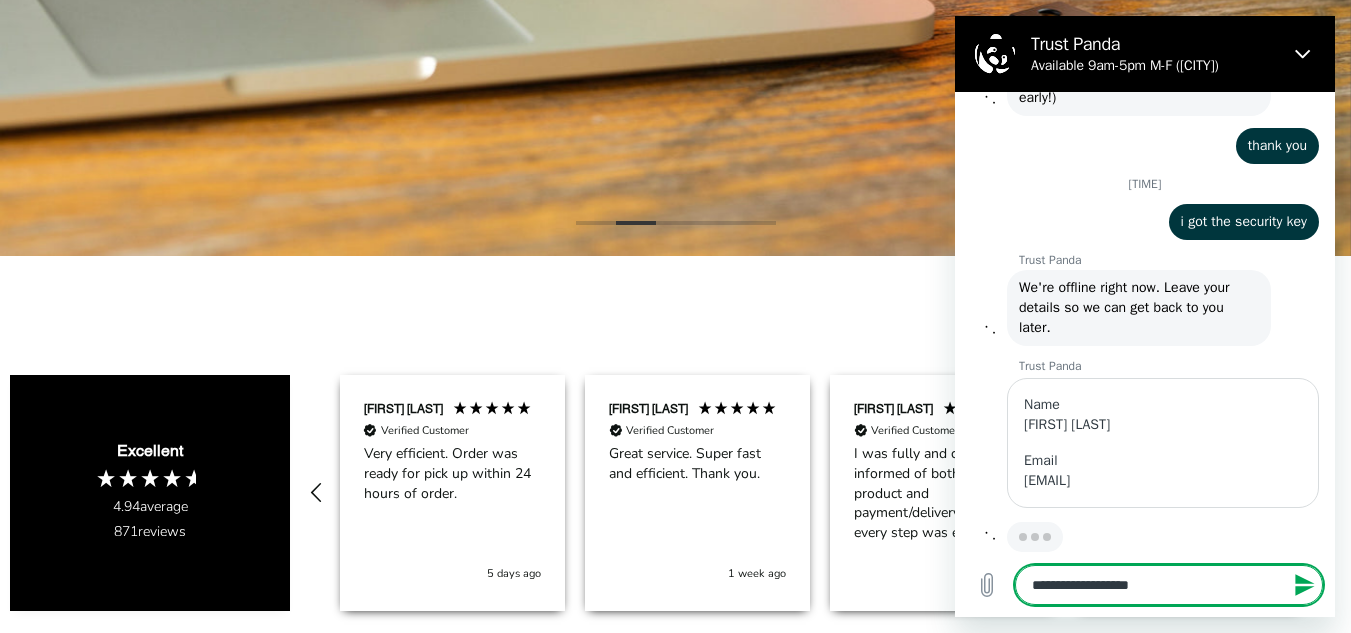 type on "**********" 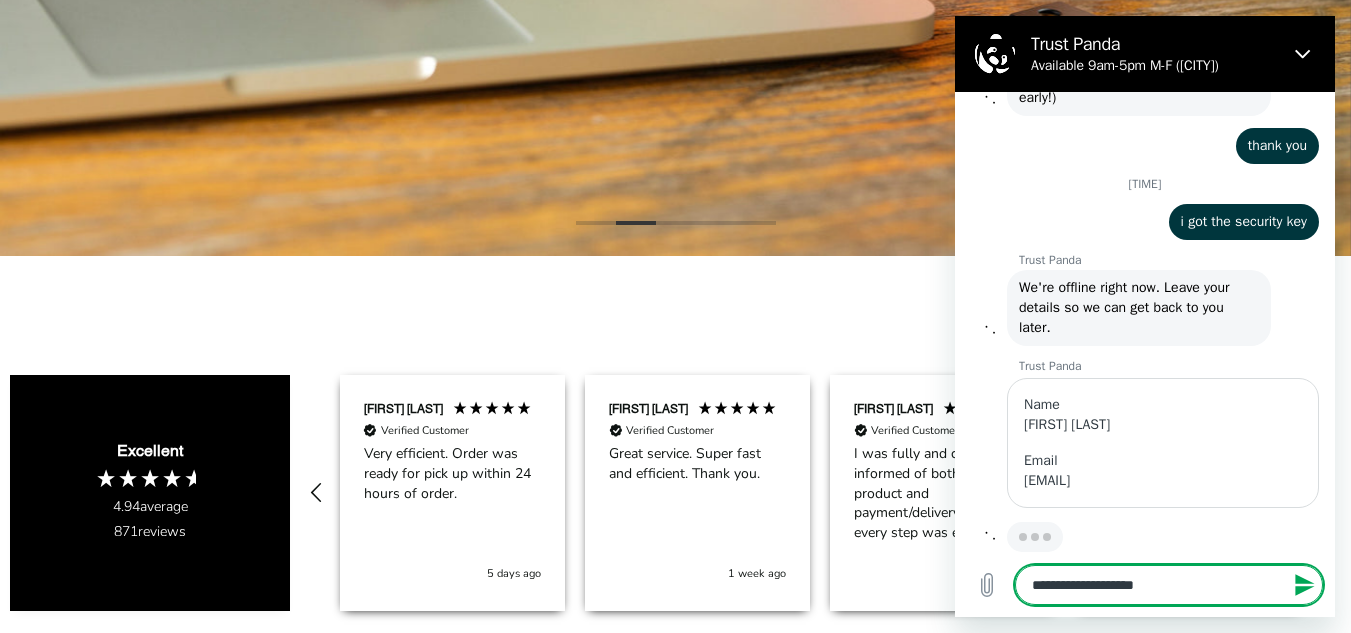 type on "**********" 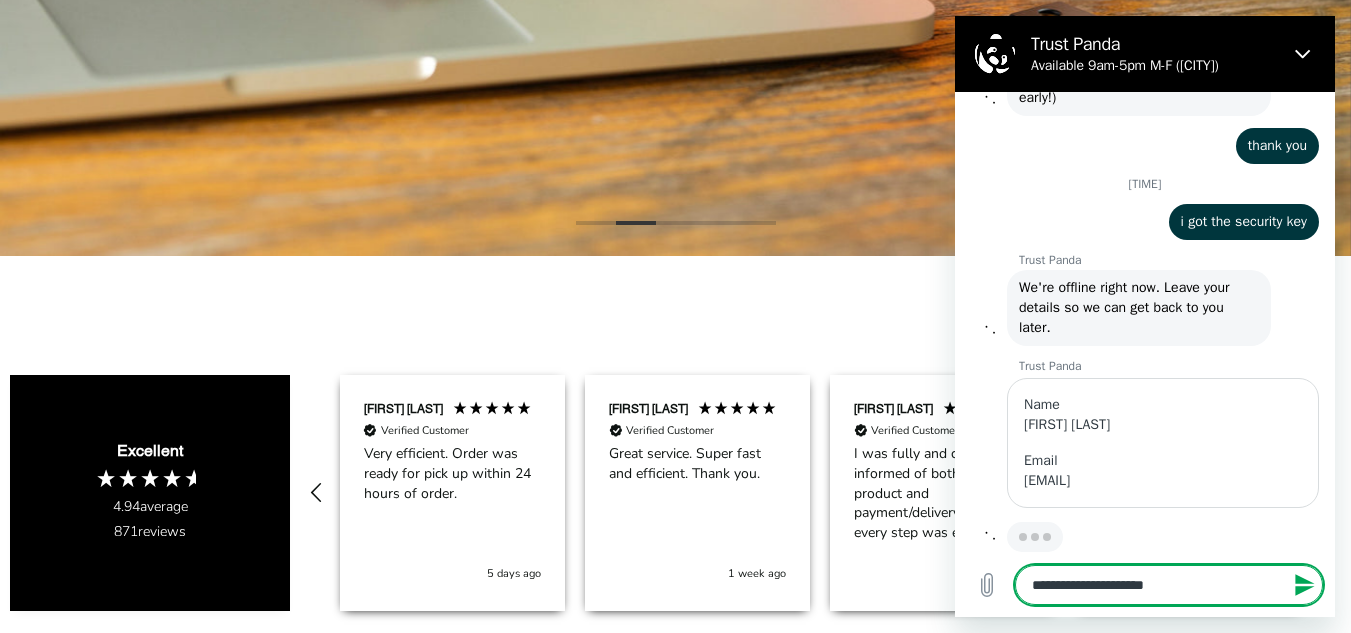type on "**********" 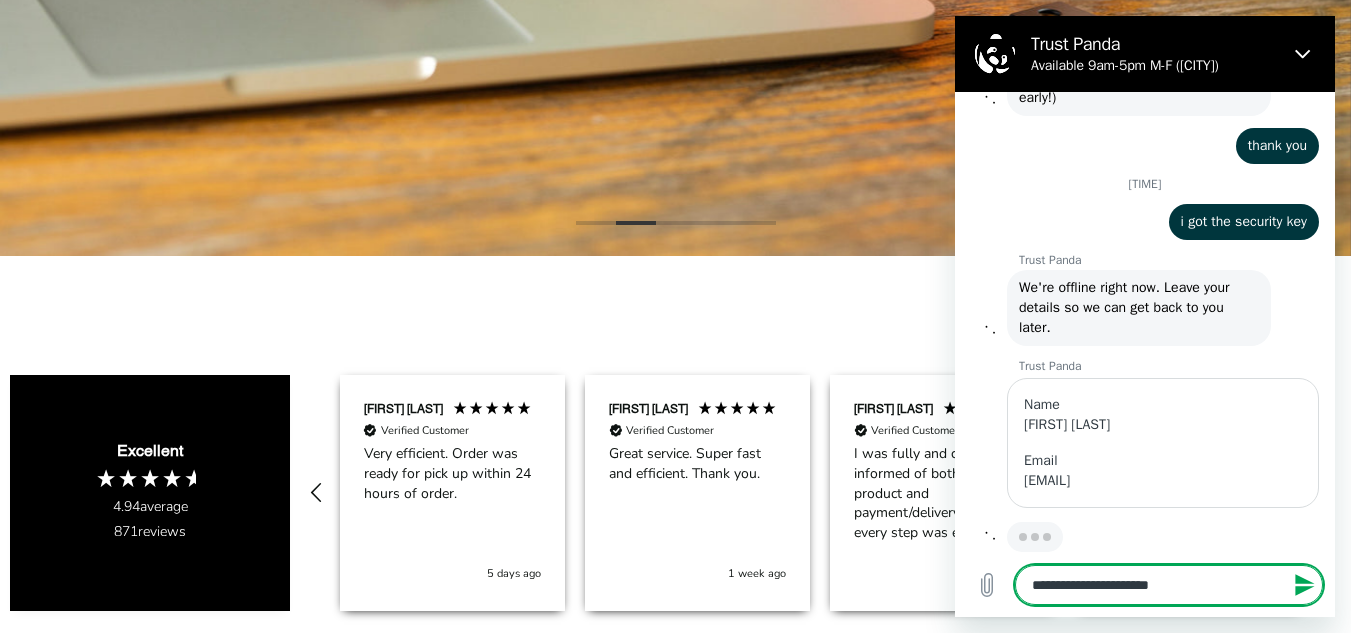 type on "*" 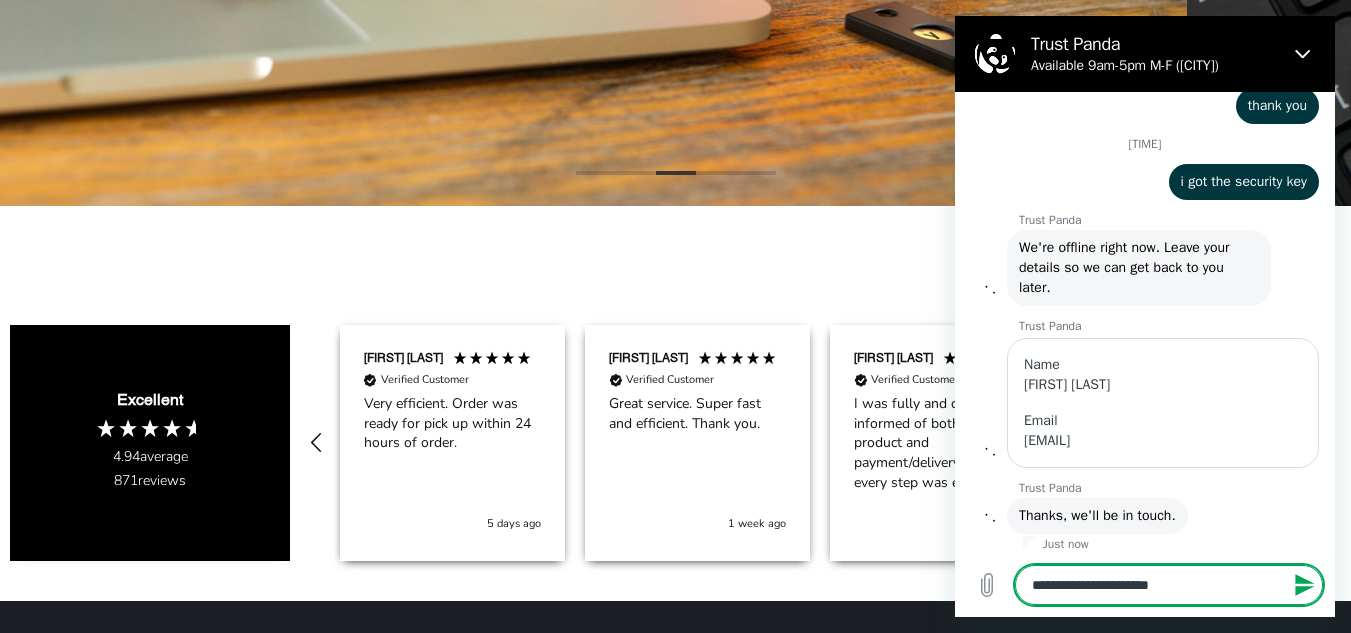 type on "**********" 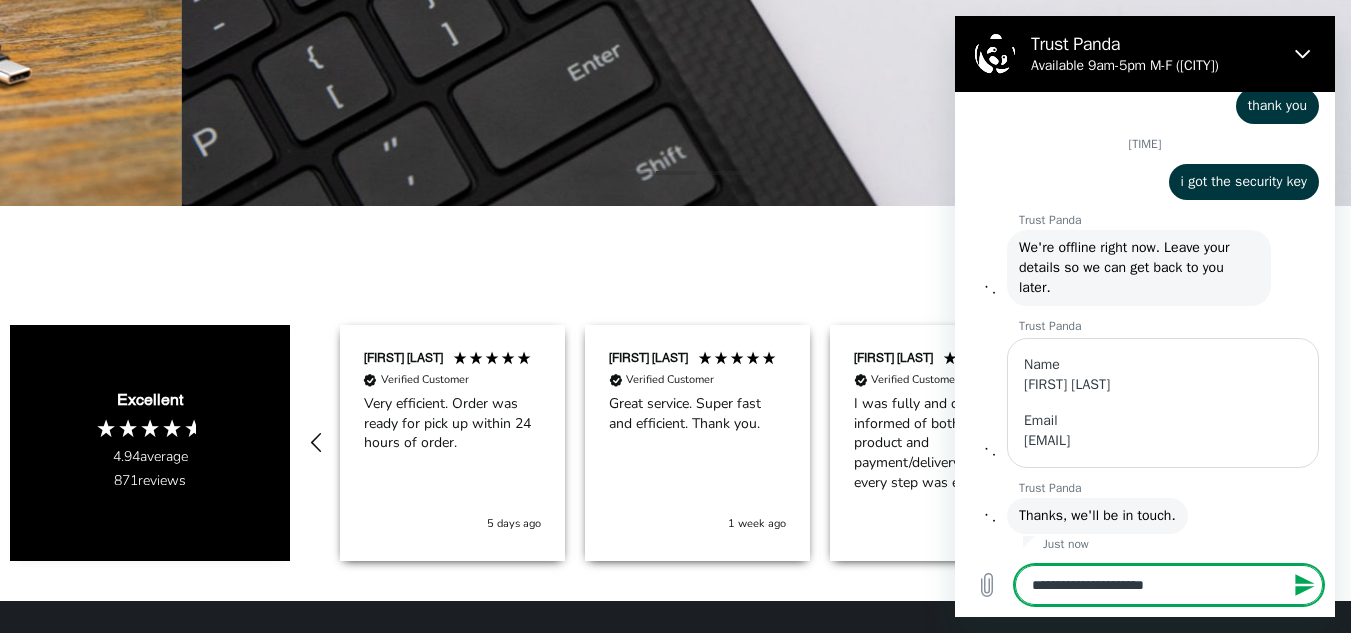 scroll, scrollTop: 5826, scrollLeft: 0, axis: vertical 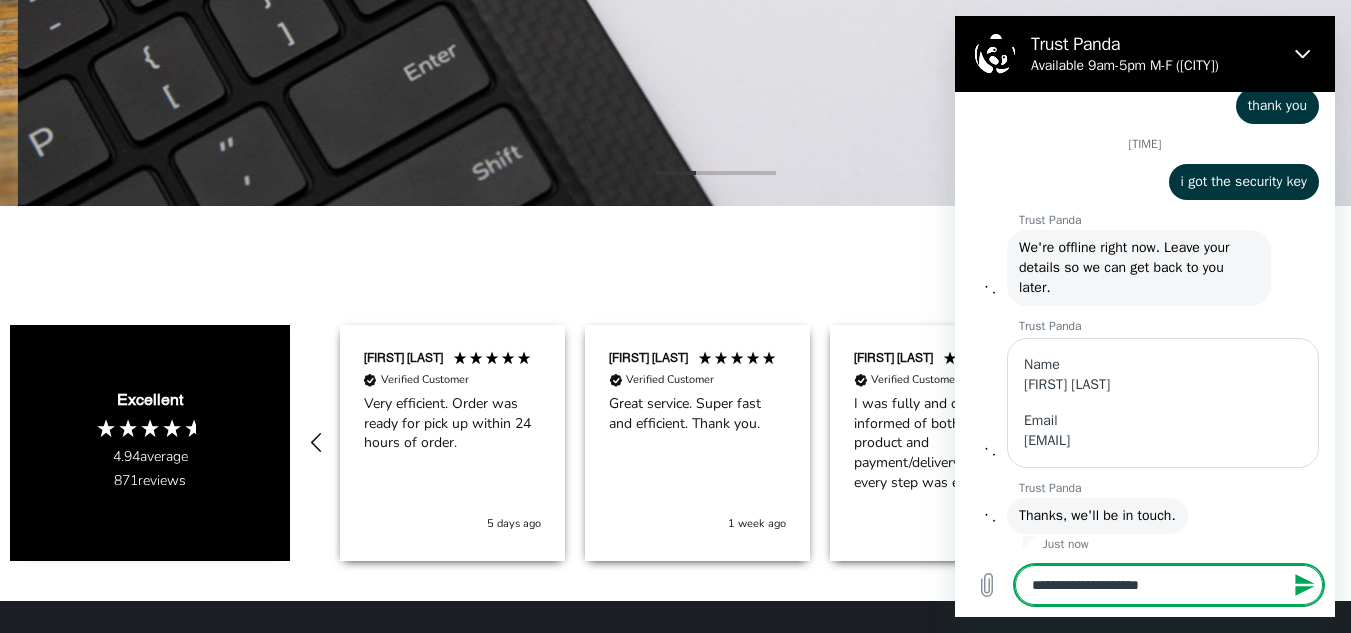 type on "**********" 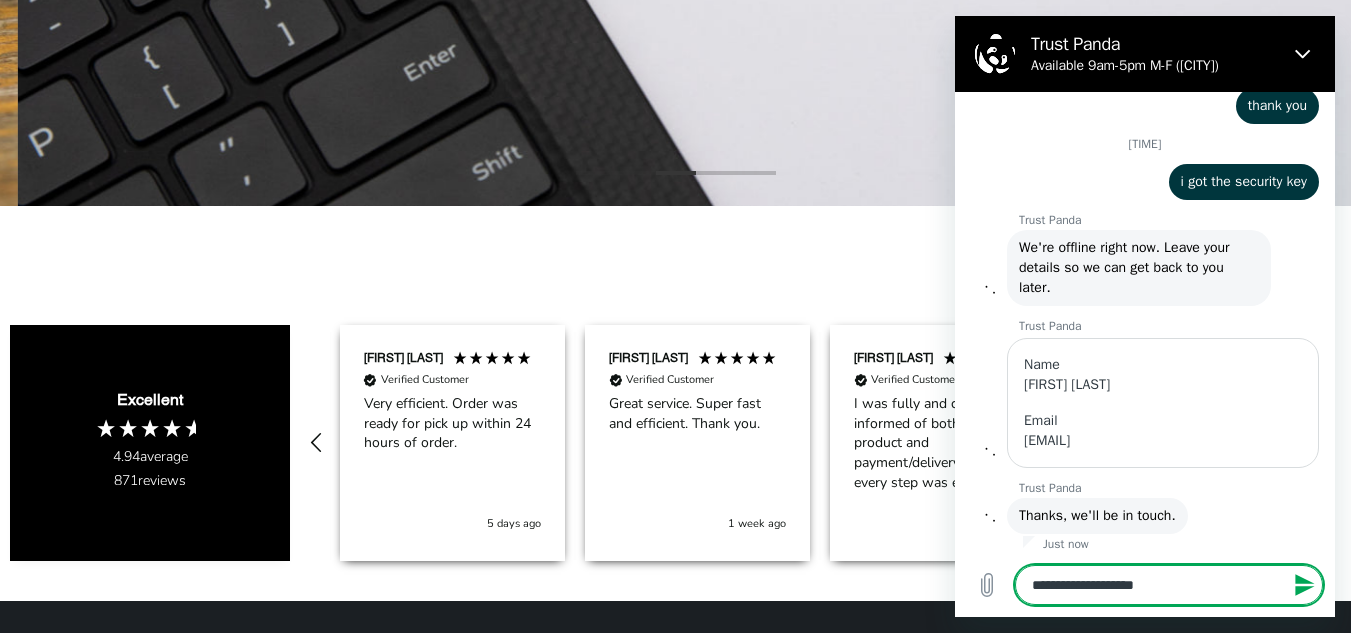 type on "*" 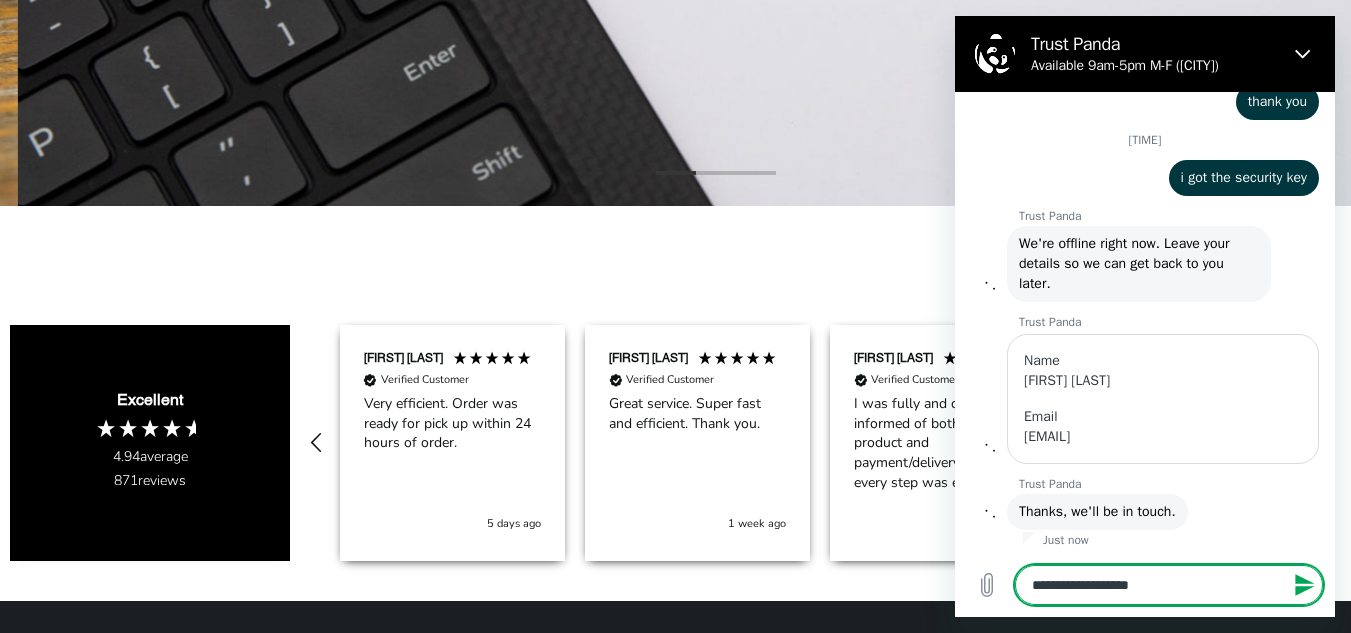 type on "**********" 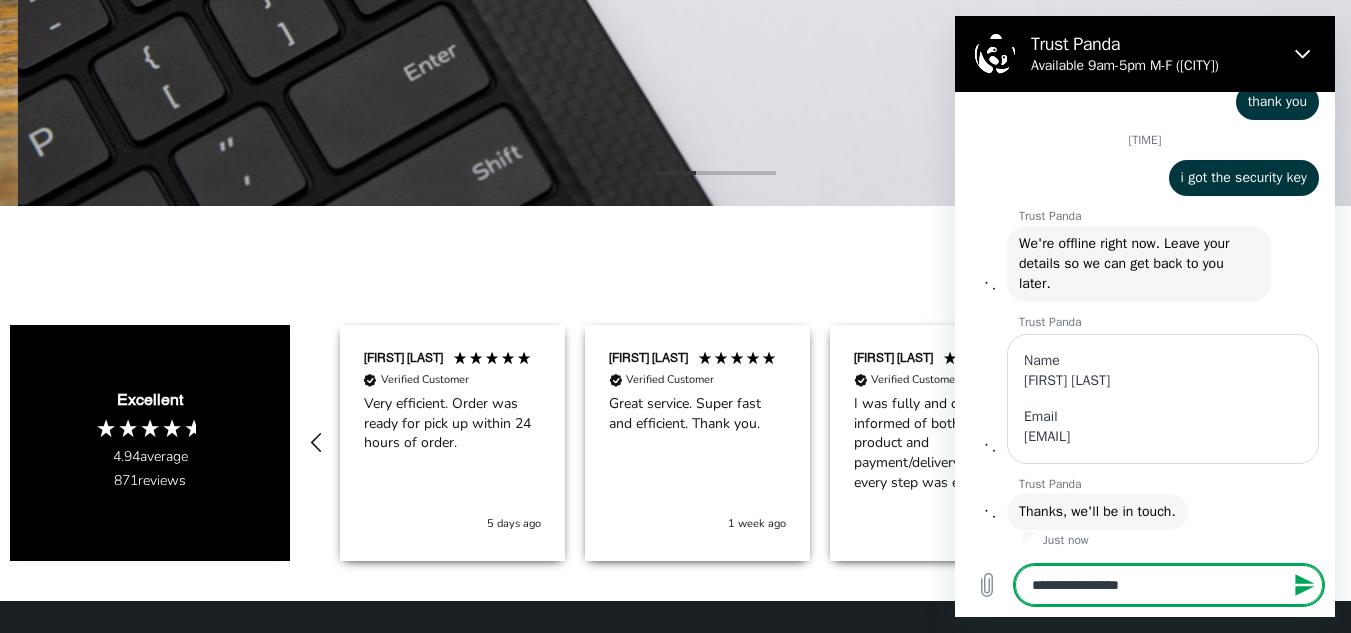 type on "**********" 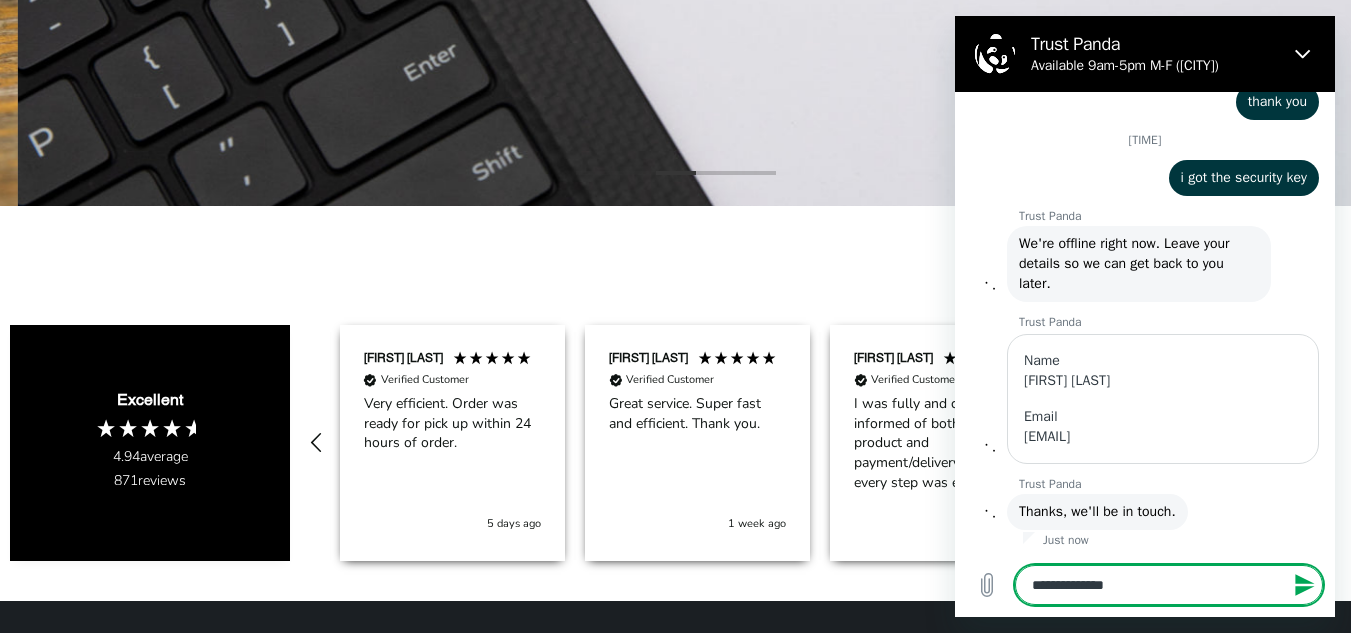 type on "**********" 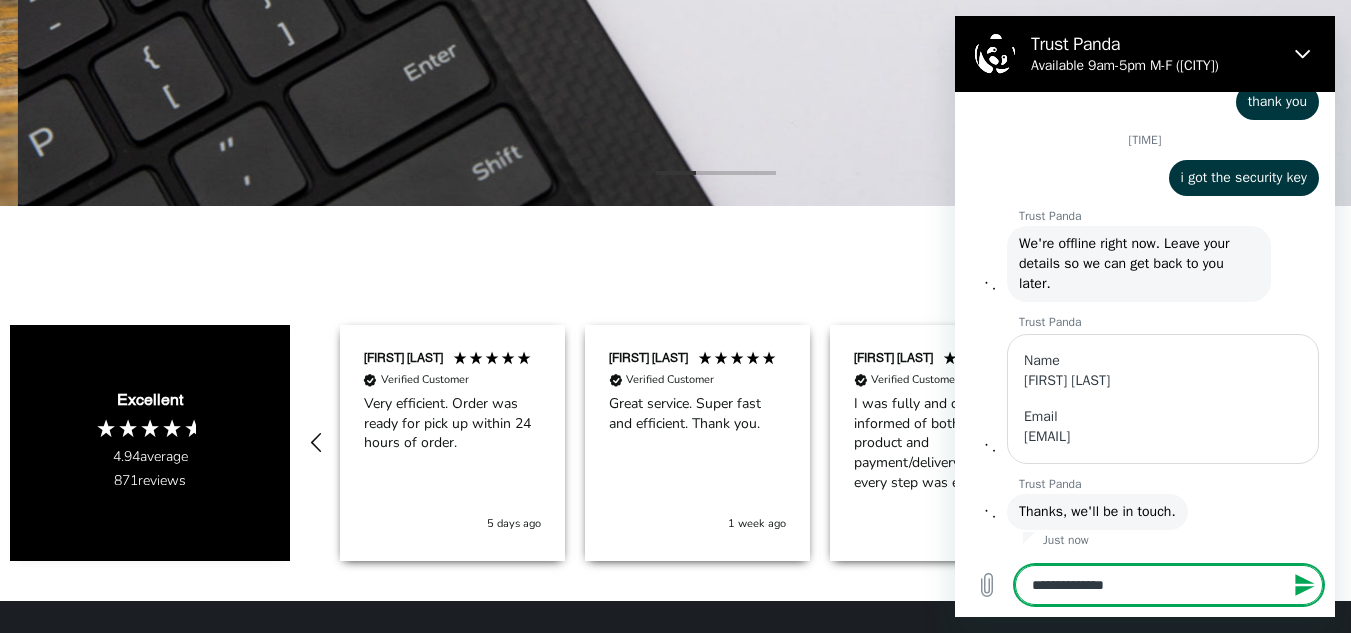 type on "*" 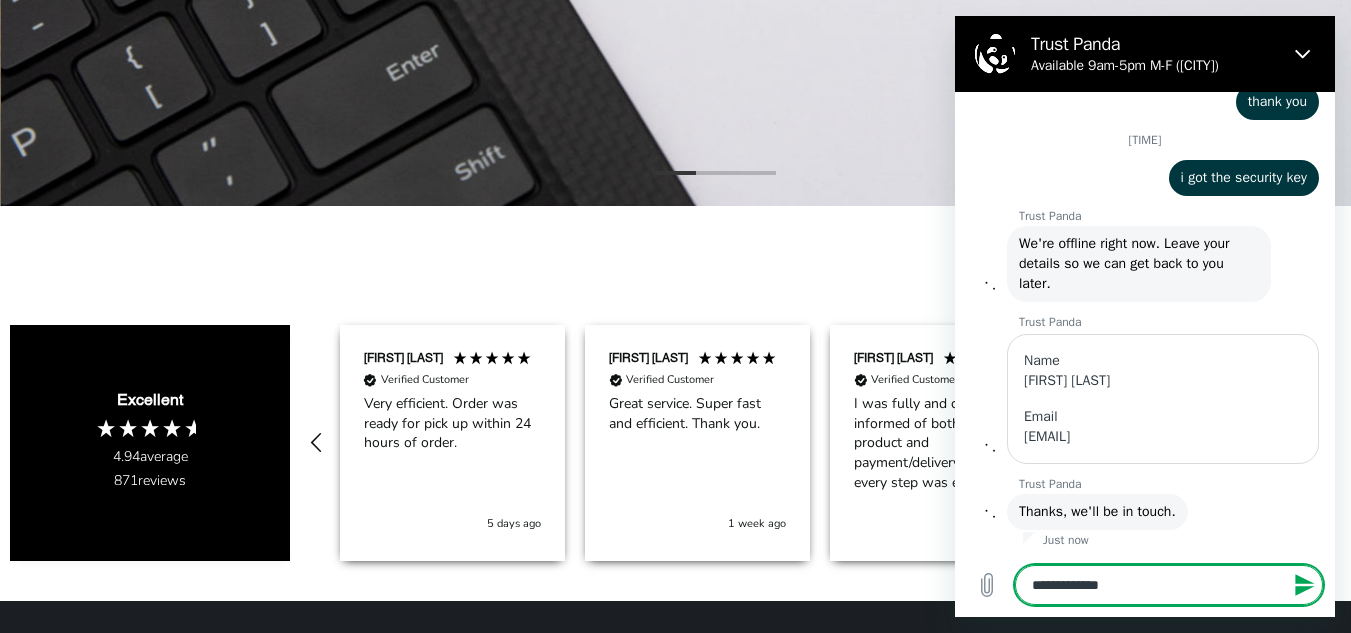 type on "**********" 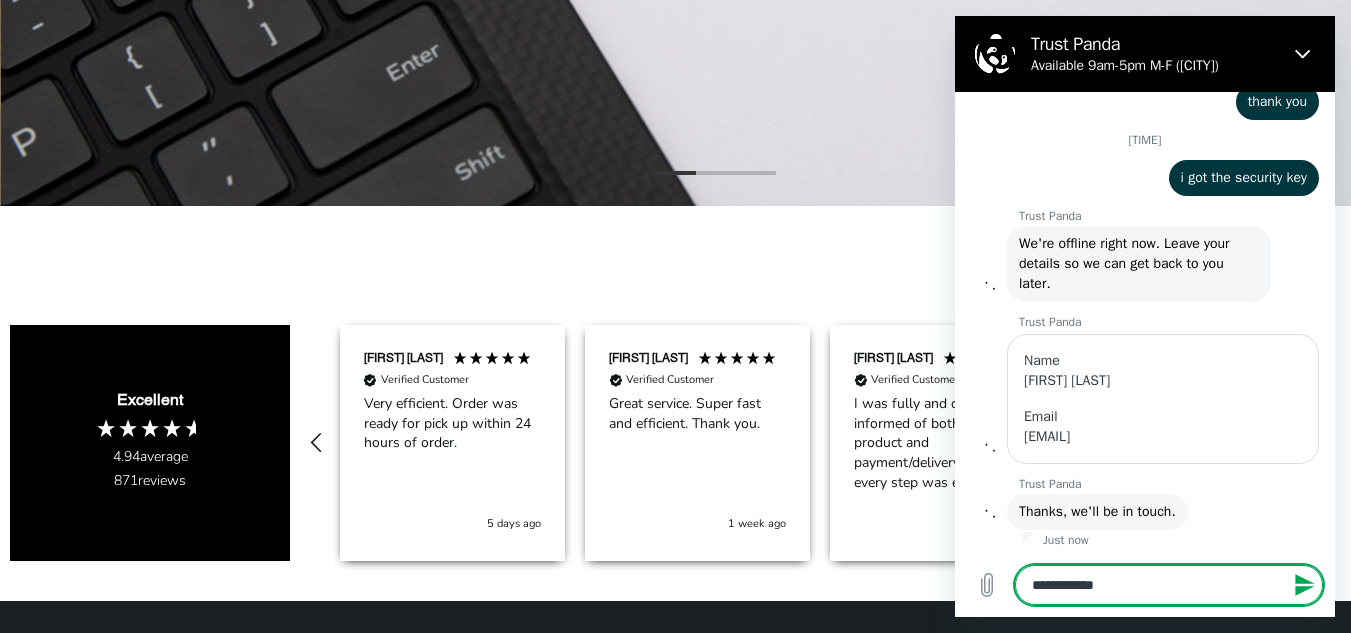type on "**********" 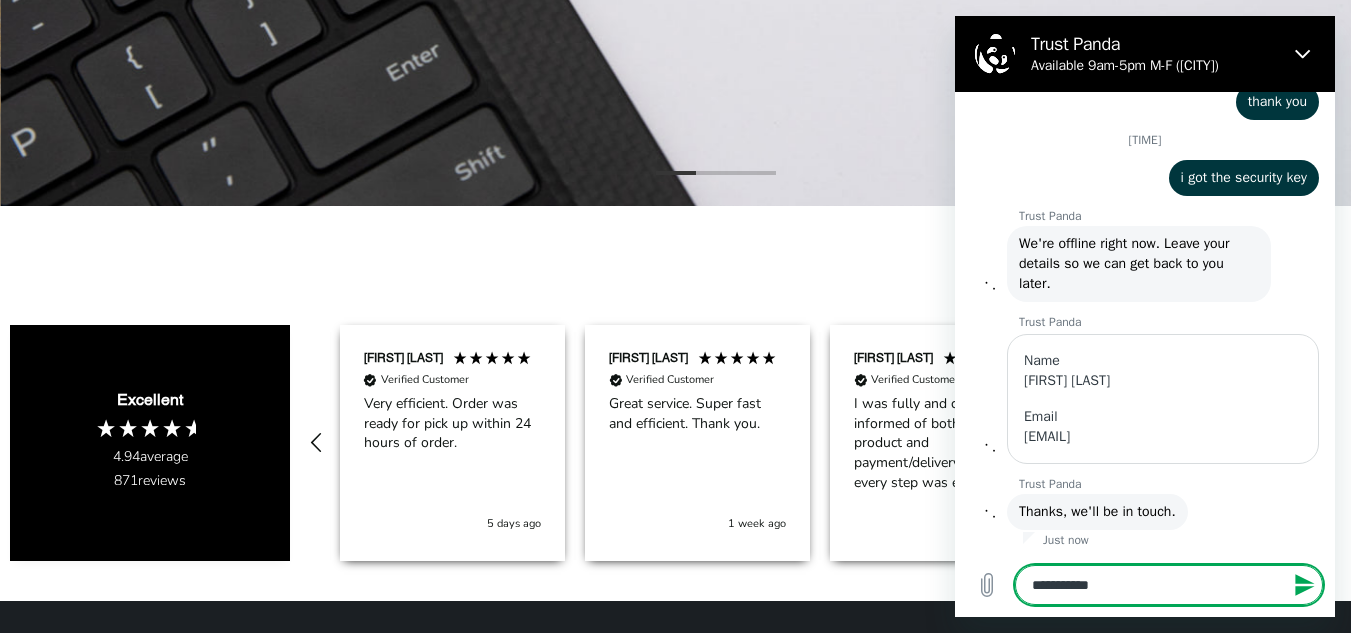 type on "**********" 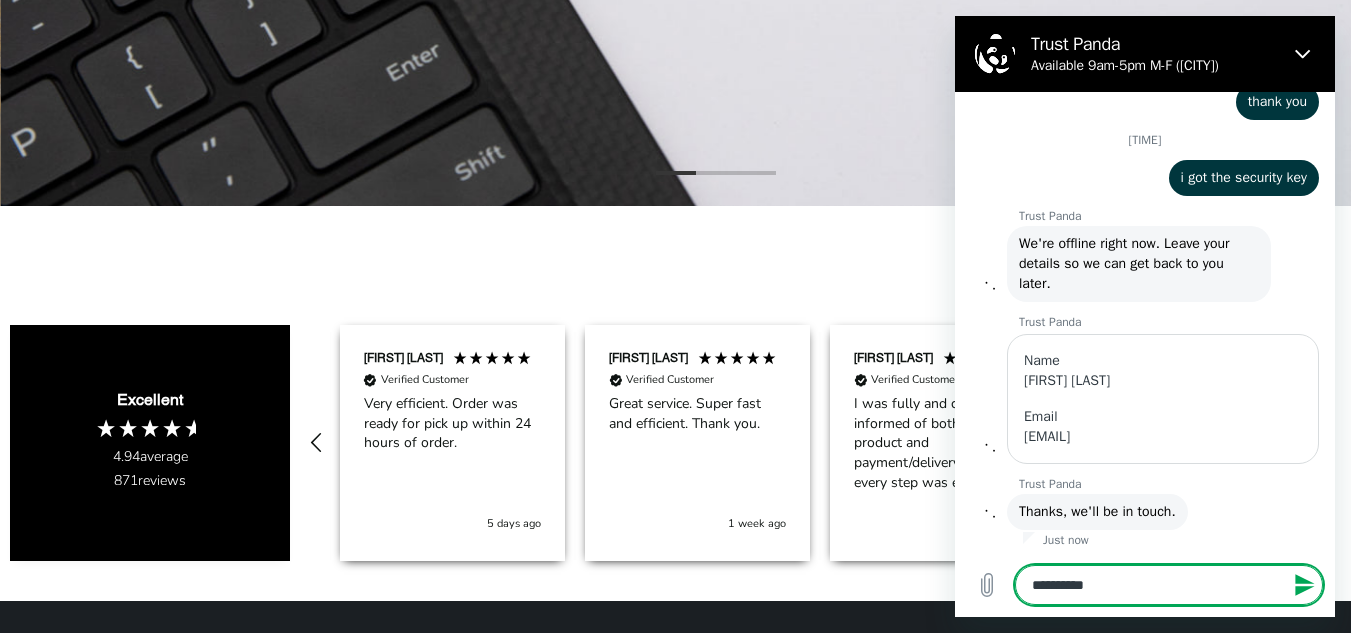 type on "********" 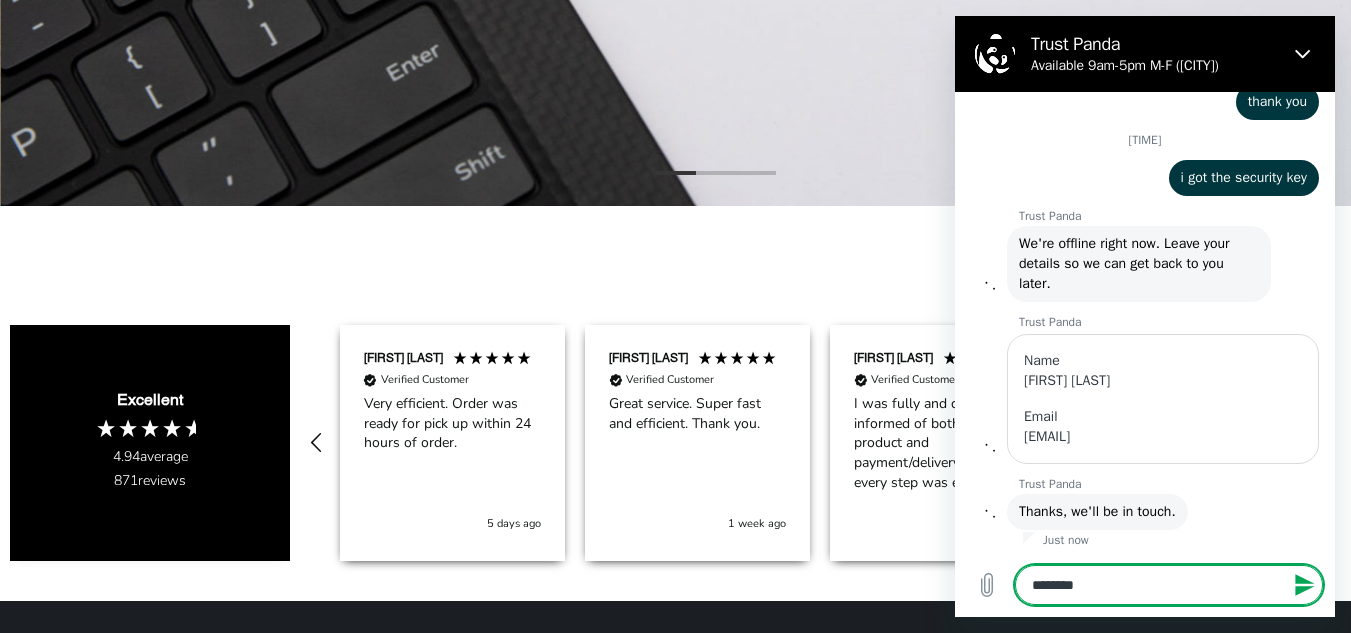 type on "*******" 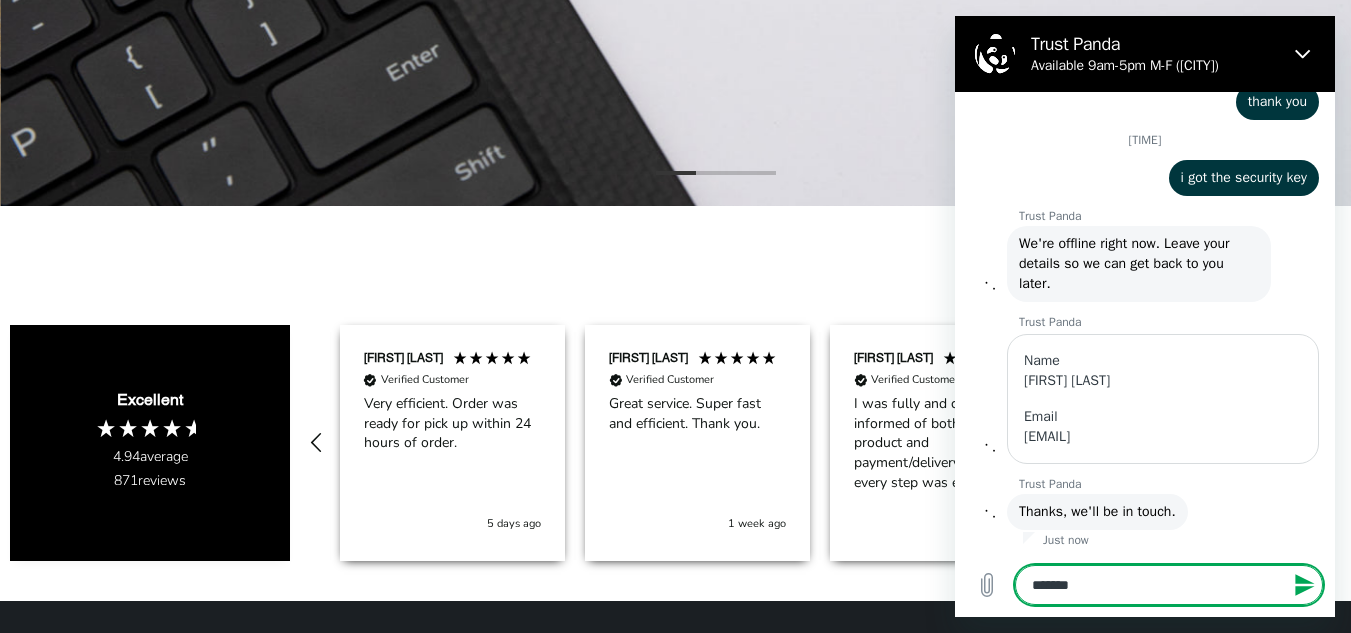 type on "******" 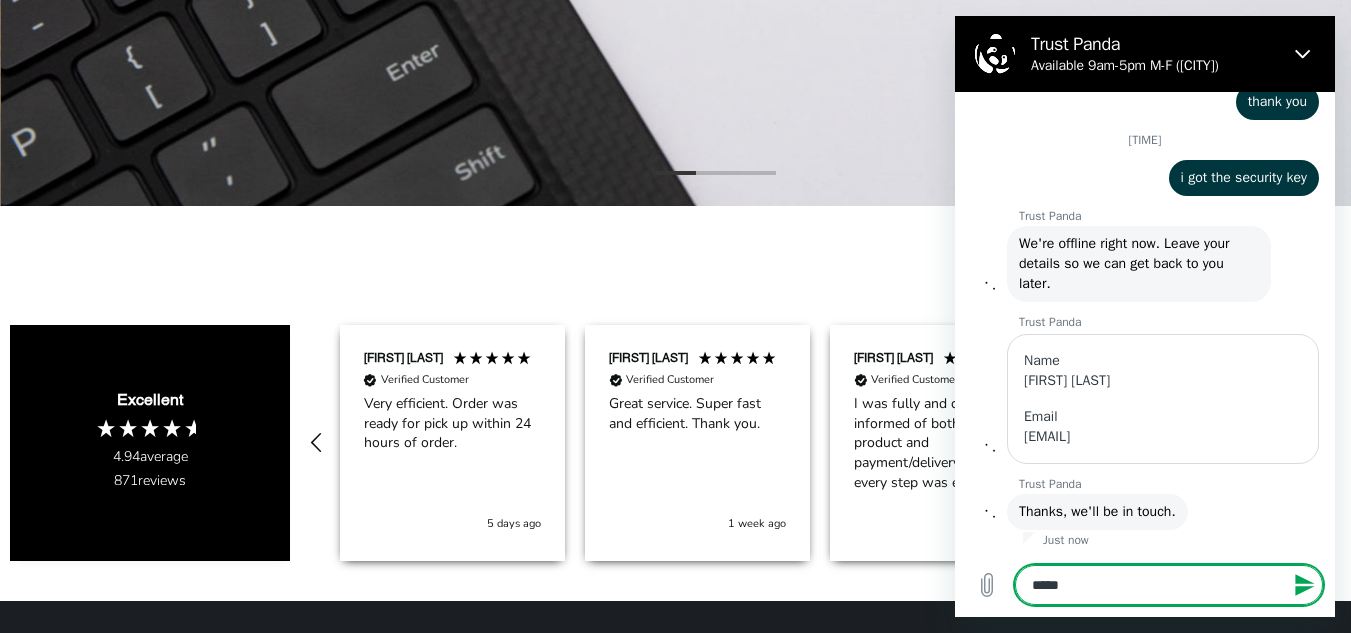 type on "****" 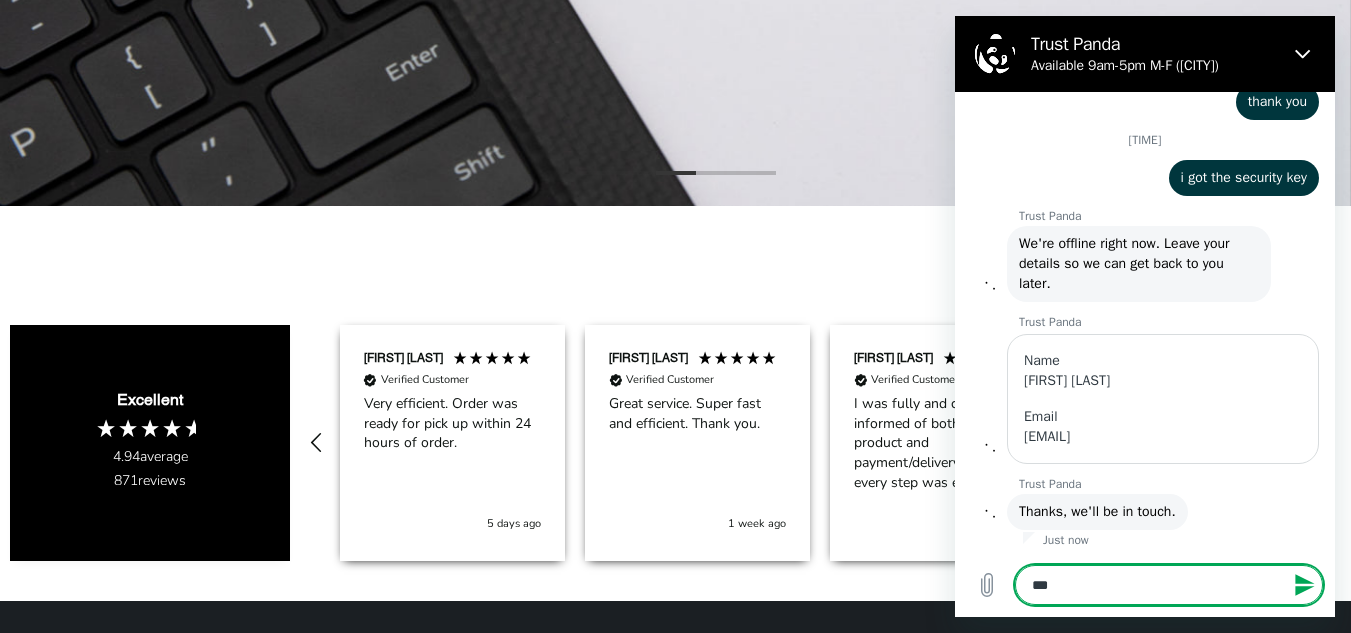 type on "**" 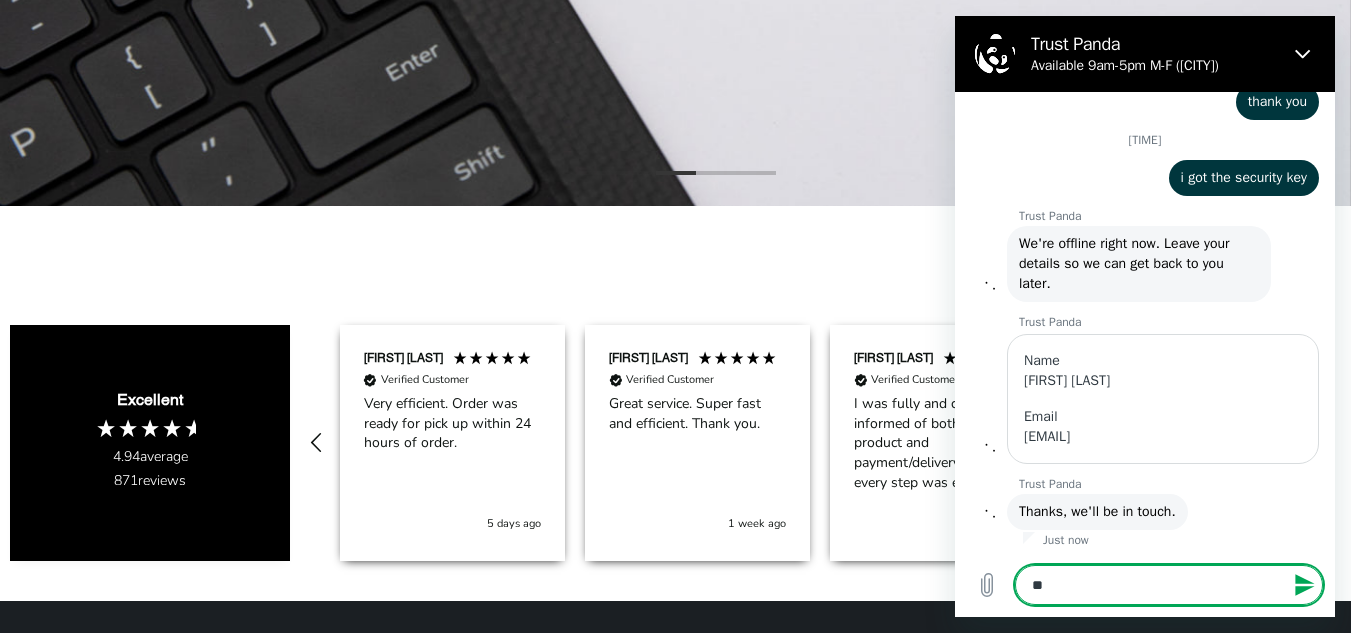 type on "*" 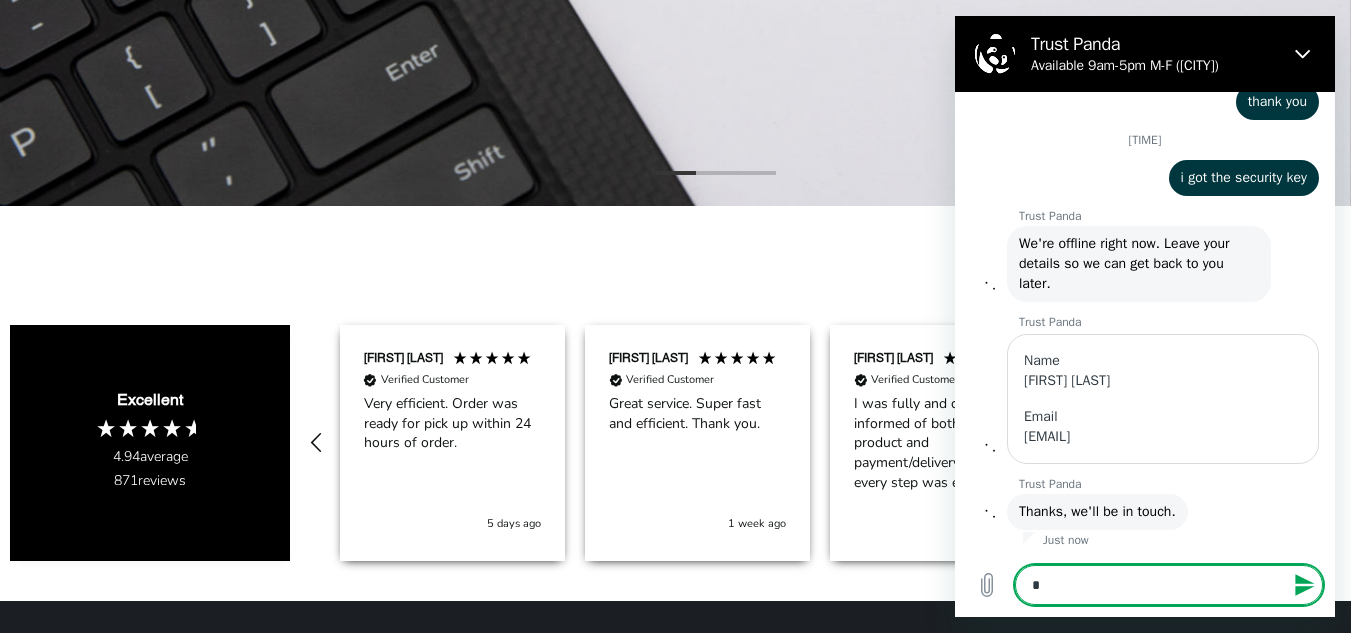 type 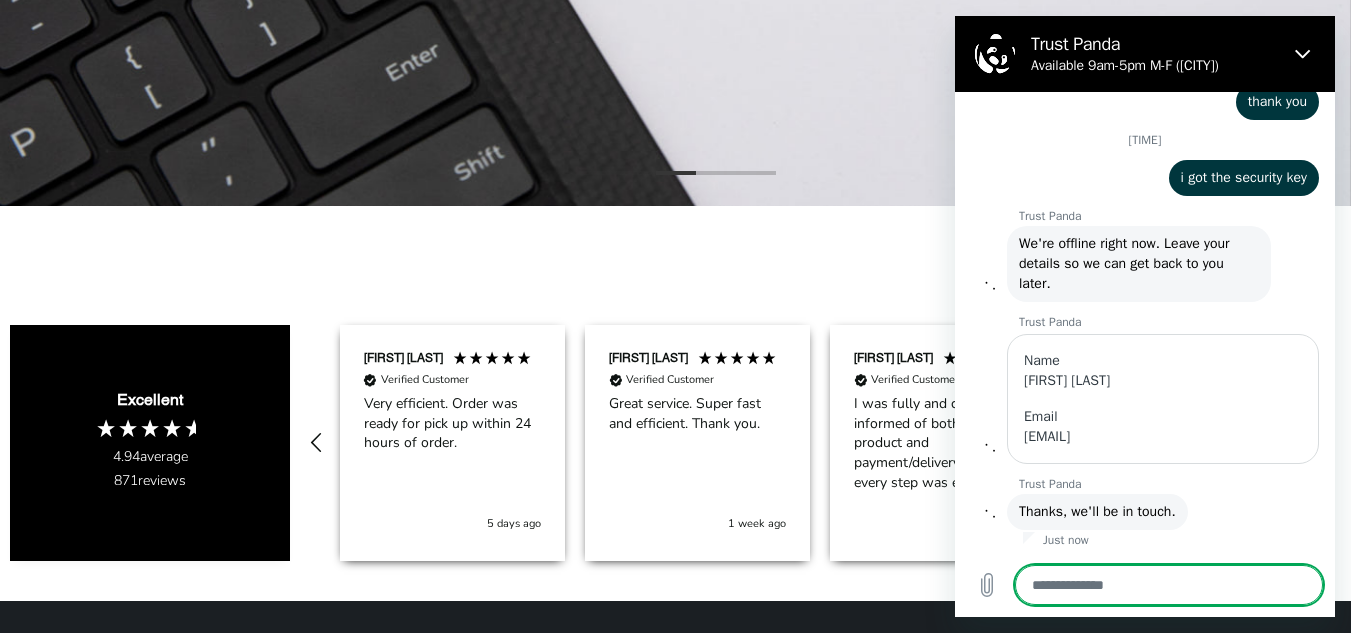 type on "*" 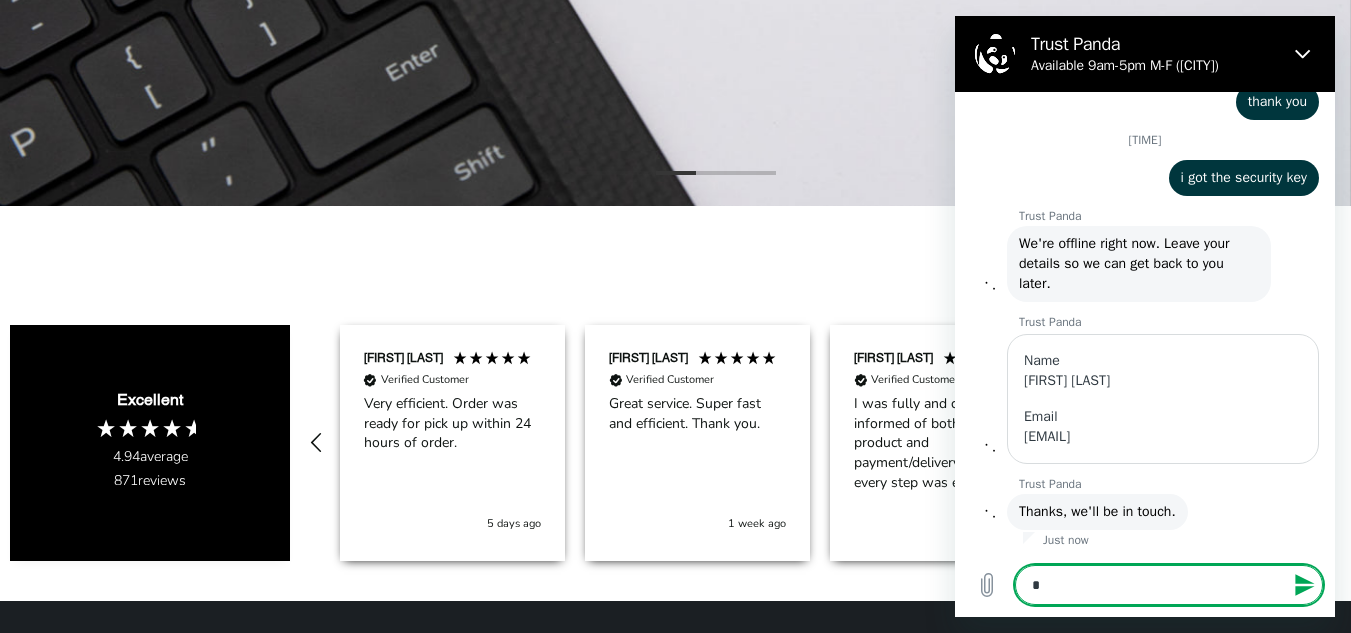 type on "*" 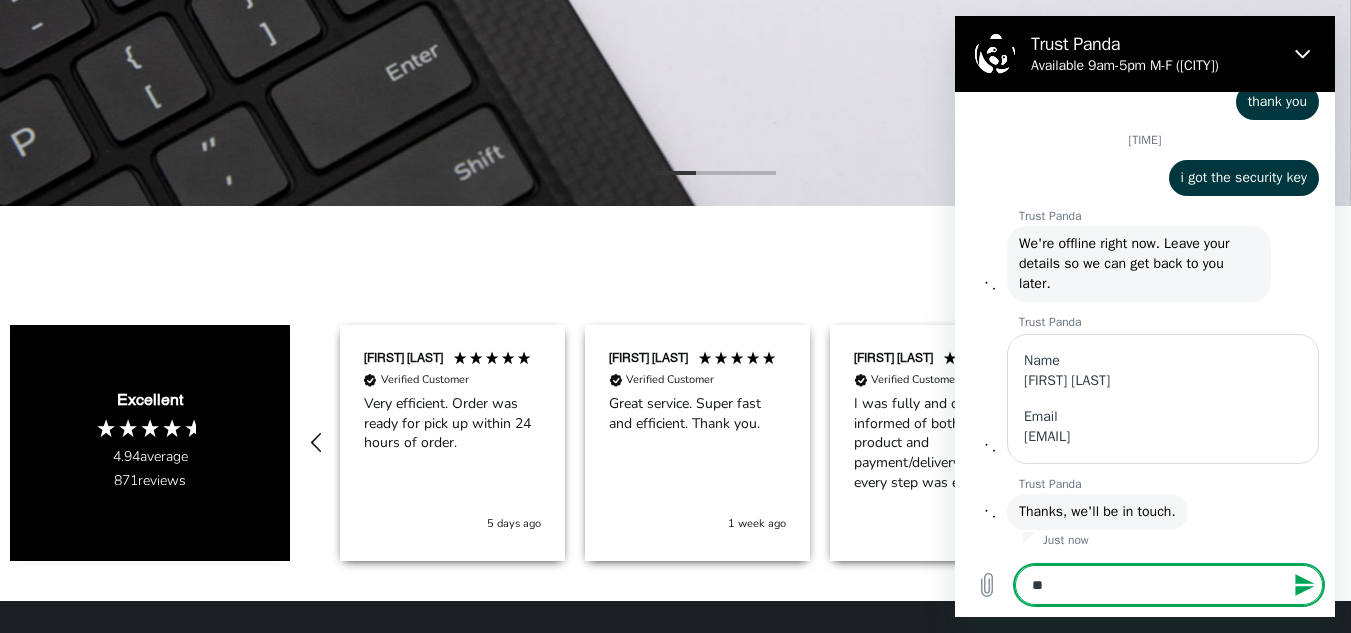 type on "*" 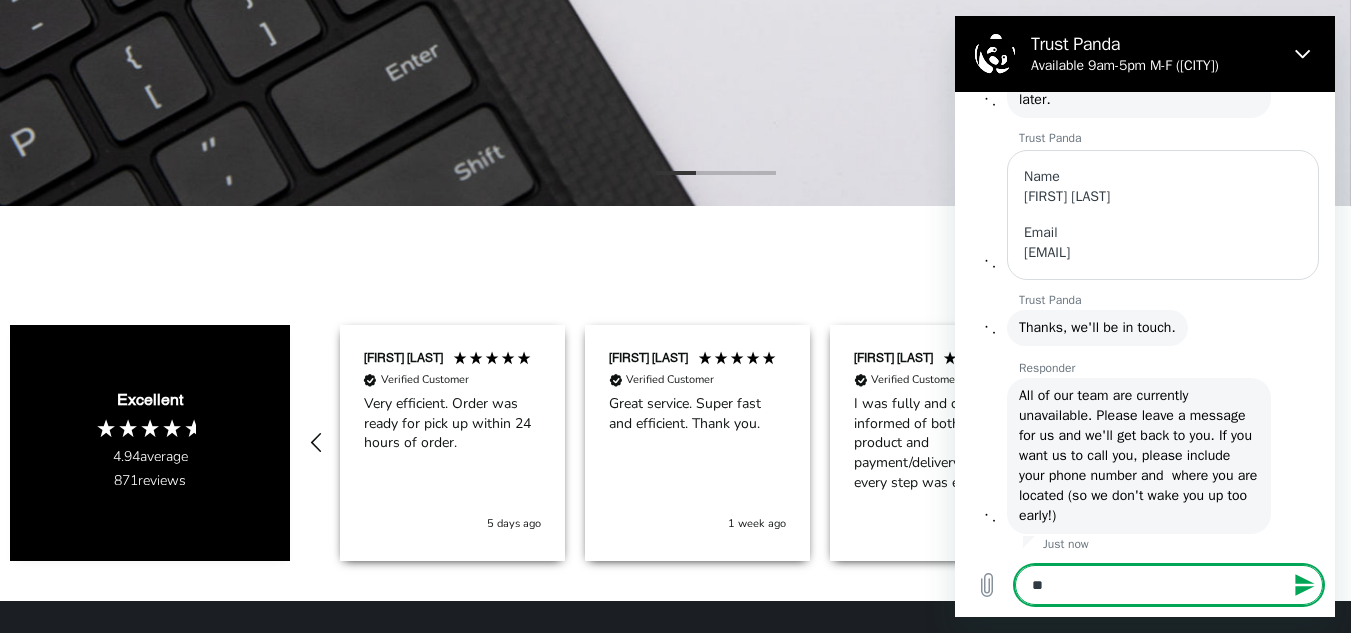 type on "***" 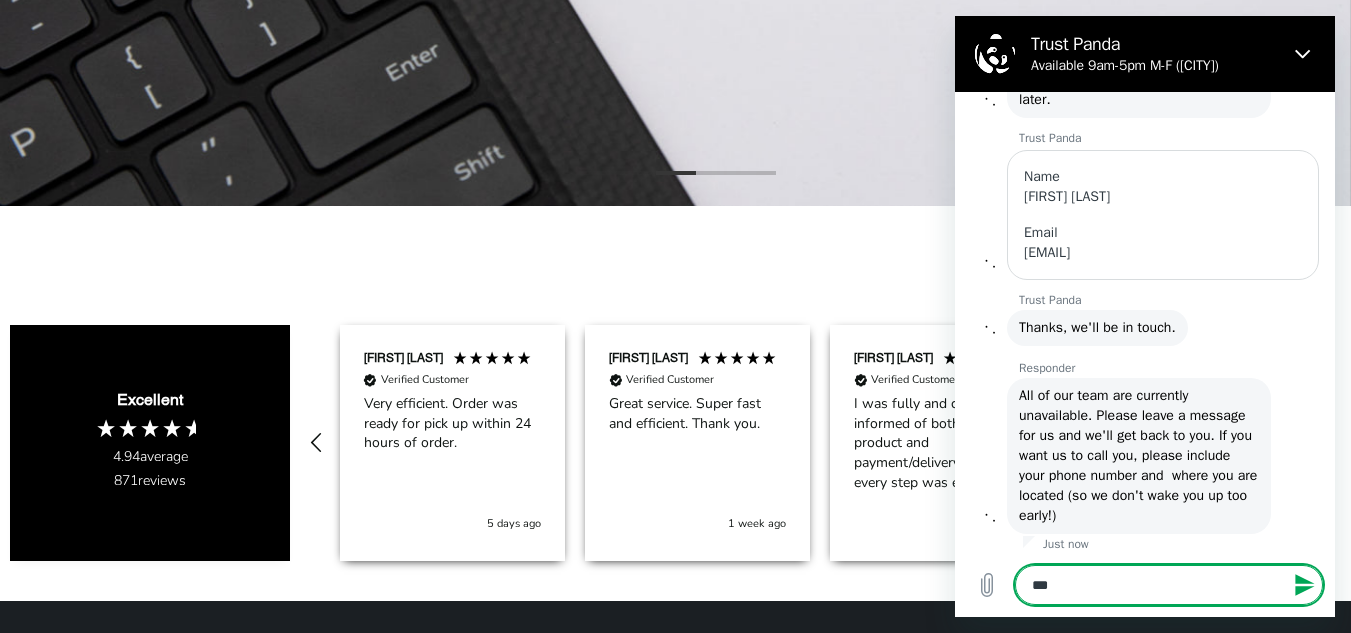 type on "****" 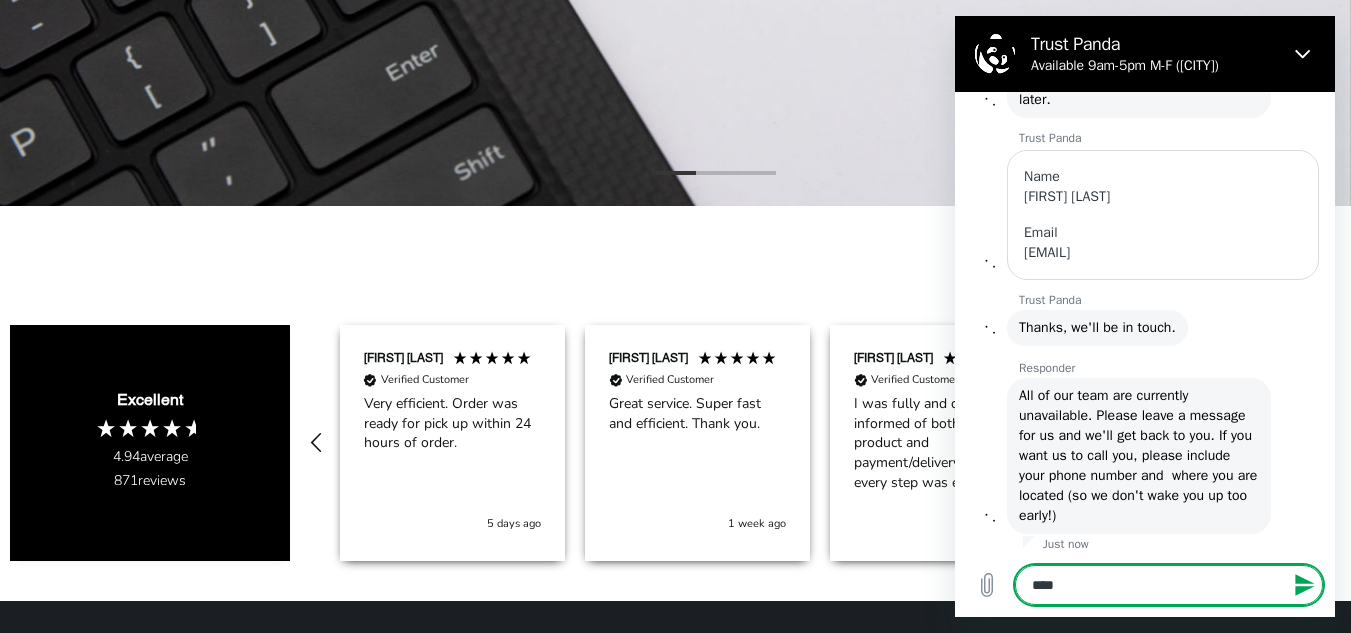 type on "*" 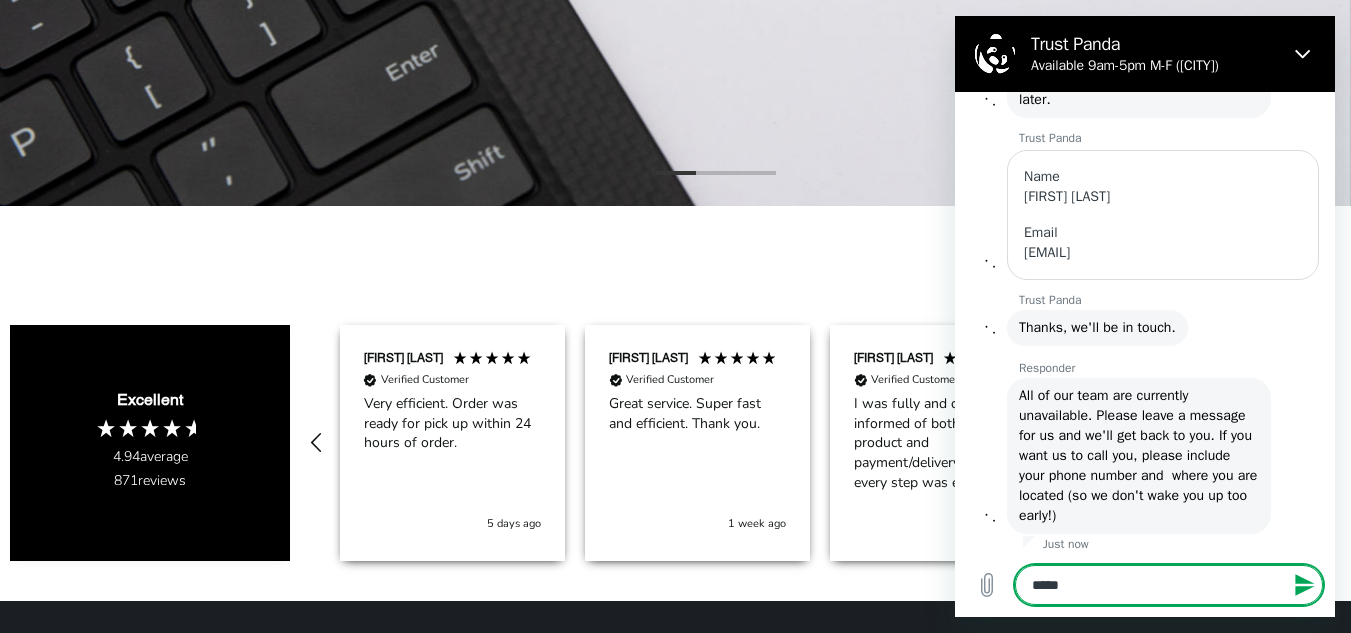 type on "*" 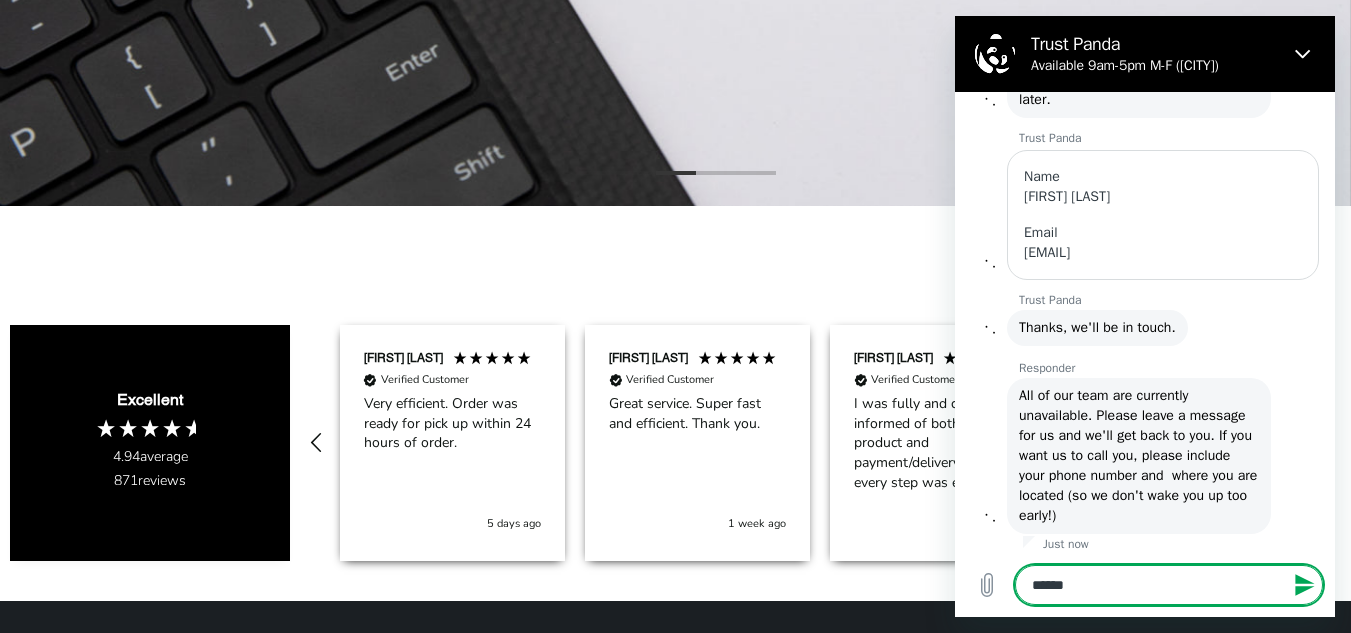 type on "*" 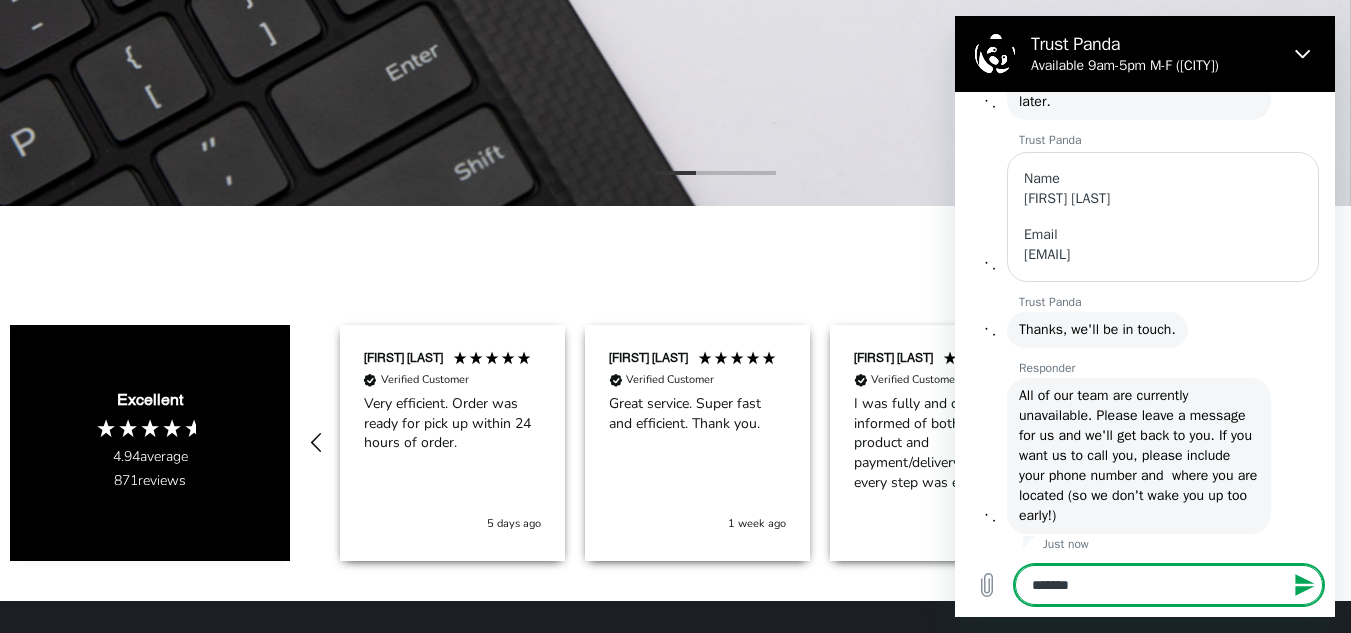 type on "********" 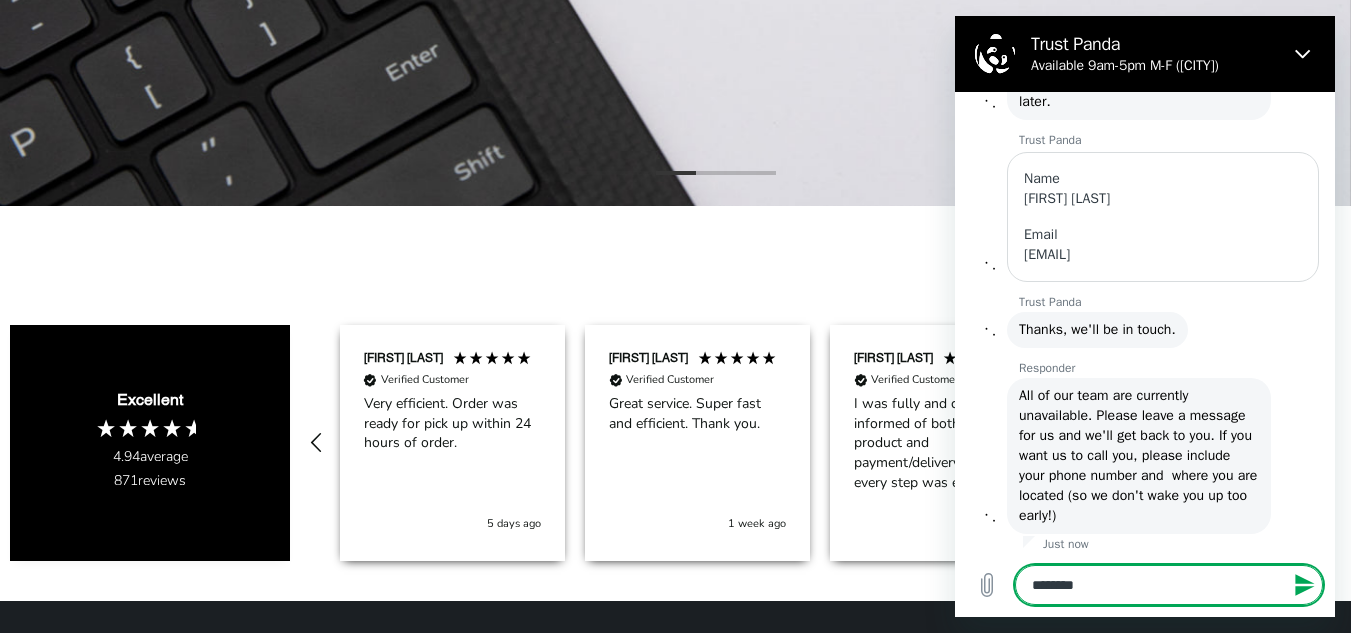 type on "*" 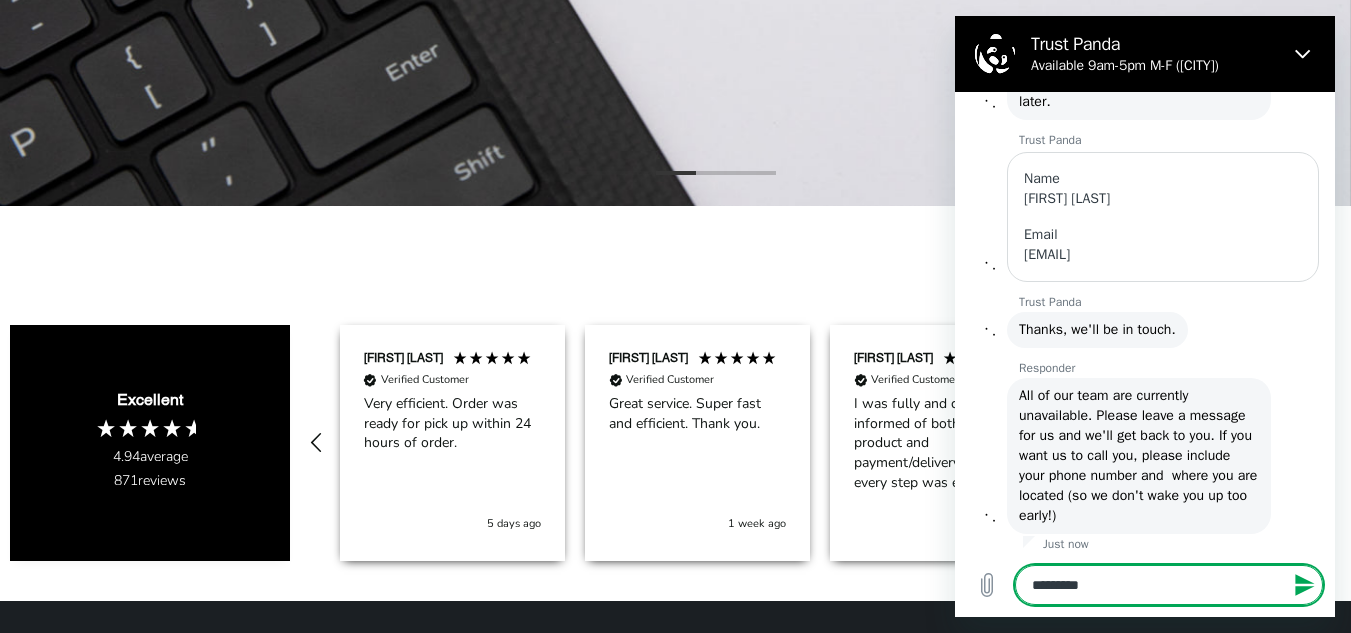 type on "*********" 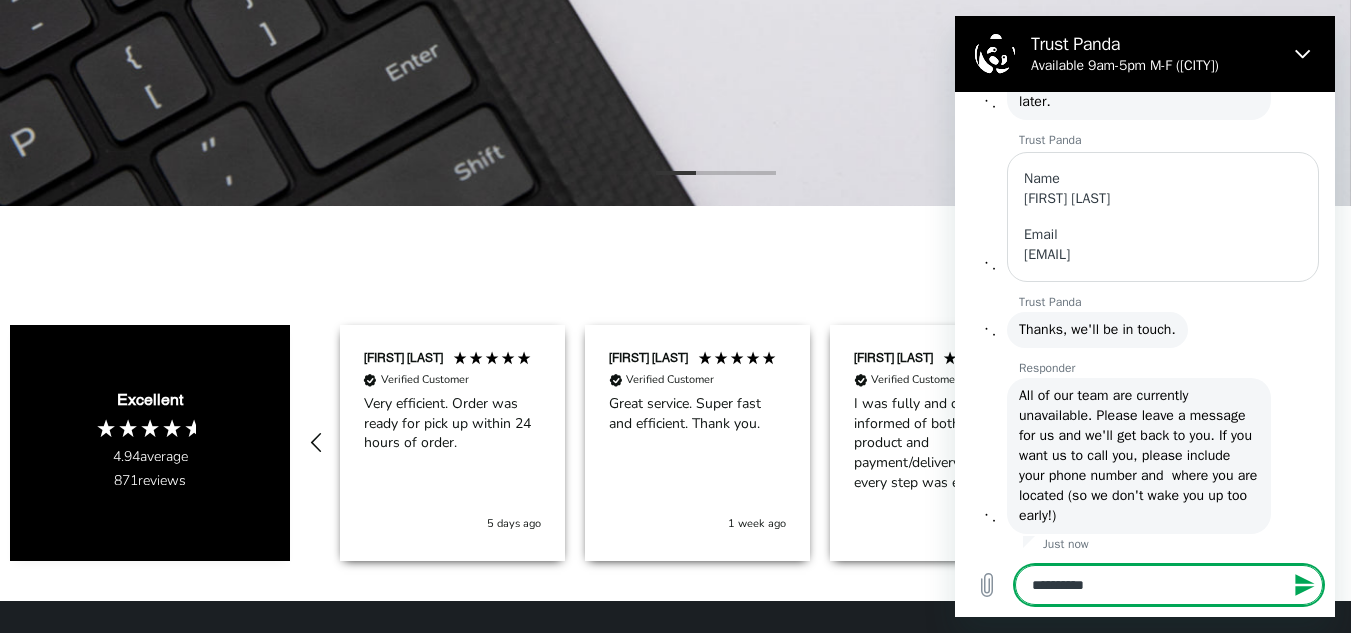 type on "*" 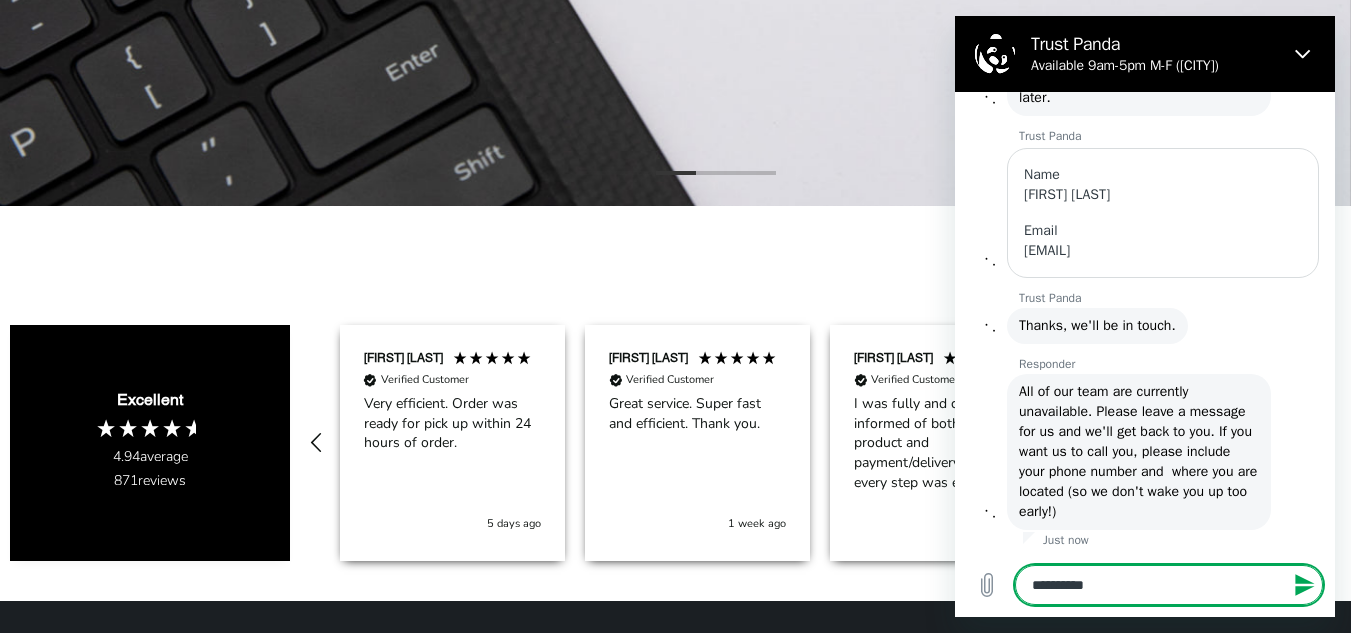 scroll, scrollTop: 6012, scrollLeft: 0, axis: vertical 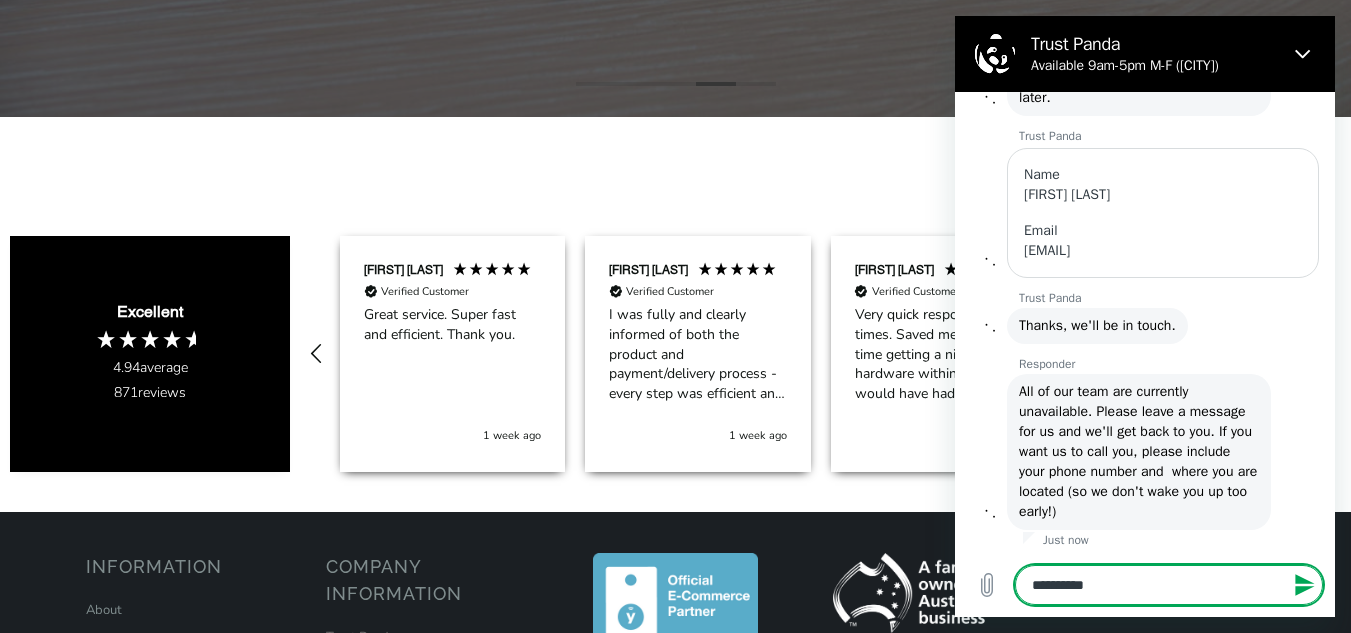 type on "**********" 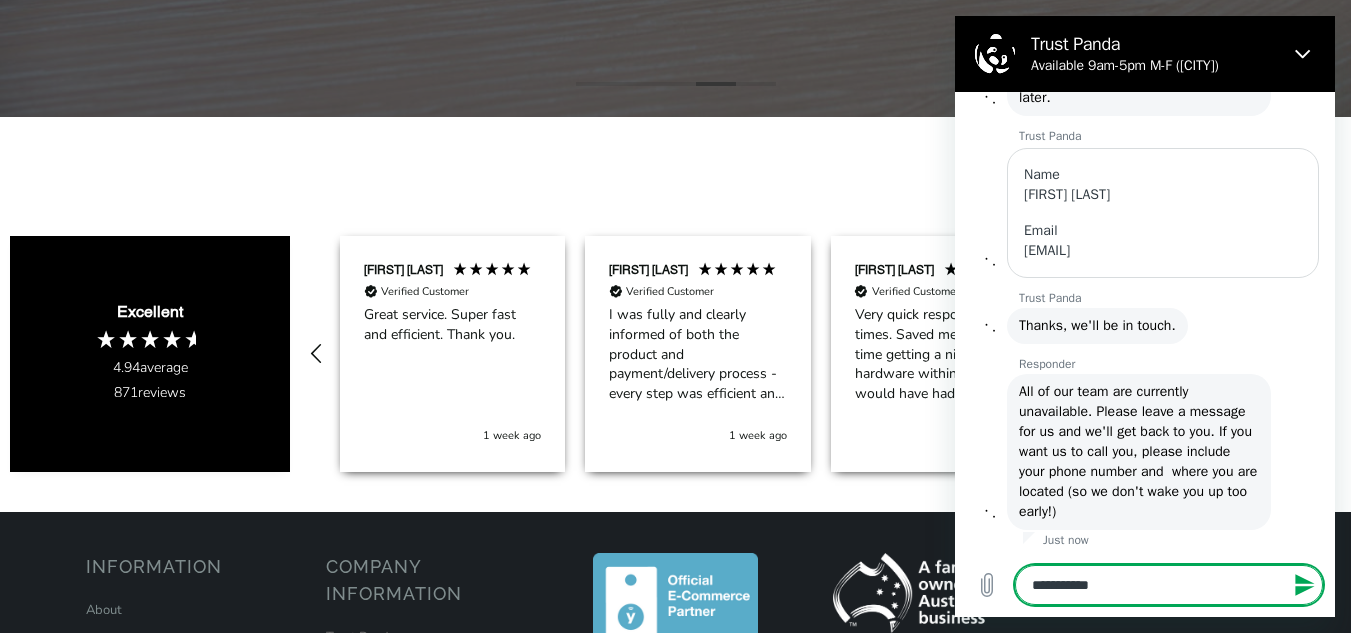 type on "**********" 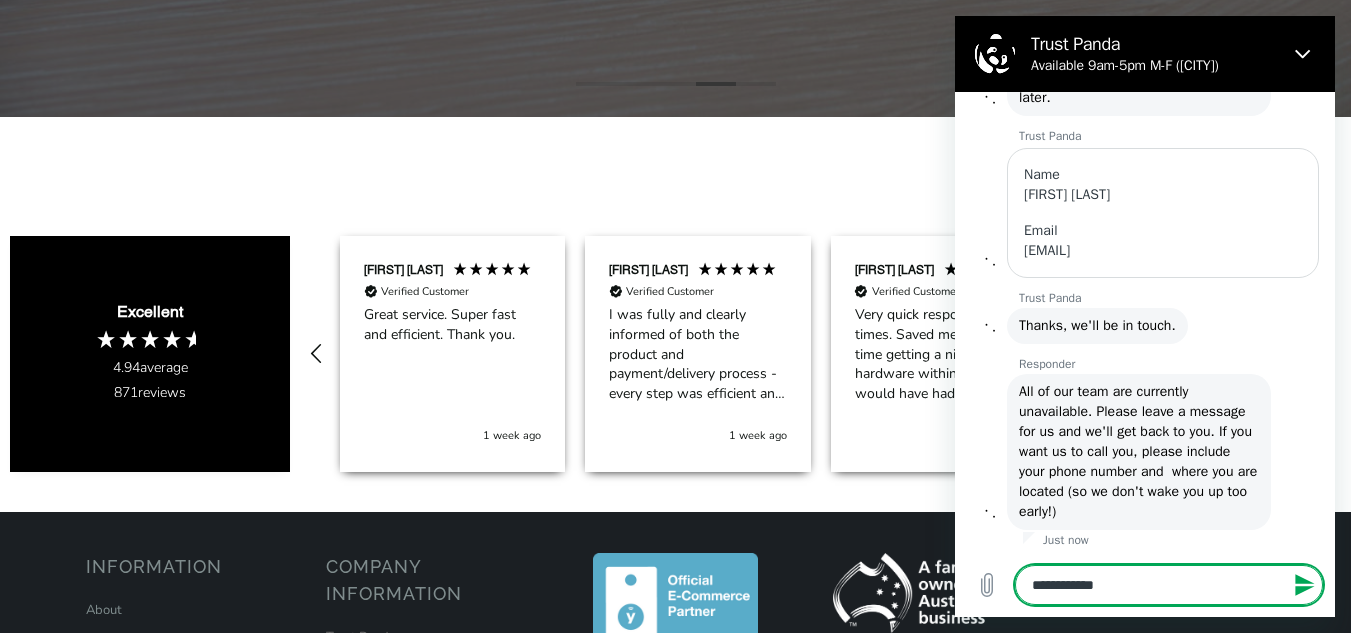type on "**********" 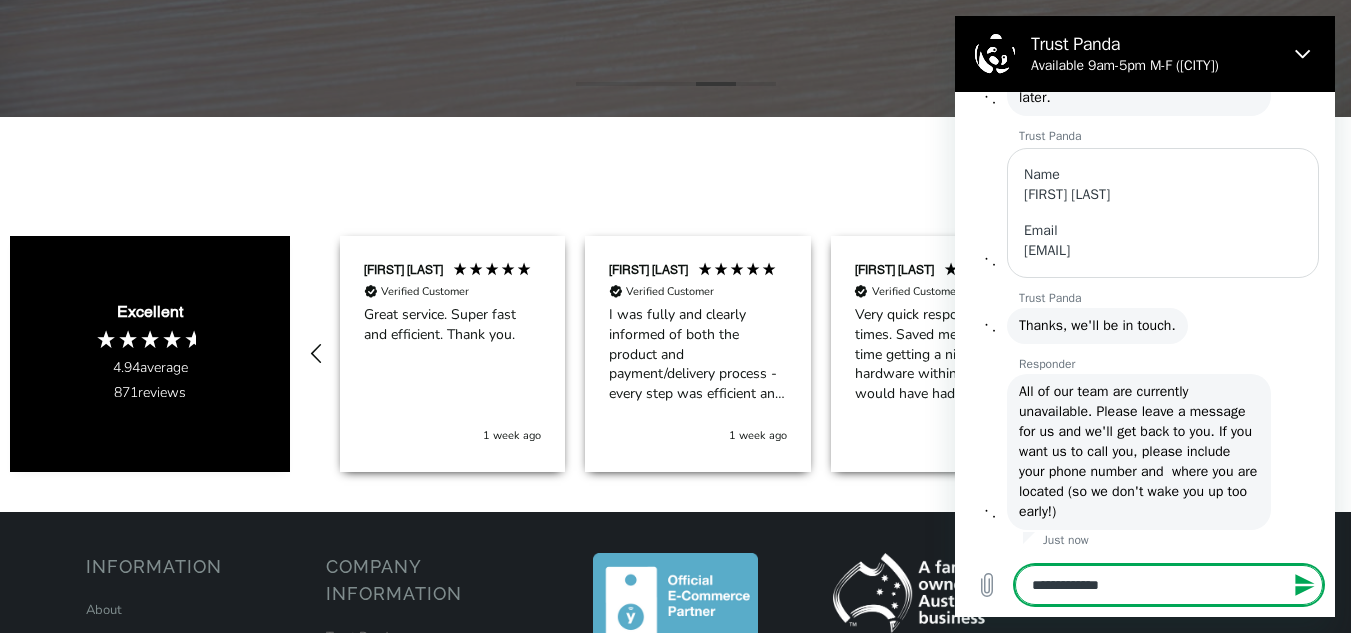 type on "**********" 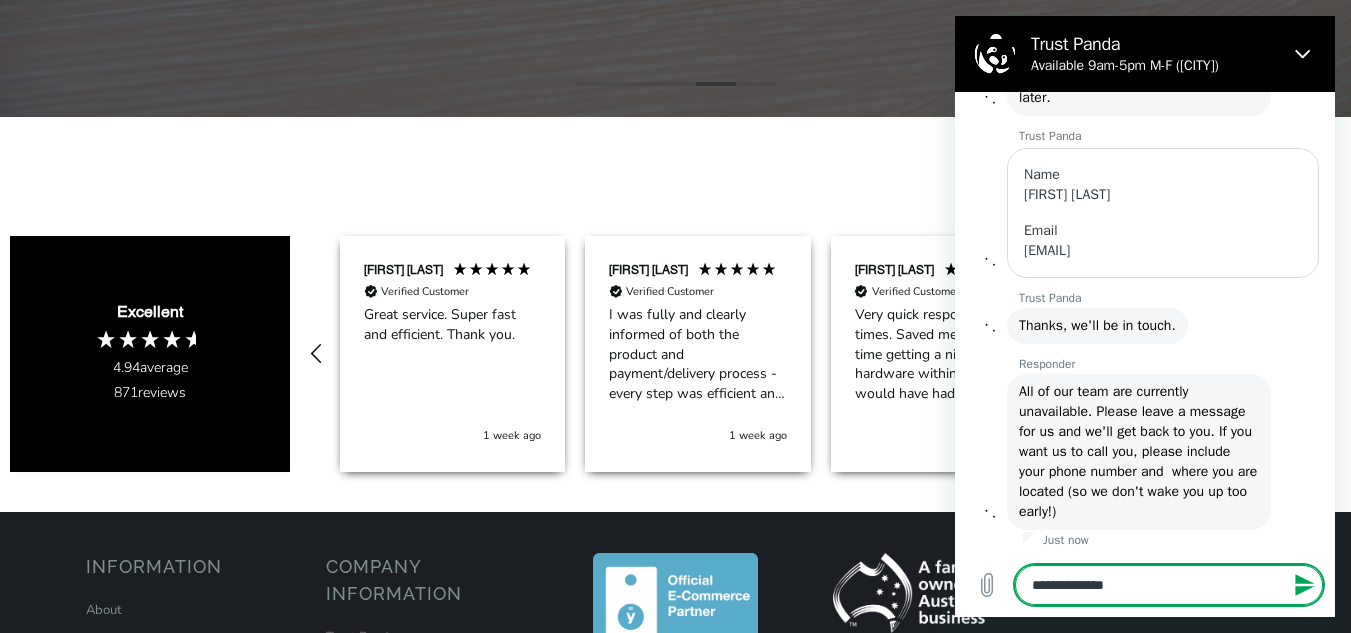 type on "**********" 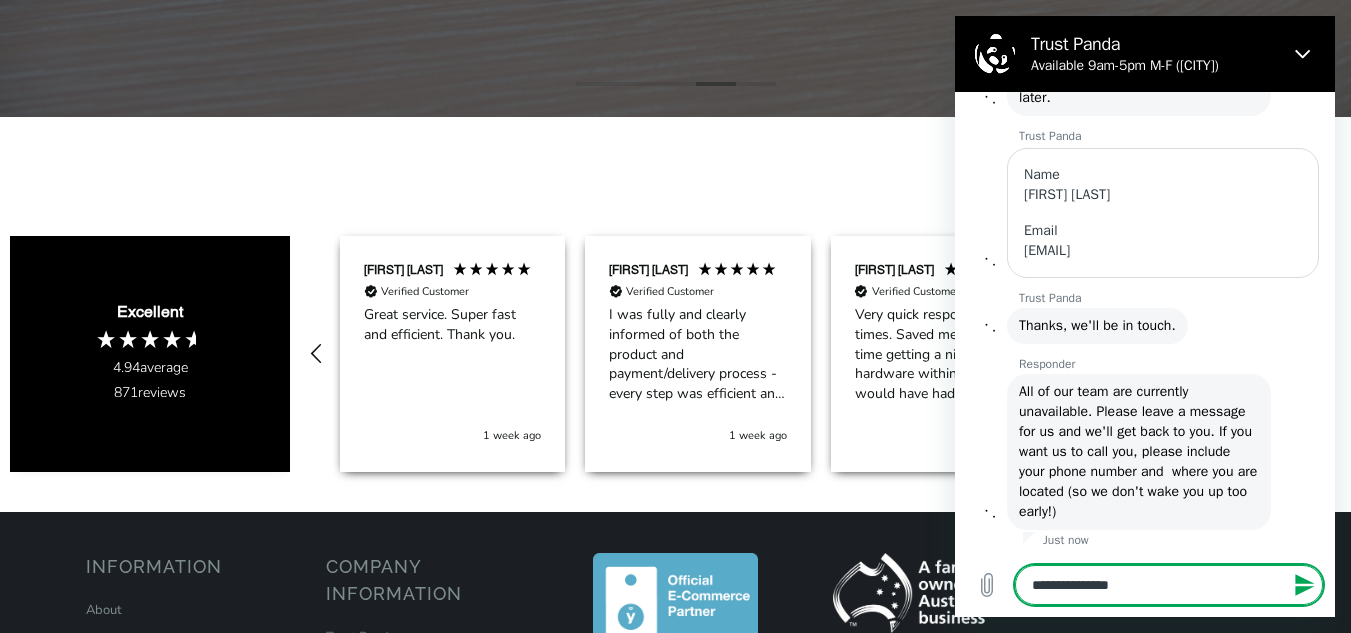 type on "**********" 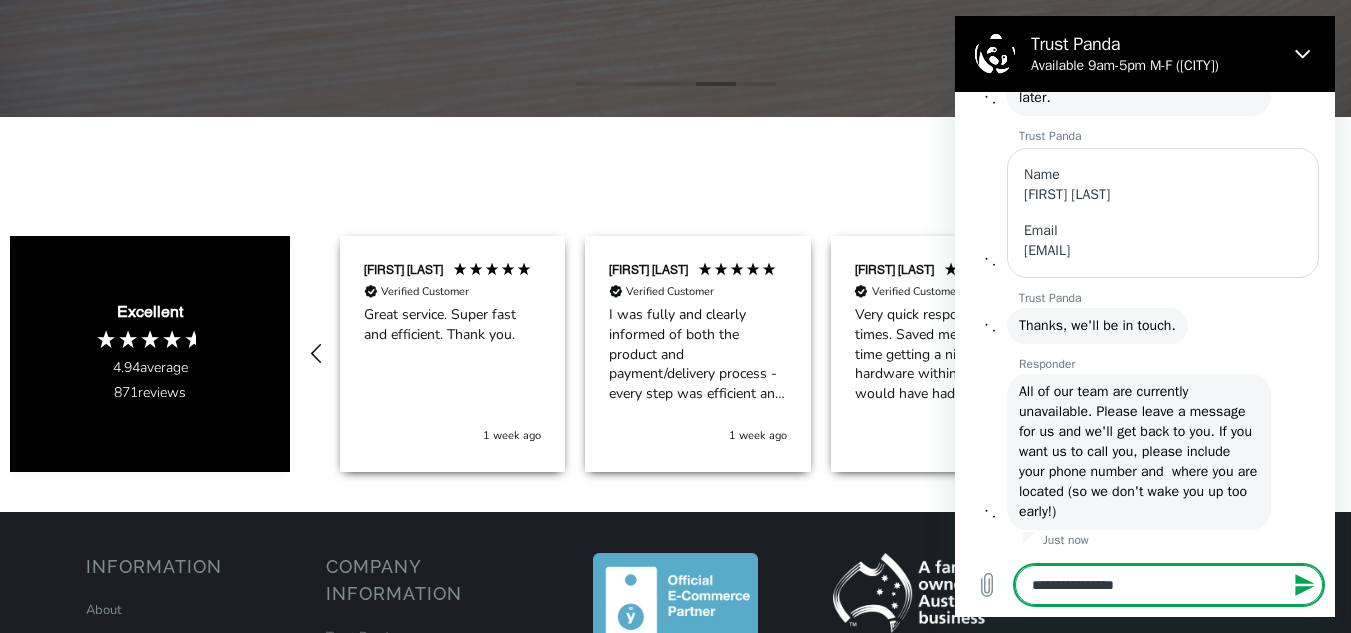 type on "**********" 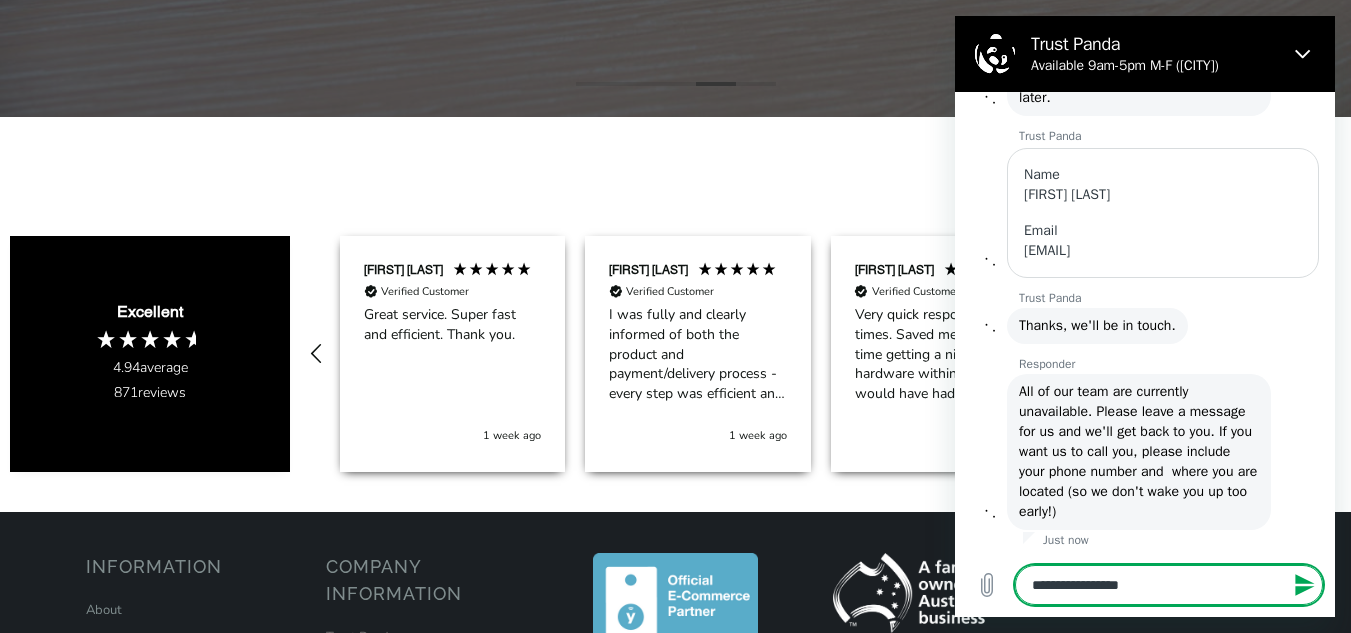type on "**********" 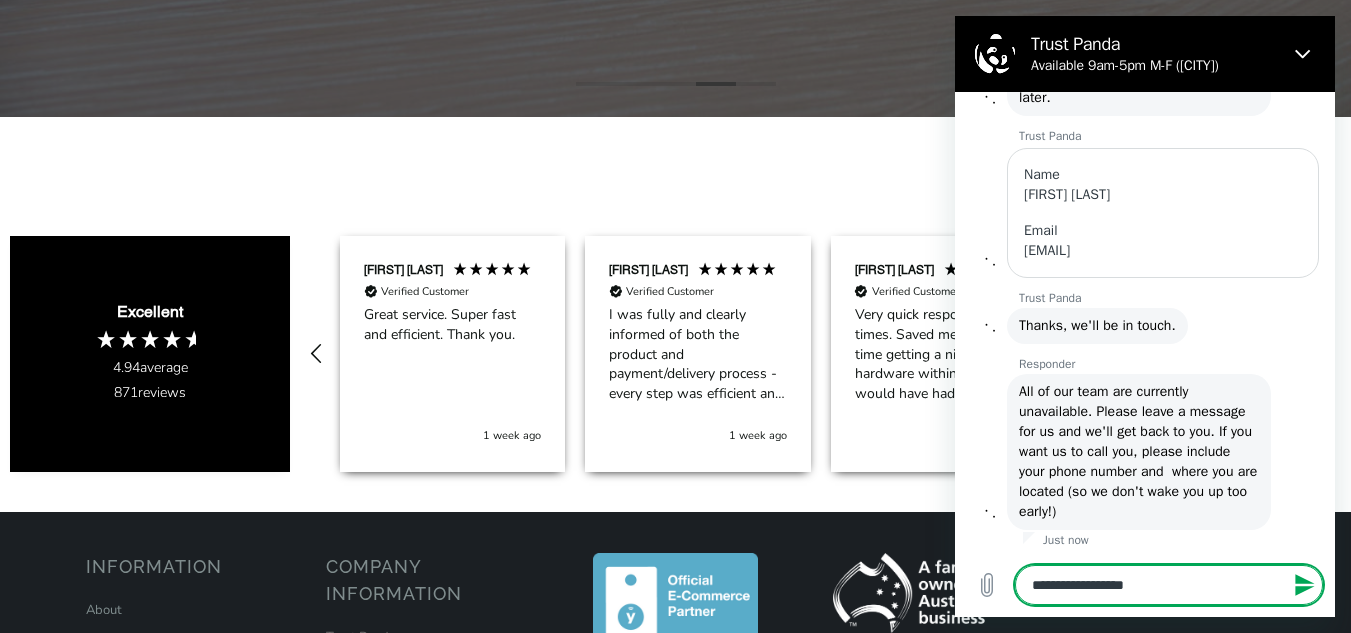 type on "**********" 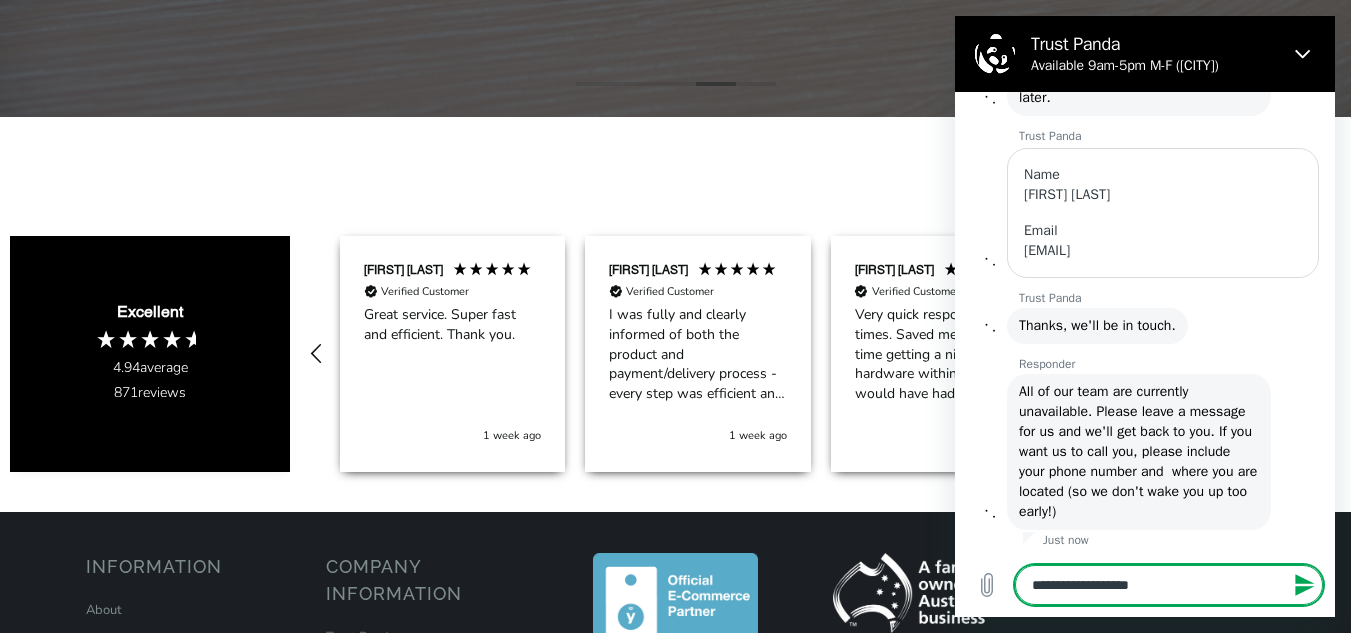 type on "**********" 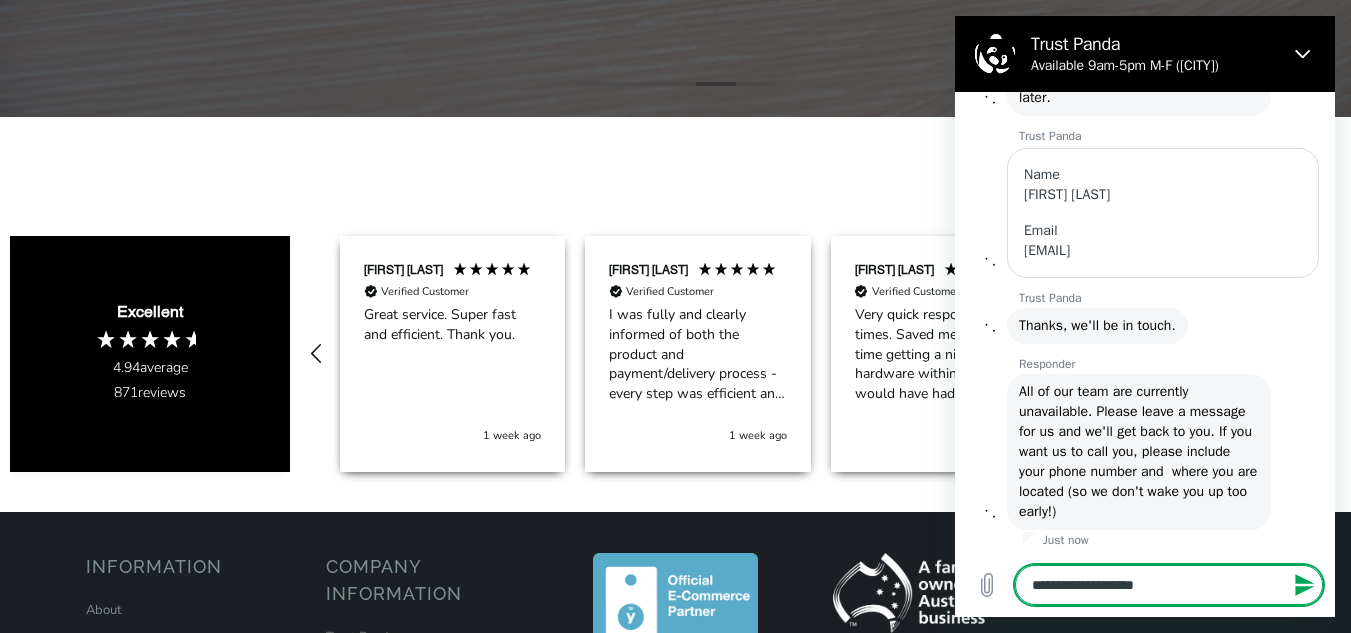 type on "**********" 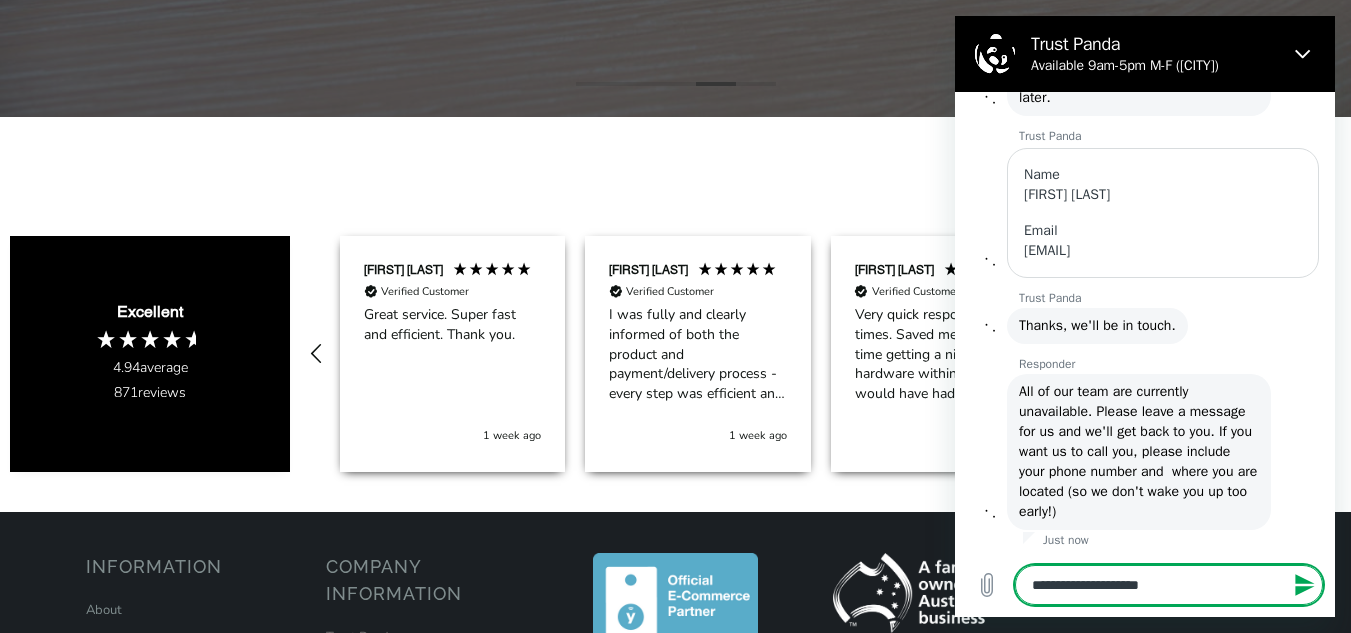 type on "**********" 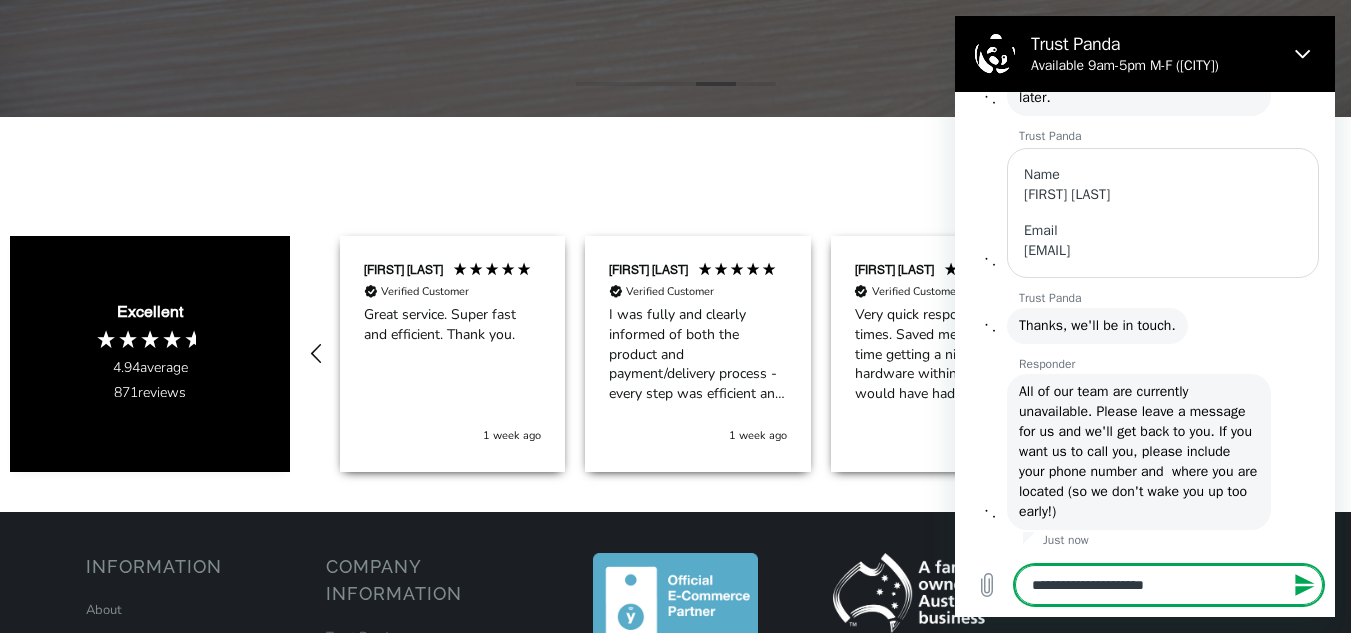 type on "**********" 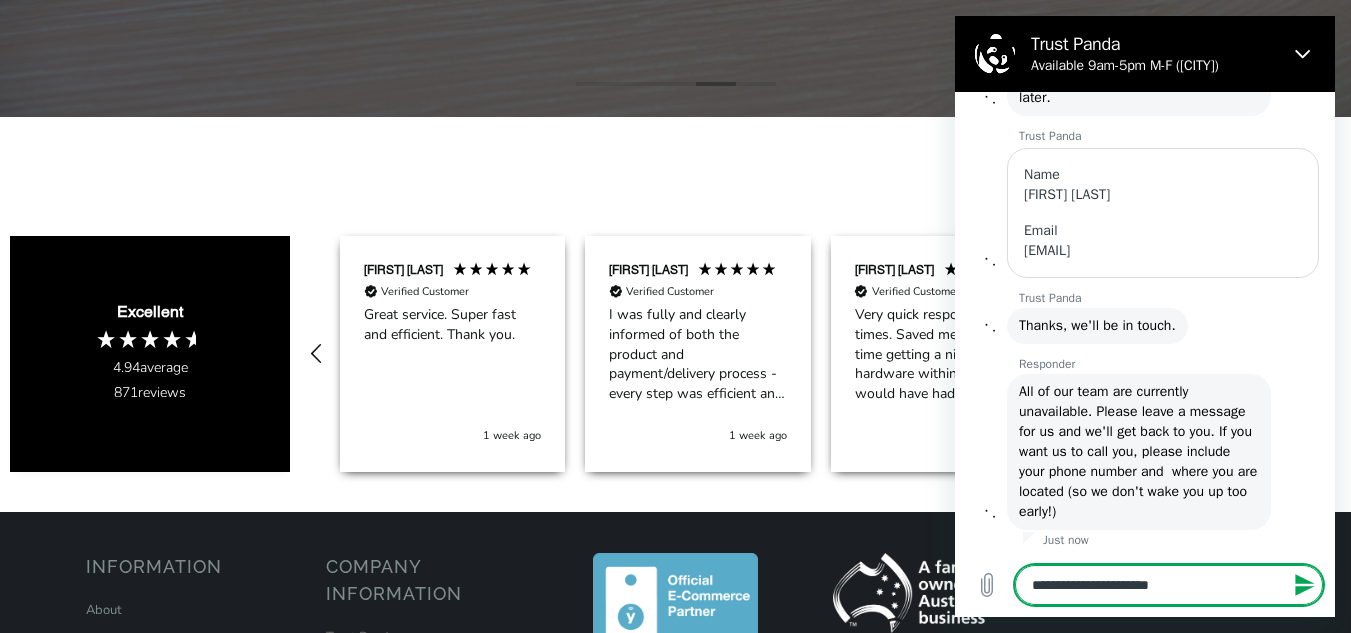 type 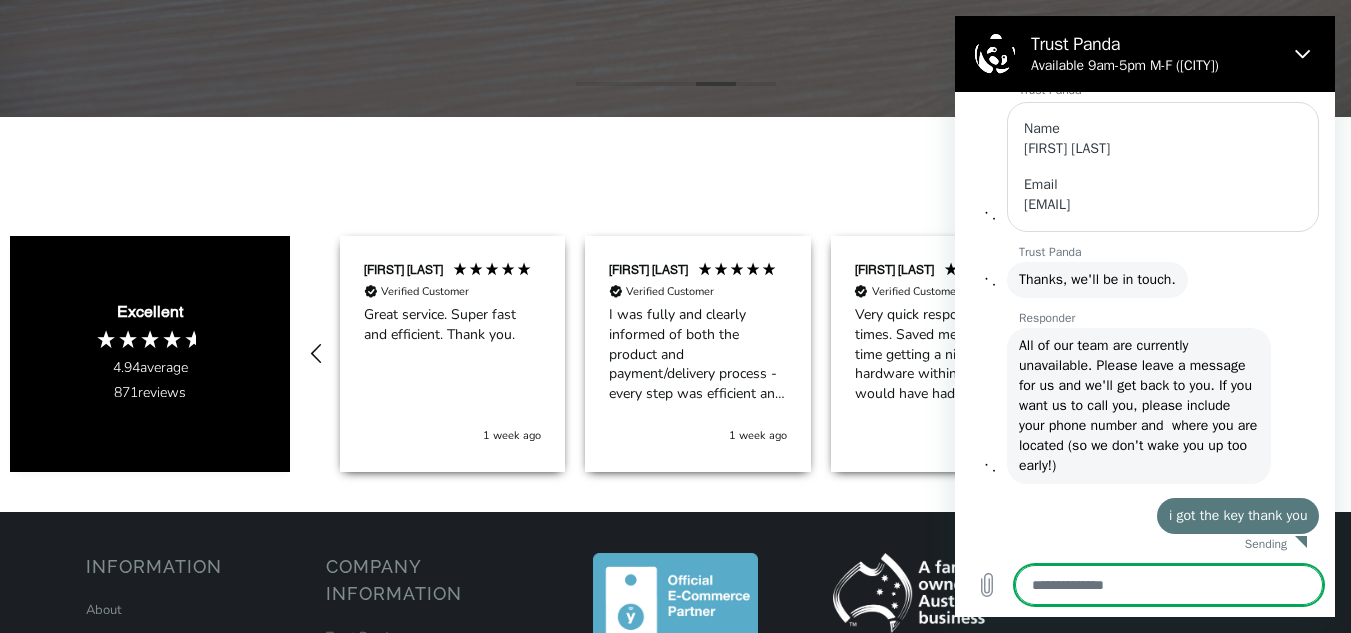 type on "*" 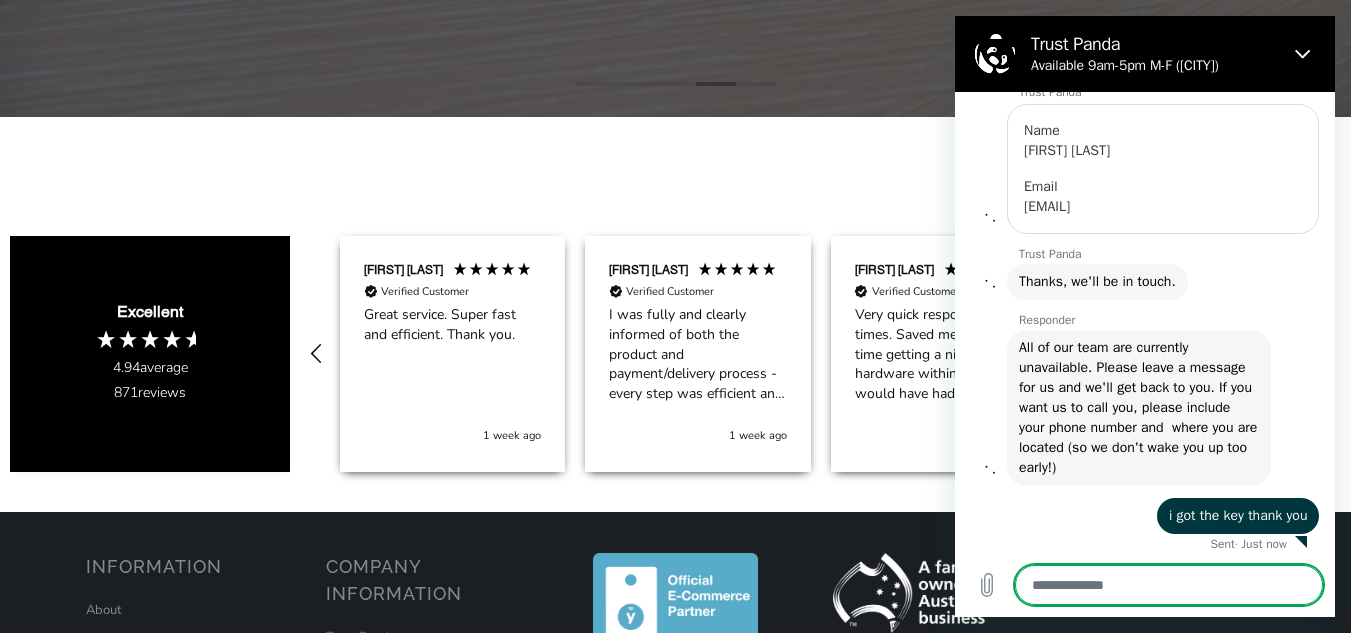 scroll, scrollTop: 6060, scrollLeft: 0, axis: vertical 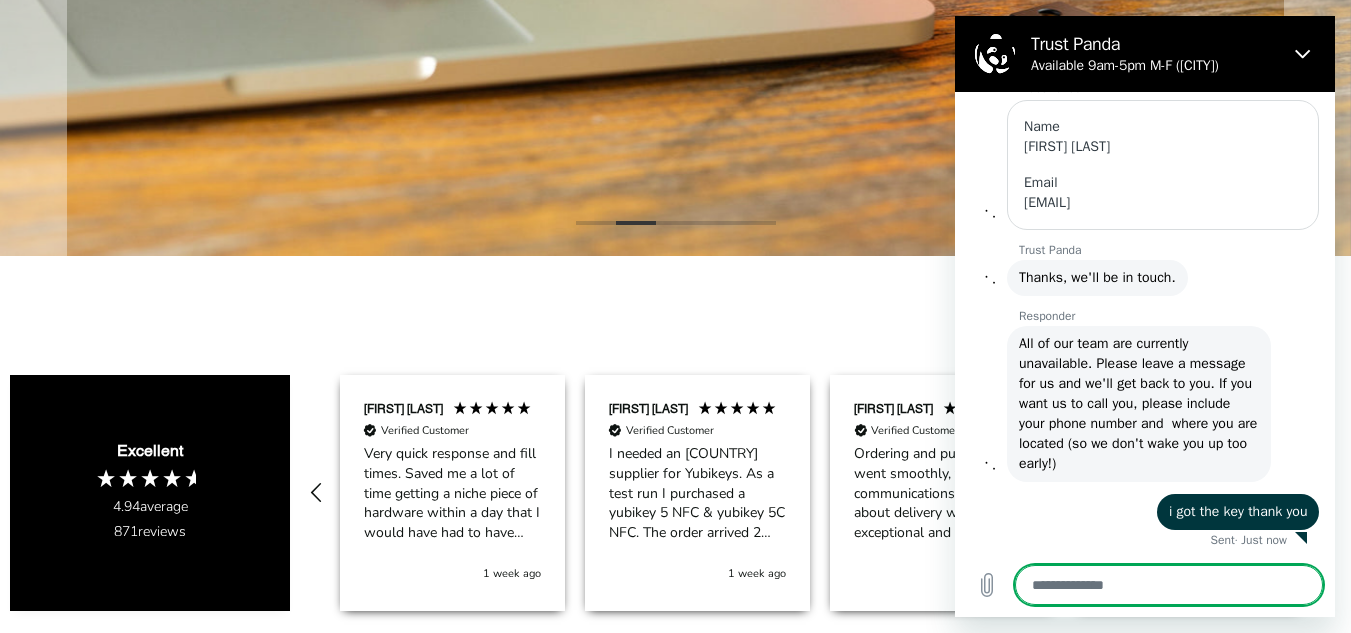 type 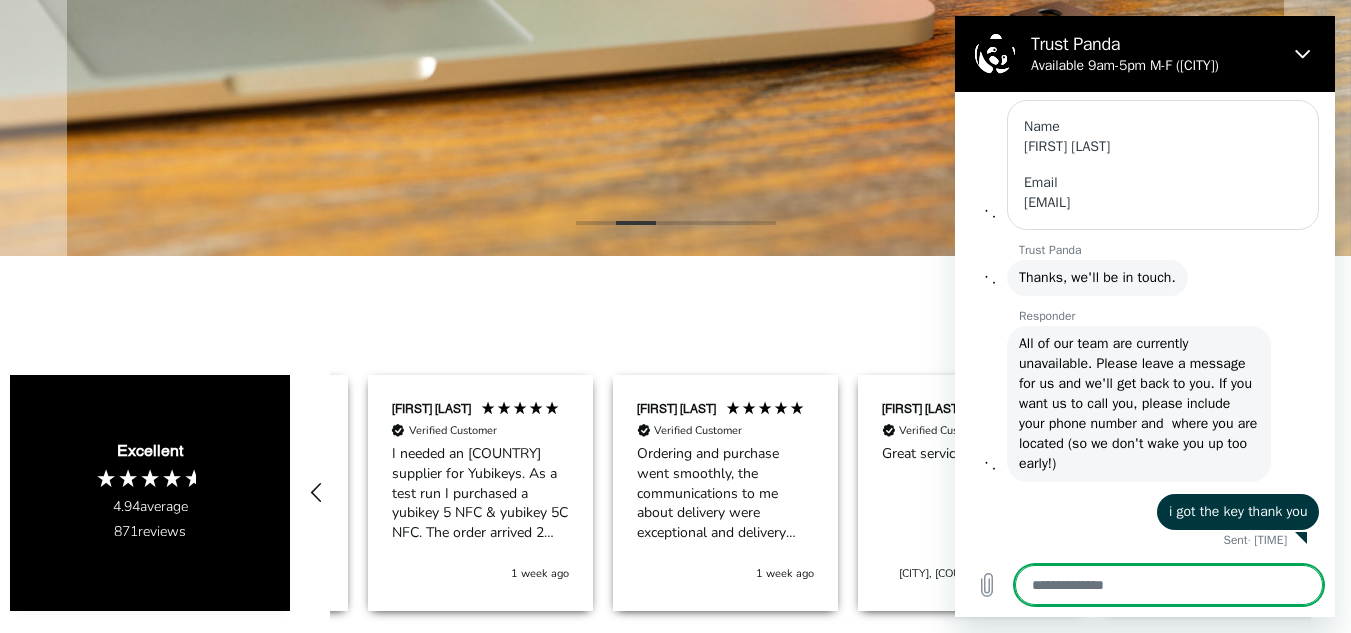 scroll, scrollTop: 0, scrollLeft: 1717, axis: horizontal 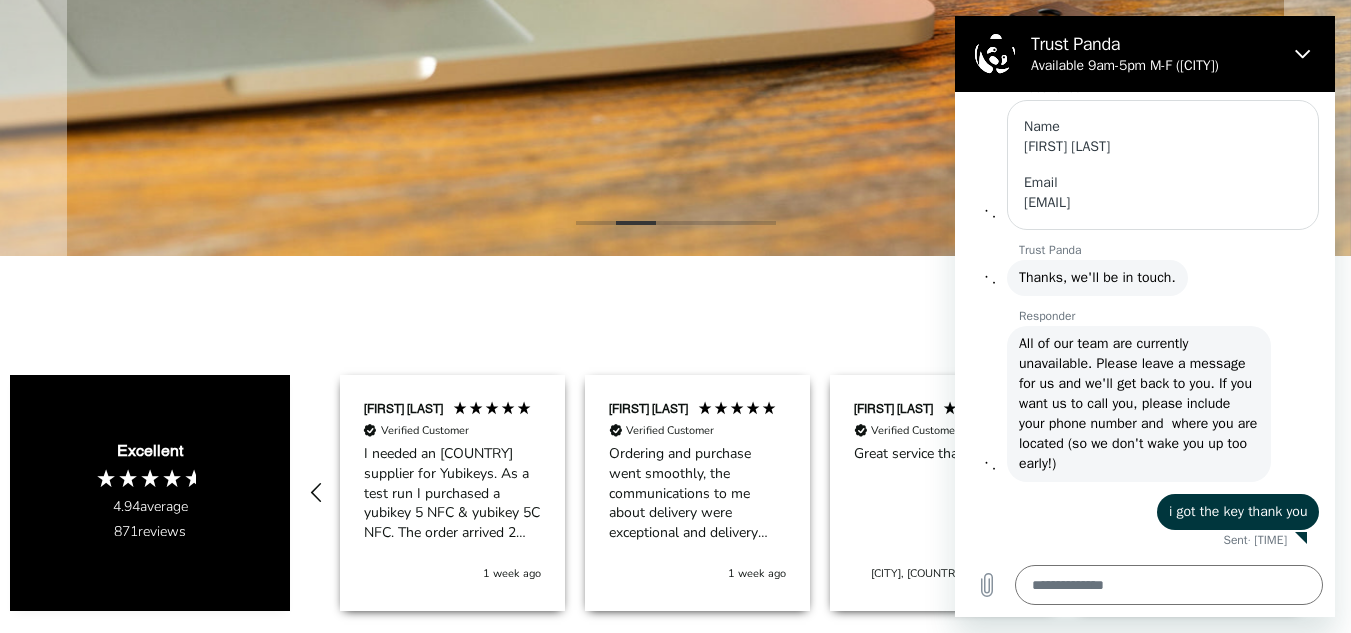type on "*" 